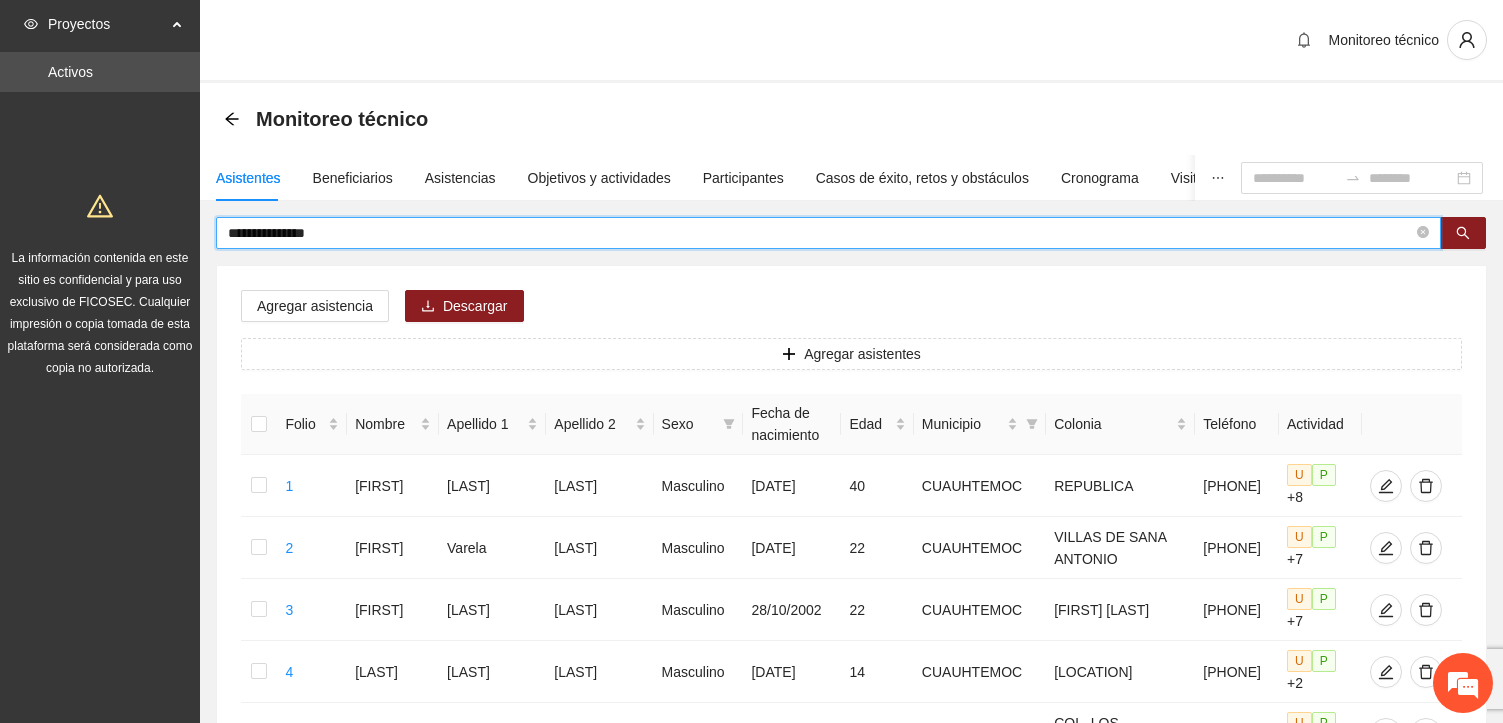 scroll, scrollTop: 0, scrollLeft: 0, axis: both 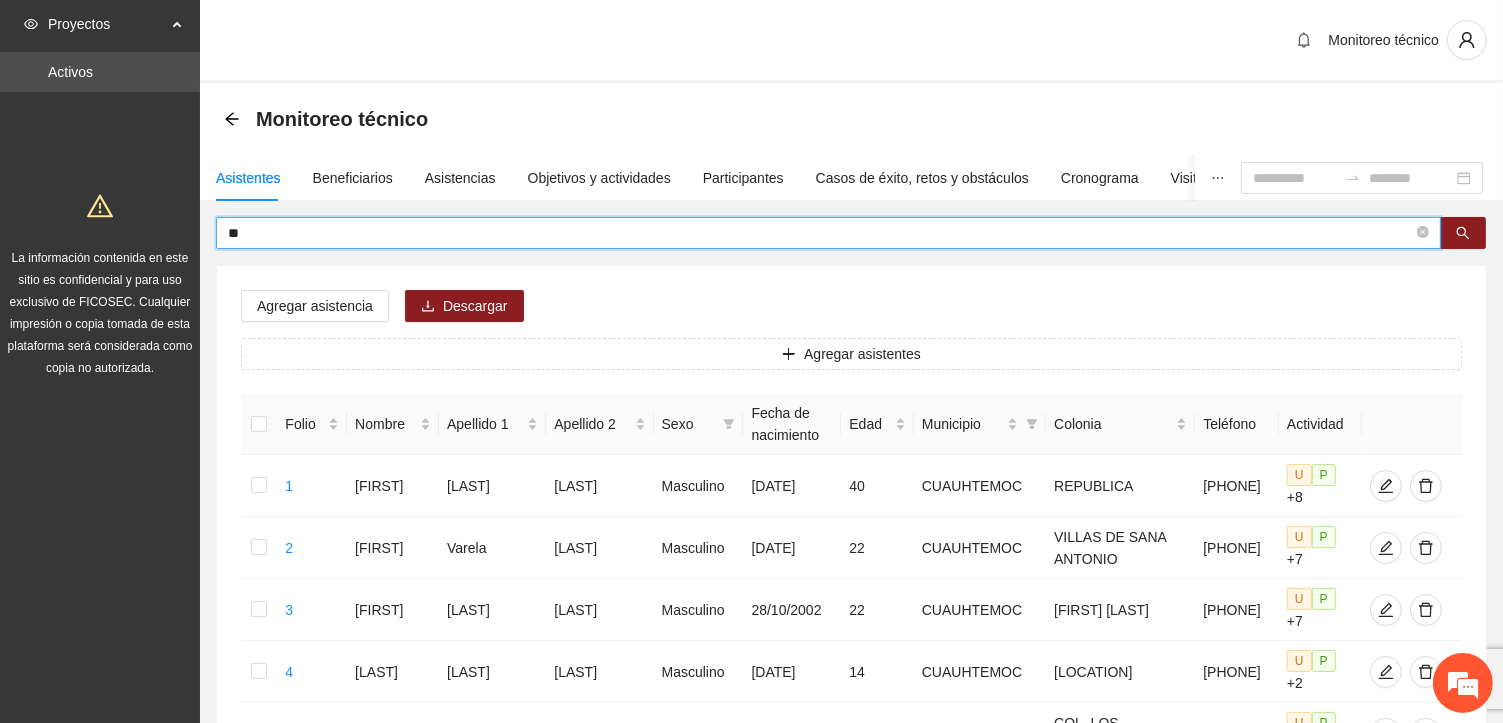 type on "*" 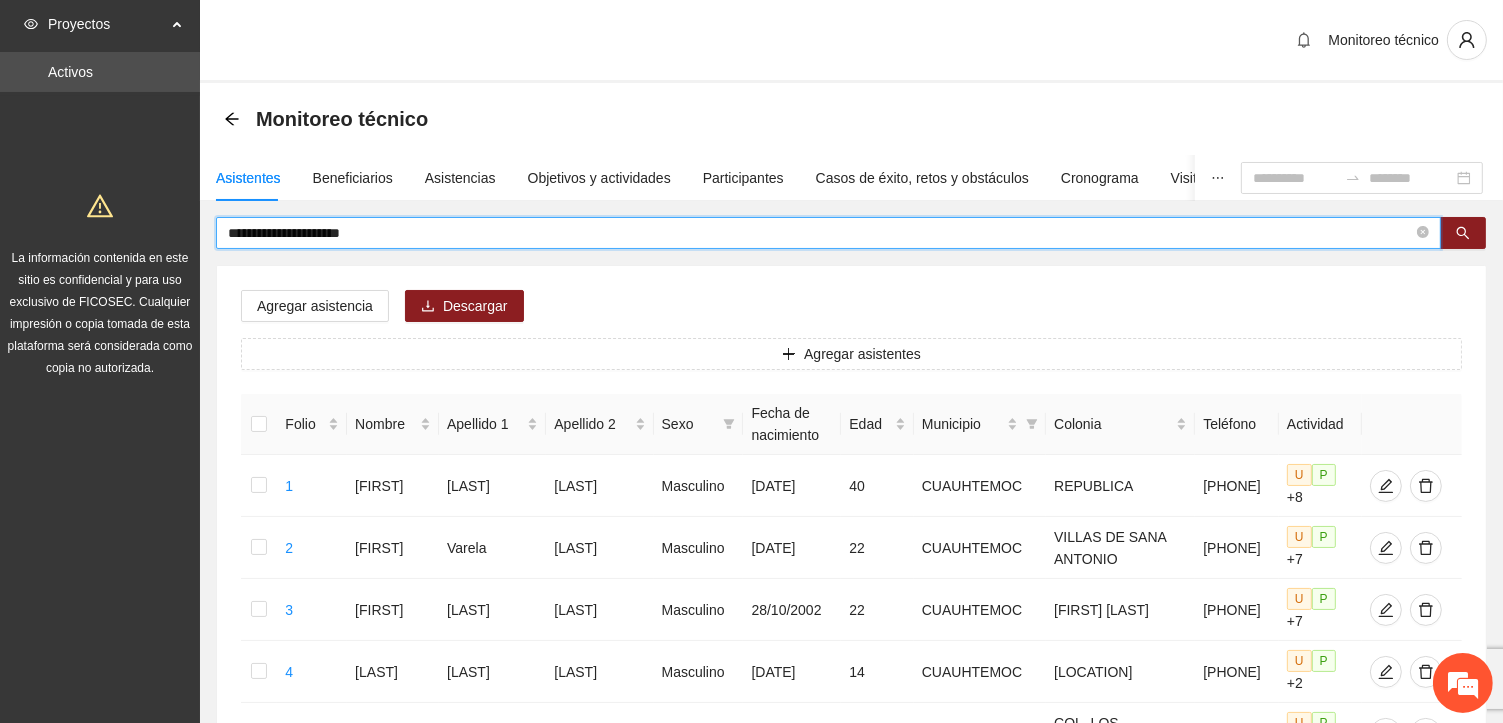 type on "**********" 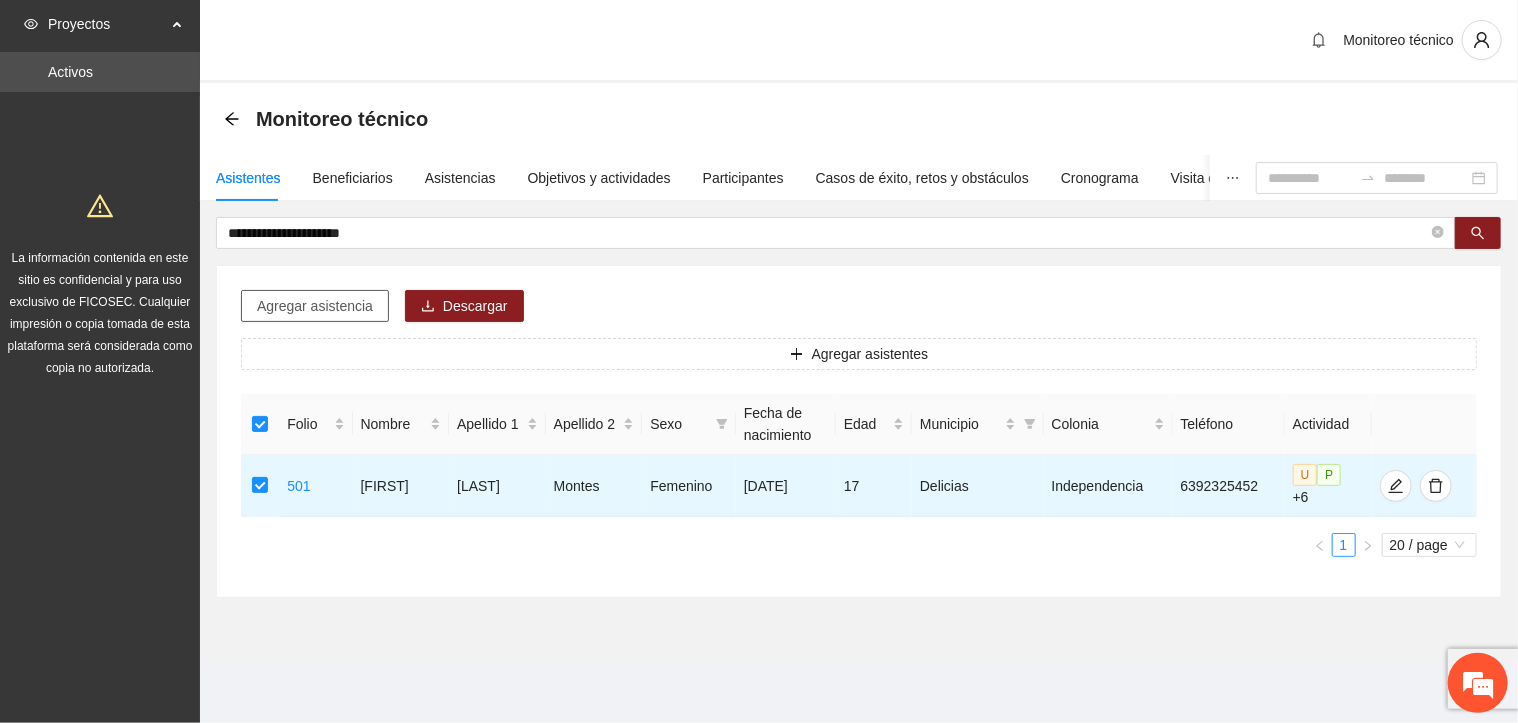 click on "Agregar asistencia" at bounding box center (315, 306) 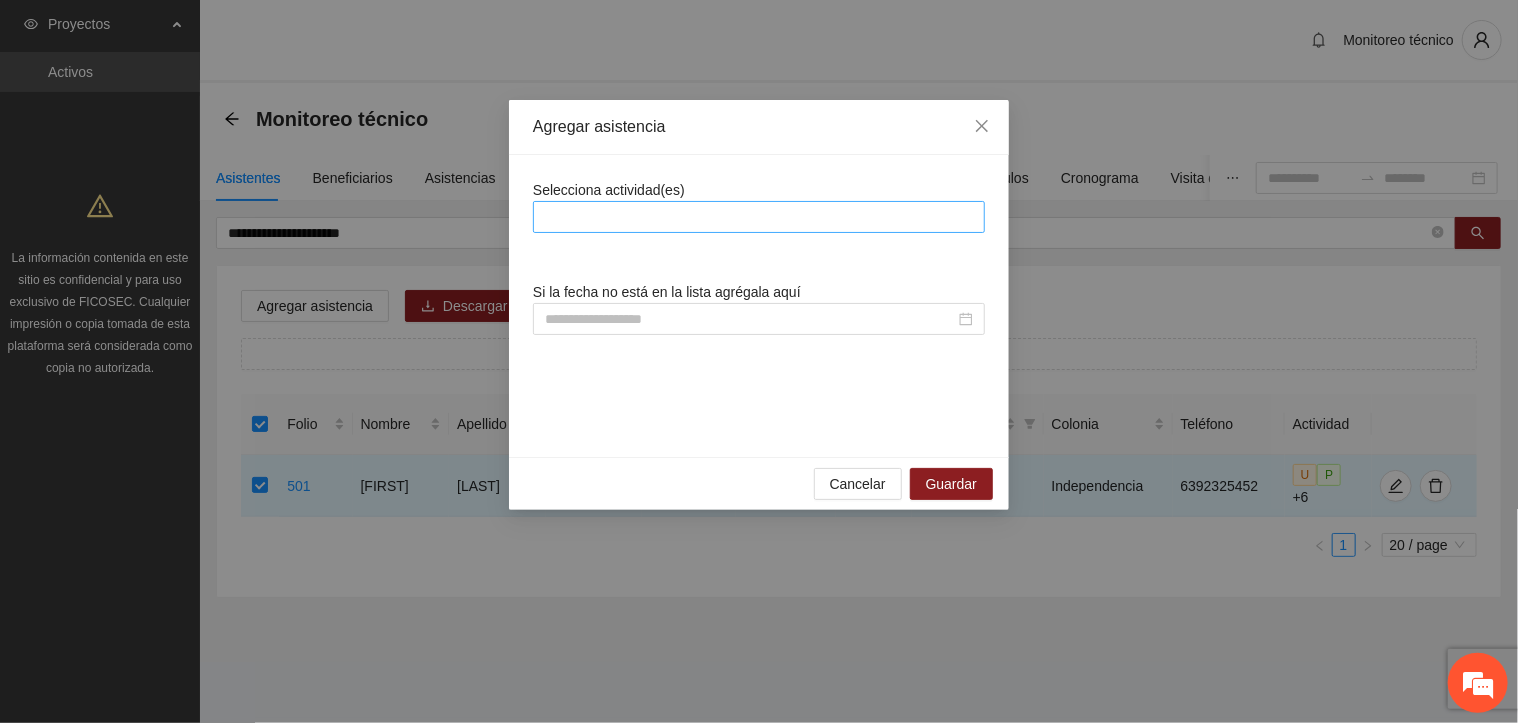 click at bounding box center (759, 217) 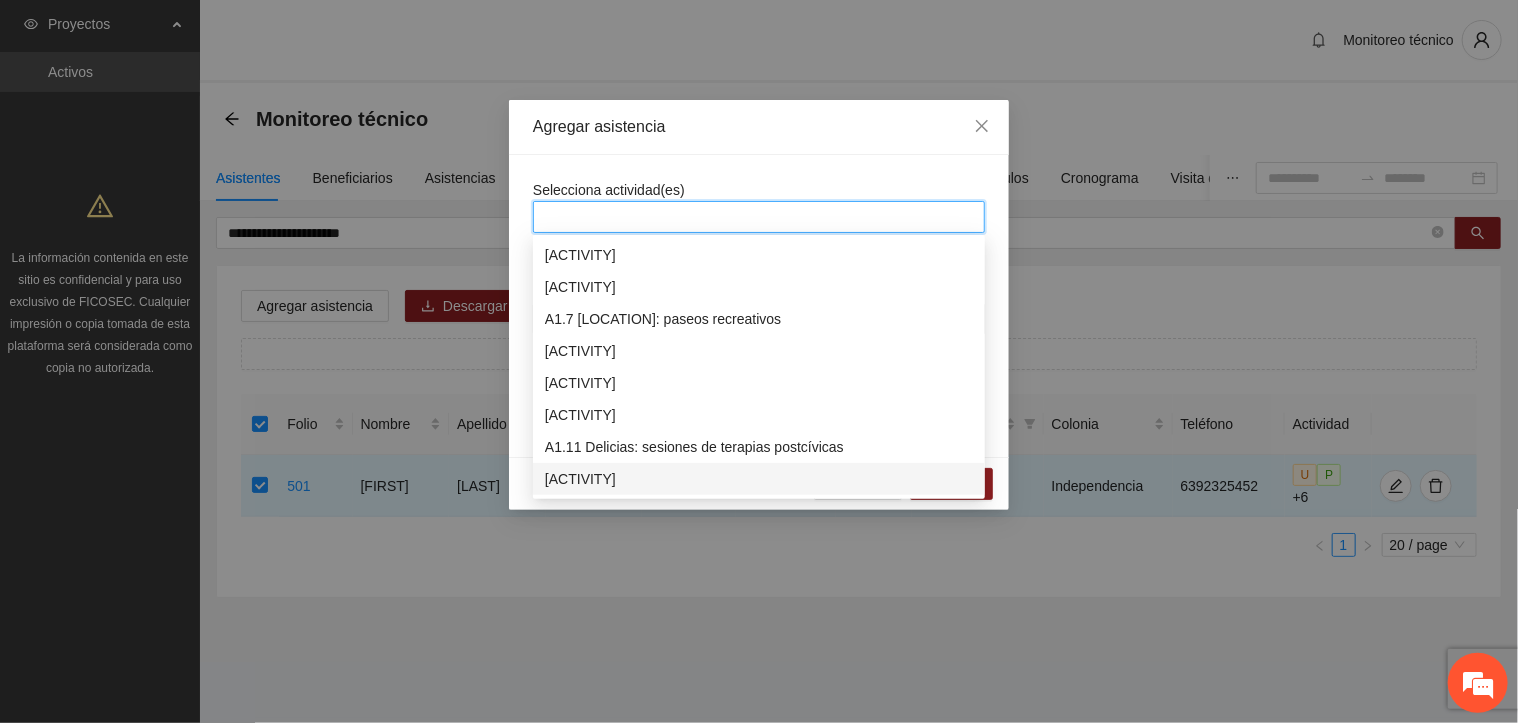 scroll, scrollTop: 160, scrollLeft: 0, axis: vertical 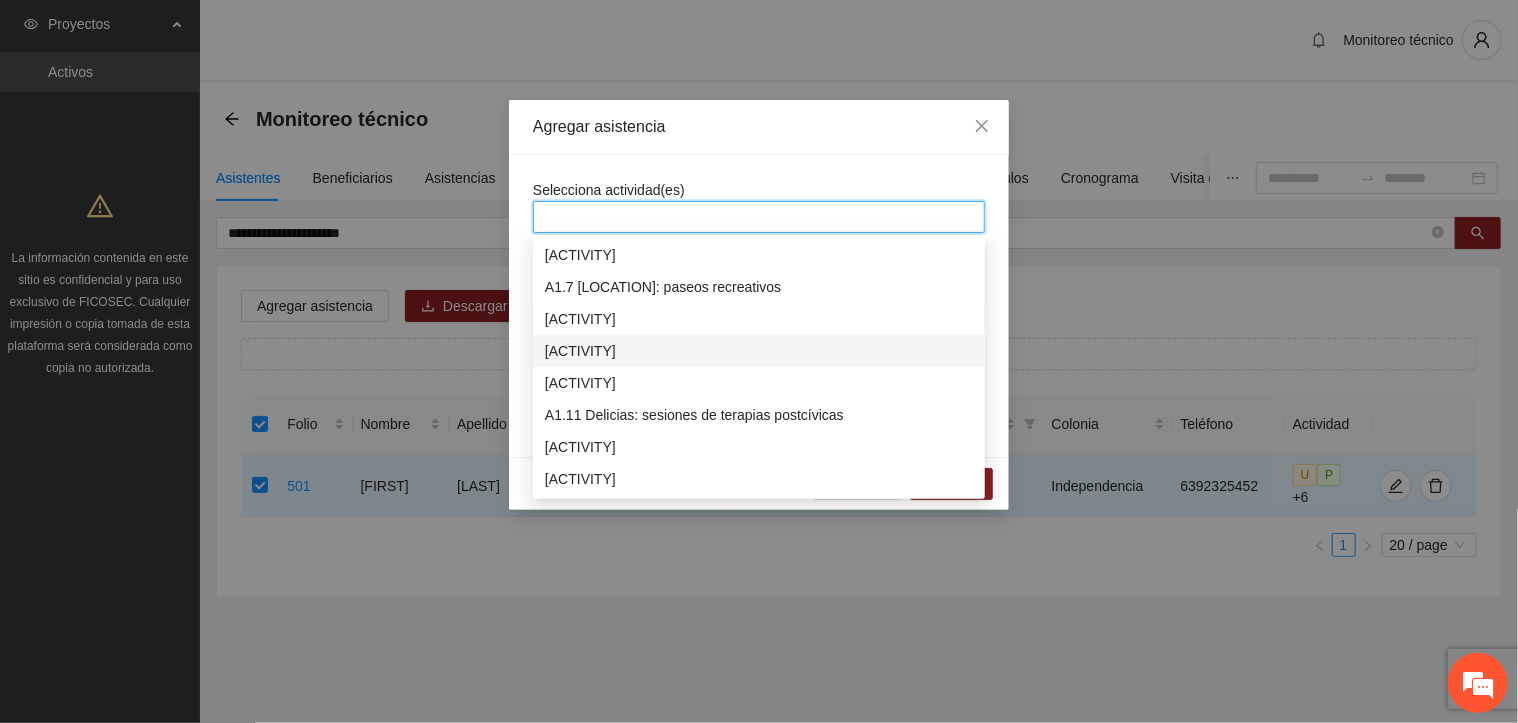 click on "[ACTIVITY]" at bounding box center [759, 351] 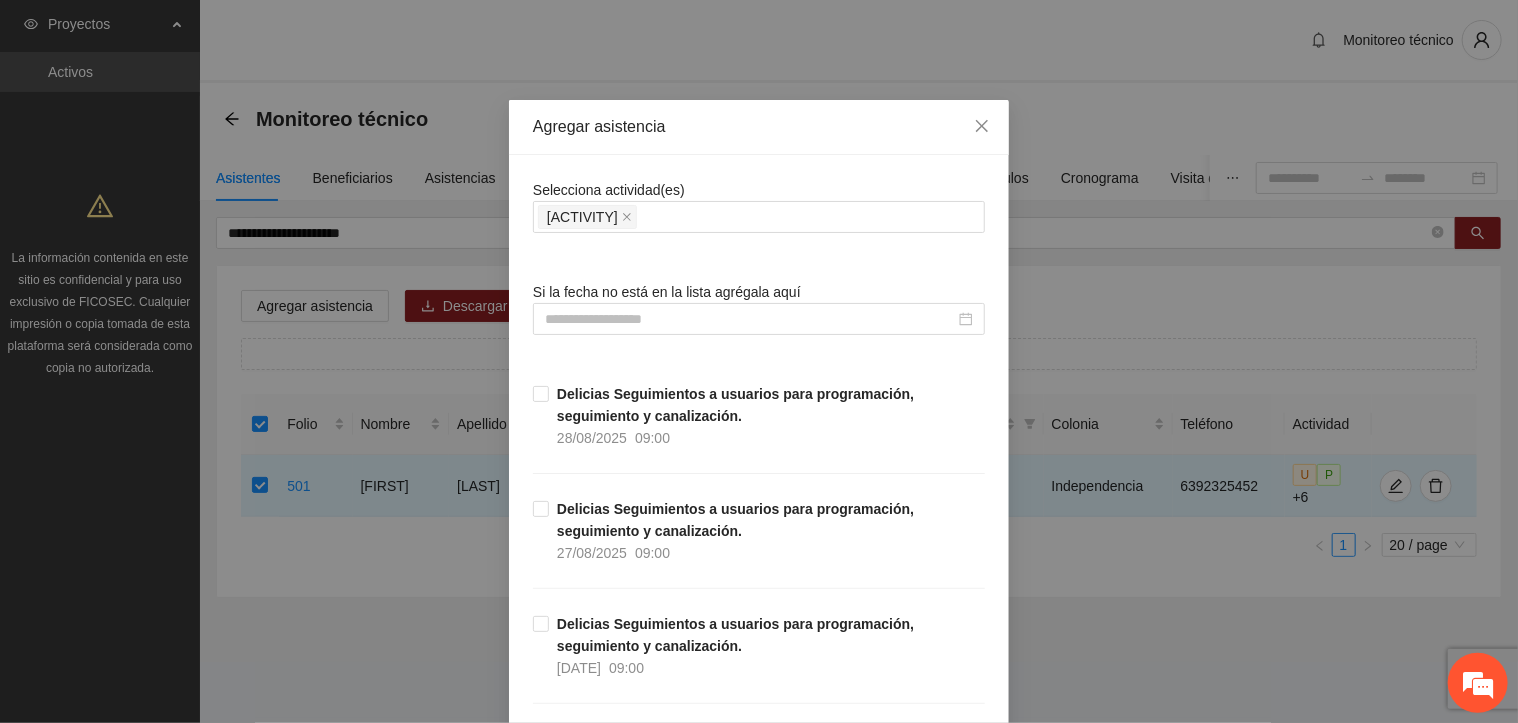 click on "Selecciona actividad(es) [ACTIVITY] [ACTIVITY].   Si la fecha no está en la lista agrégala aquí [ACTIVITY] [ACTIVITY]. [DATE] [TIME] [ACTIVITY] [ACTIVITY]. [DATE] [TIME] [ACTIVITY] [ACTIVITY]. [DATE] [TIME] [ACTIVITY] [ACTIVITY]. [DATE] [TIME] [ACTIVITY] [ACTIVITY]. [DATE] [TIME] [ACTIVITY] [ACTIVITY]. [DATE] [TIME] [ACTIVITY] [ACTIVITY]. [DATE] [TIME] [ACTIVITY] [ACTIVITY]. [DATE] [TIME] [ACTIVITY] [ACTIVITY]. [DATE] [TIME] [DATE] [TIME] [DATE] [TIME] [DATE] [TIME] [DATE] [TIME]" at bounding box center (759, 9180) 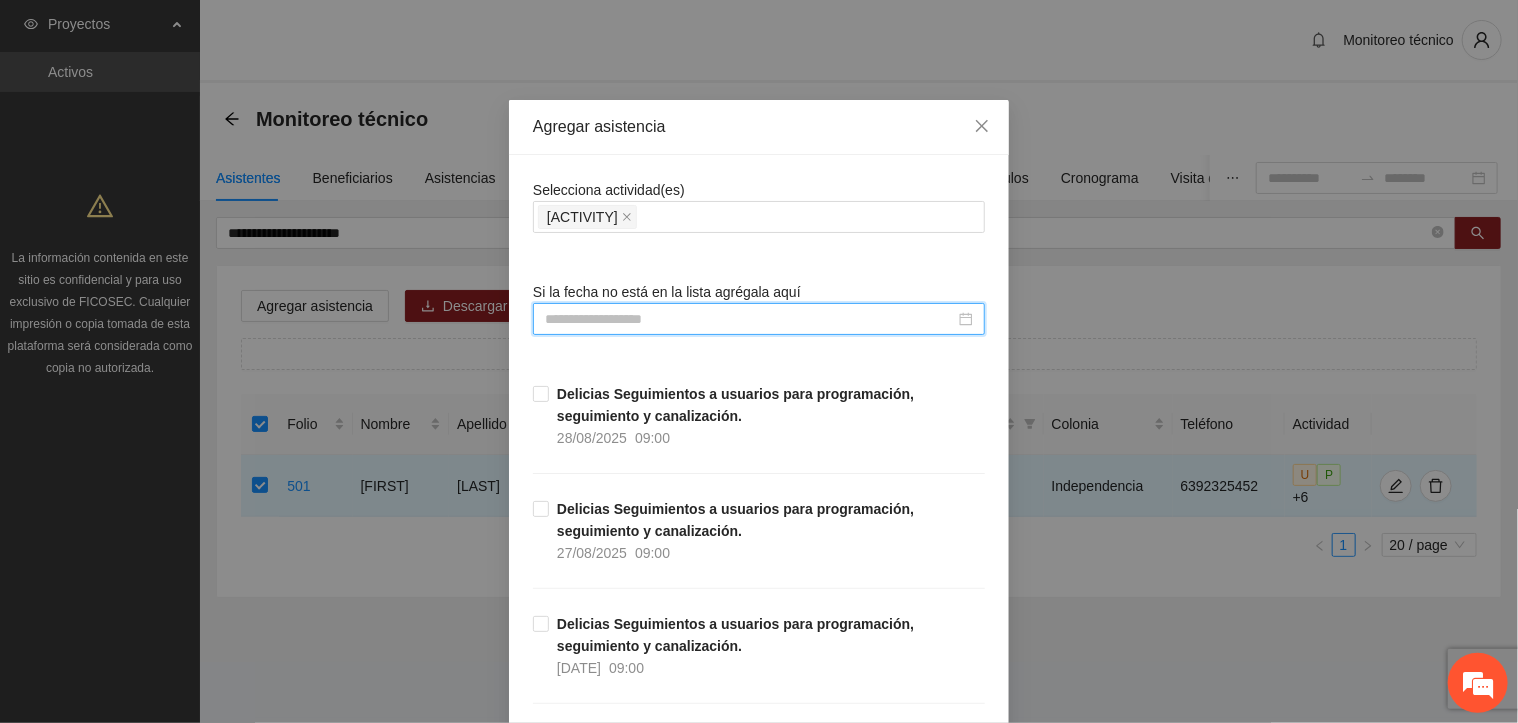 click at bounding box center (750, 319) 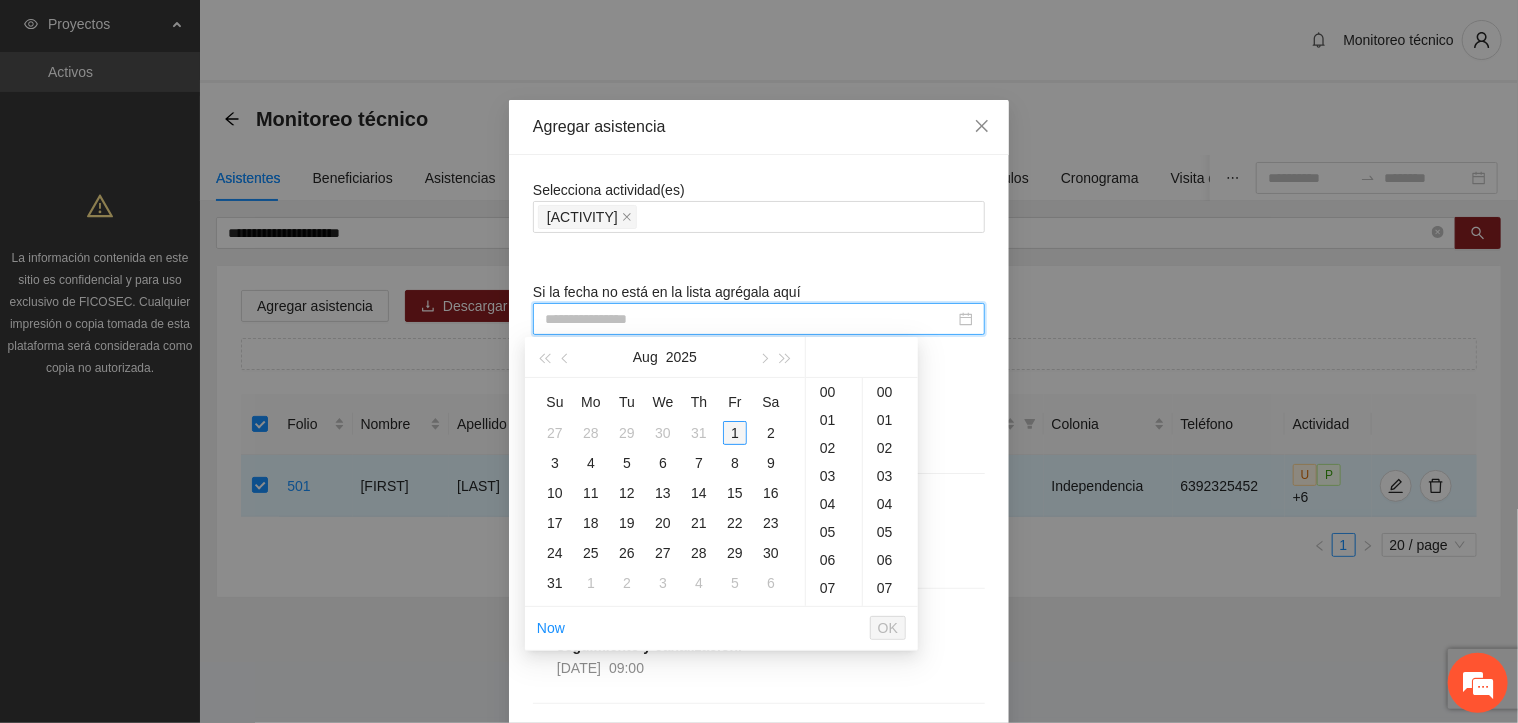 click on "1" at bounding box center (735, 433) 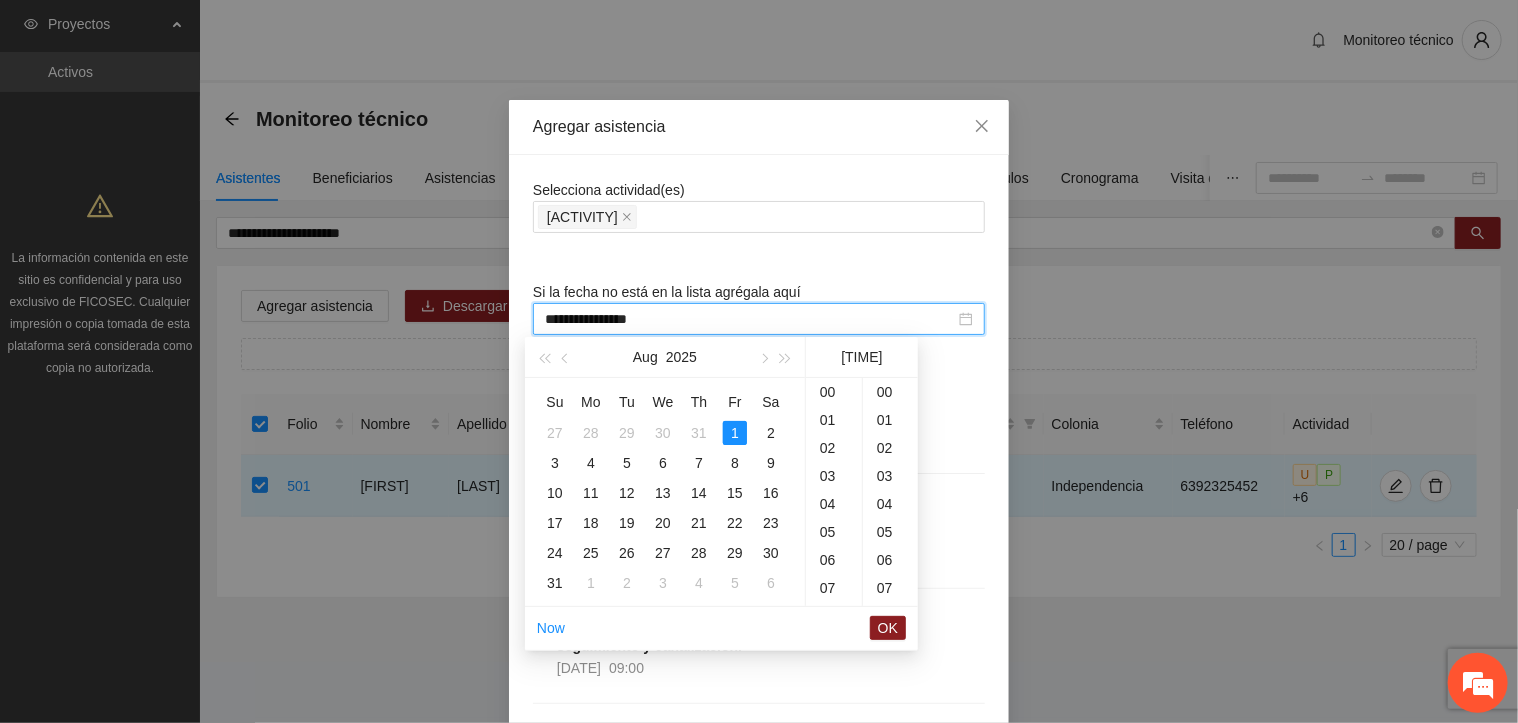scroll, scrollTop: 336, scrollLeft: 0, axis: vertical 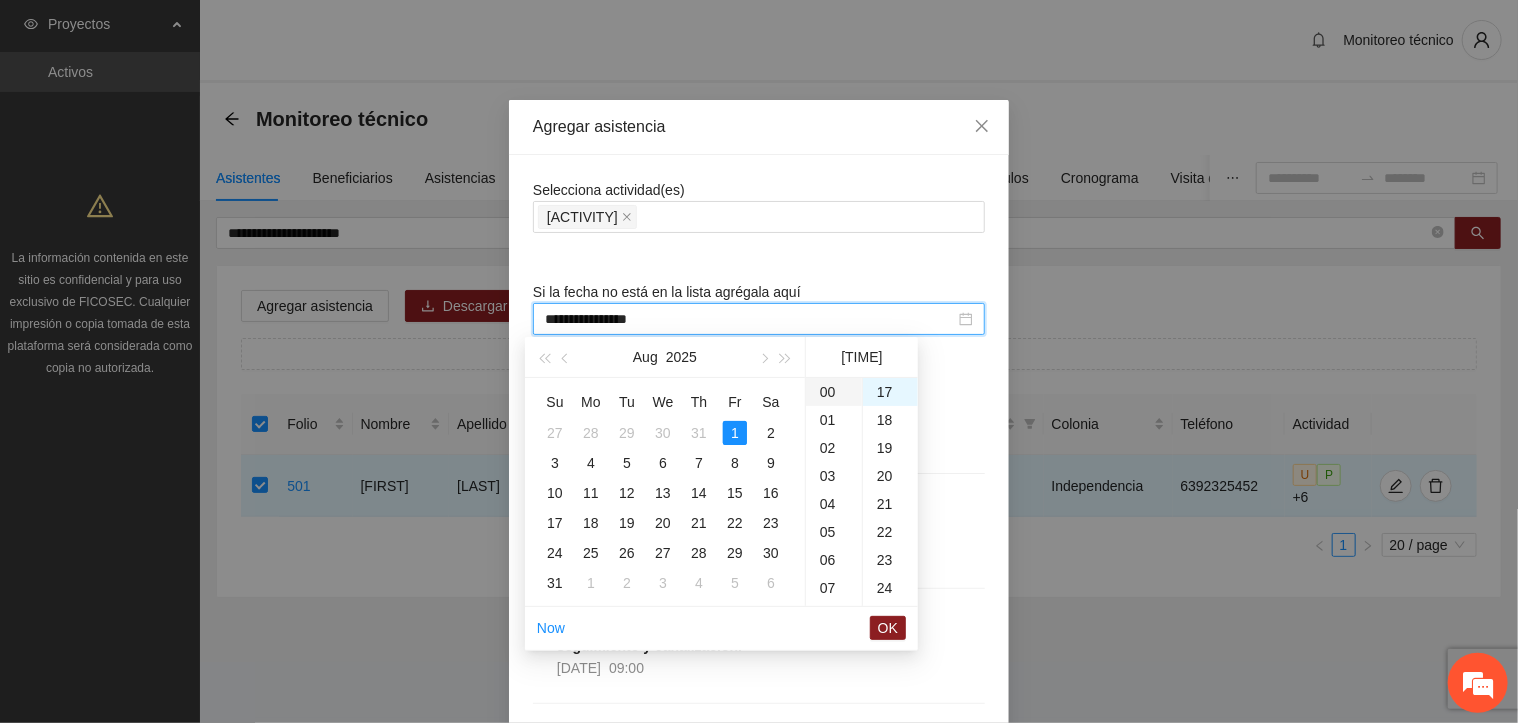 click on "00" at bounding box center (834, 392) 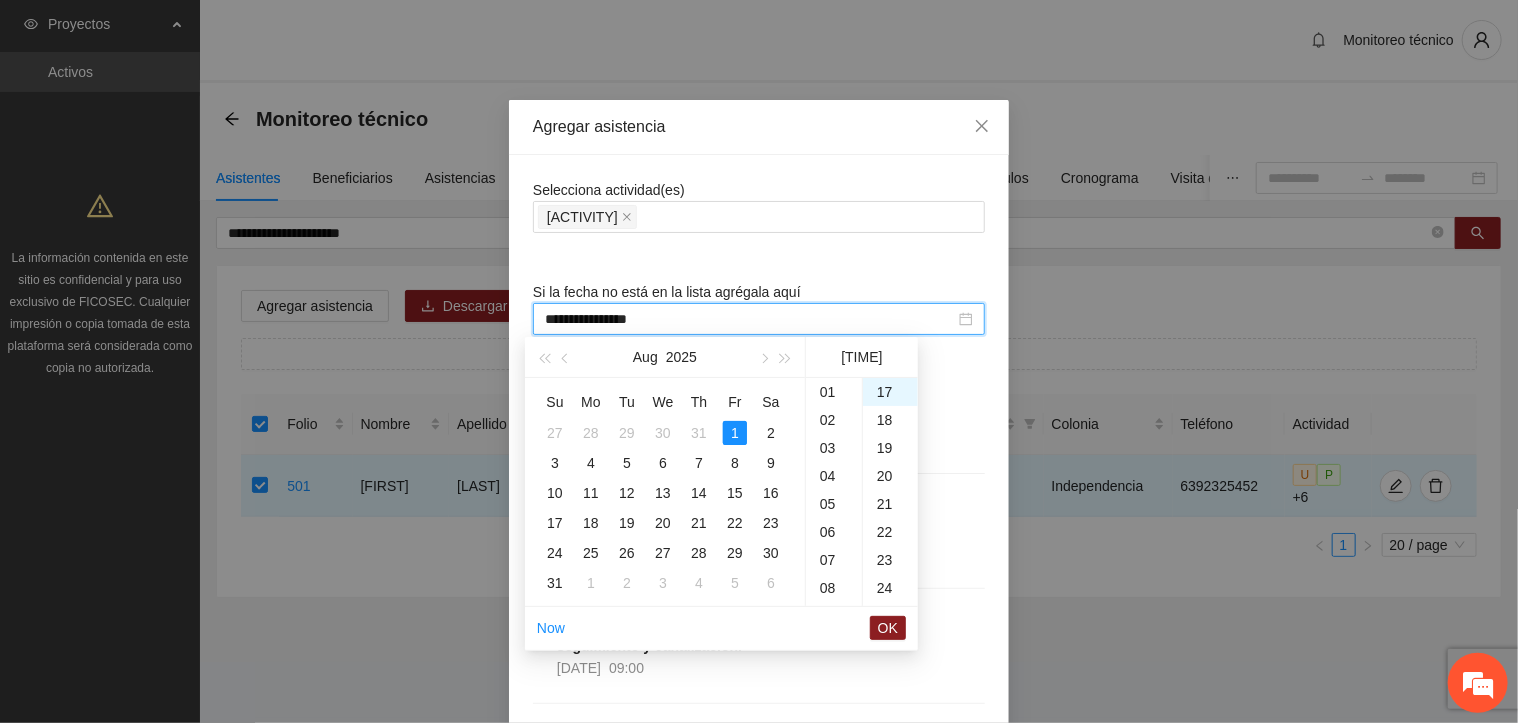 scroll, scrollTop: 40, scrollLeft: 0, axis: vertical 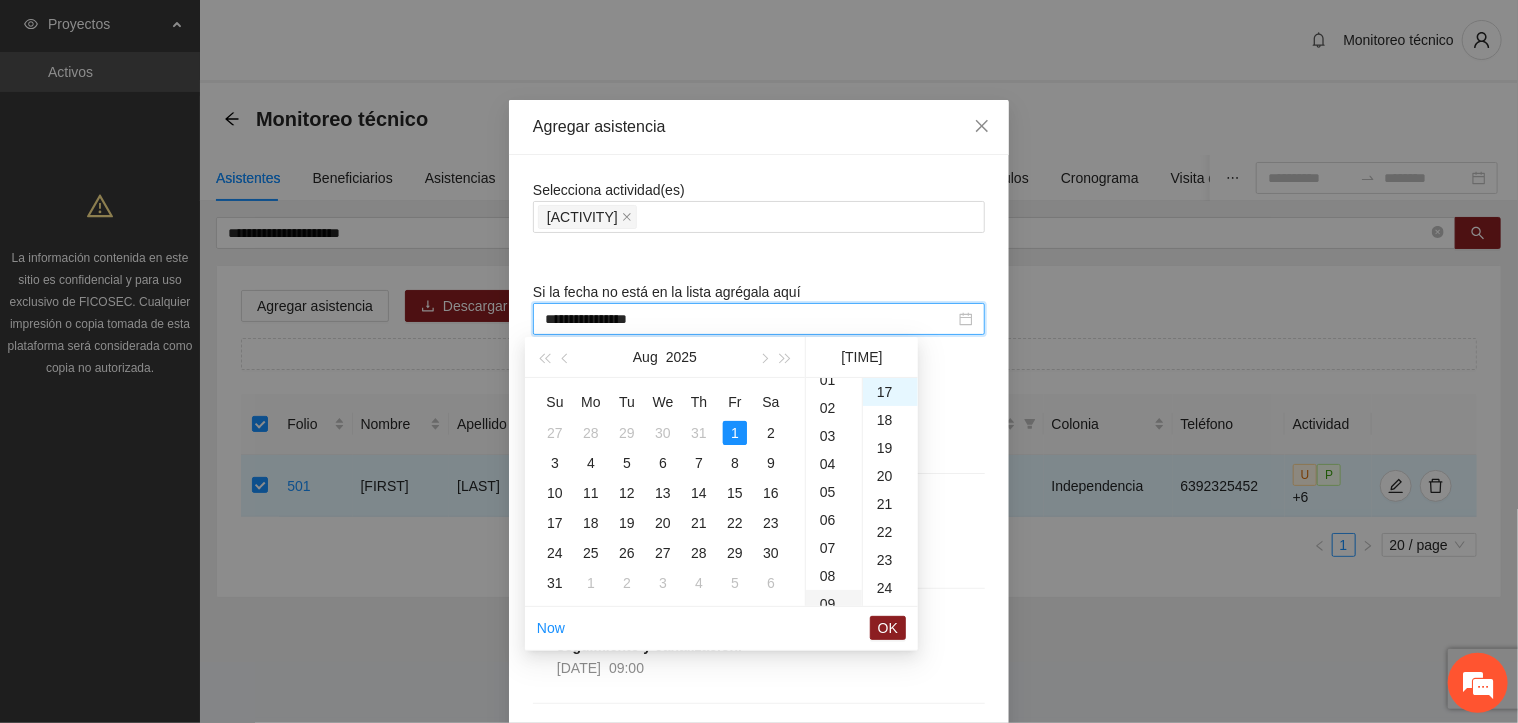 click on "09" at bounding box center (834, 604) 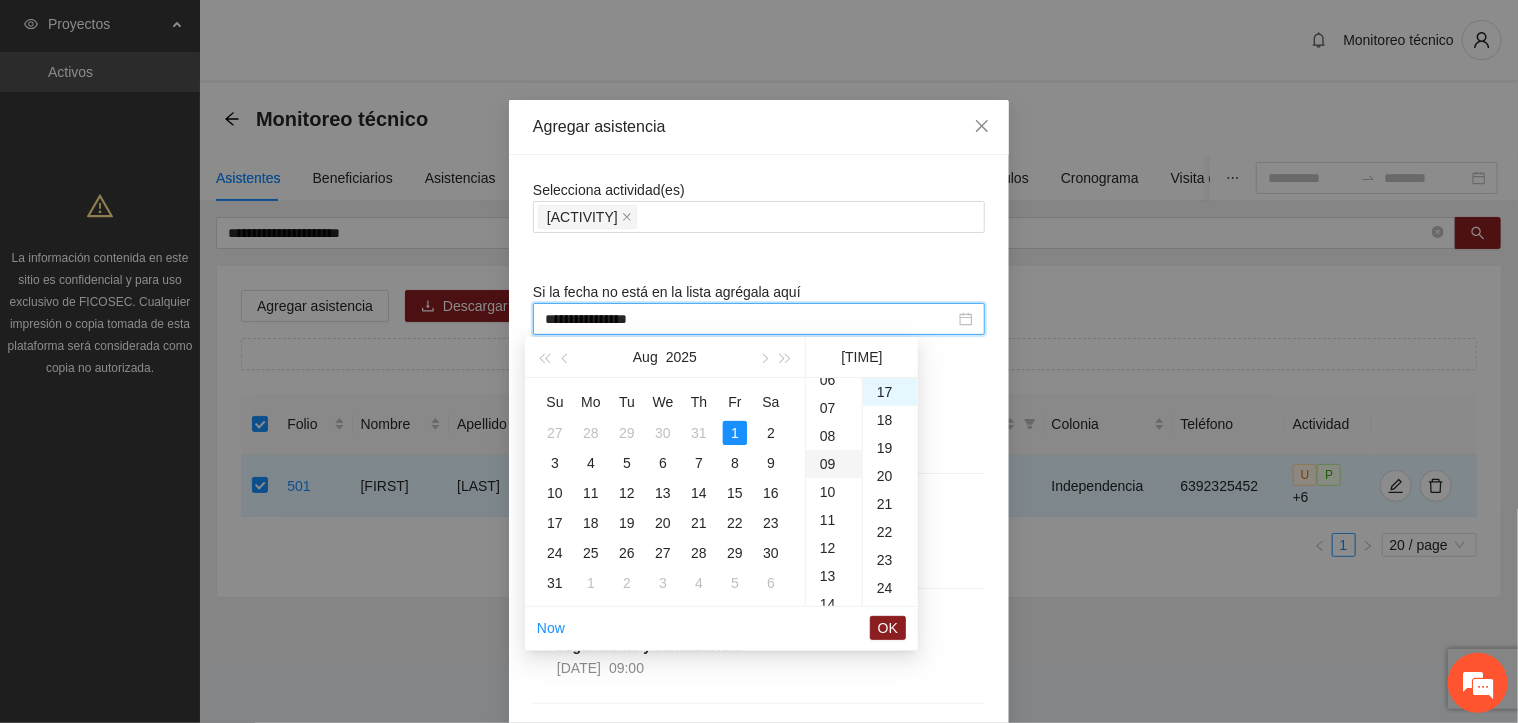 scroll, scrollTop: 252, scrollLeft: 0, axis: vertical 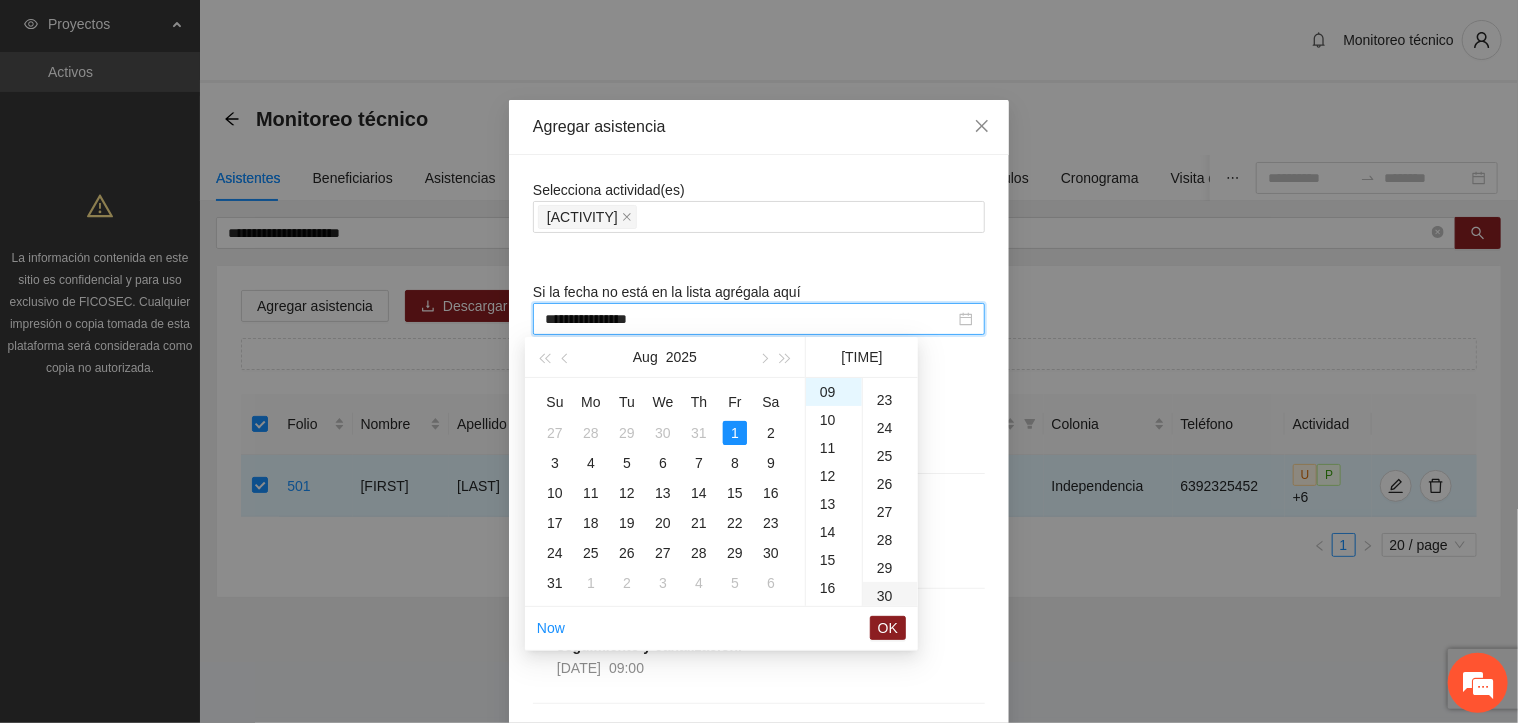 click on "30" at bounding box center [890, 596] 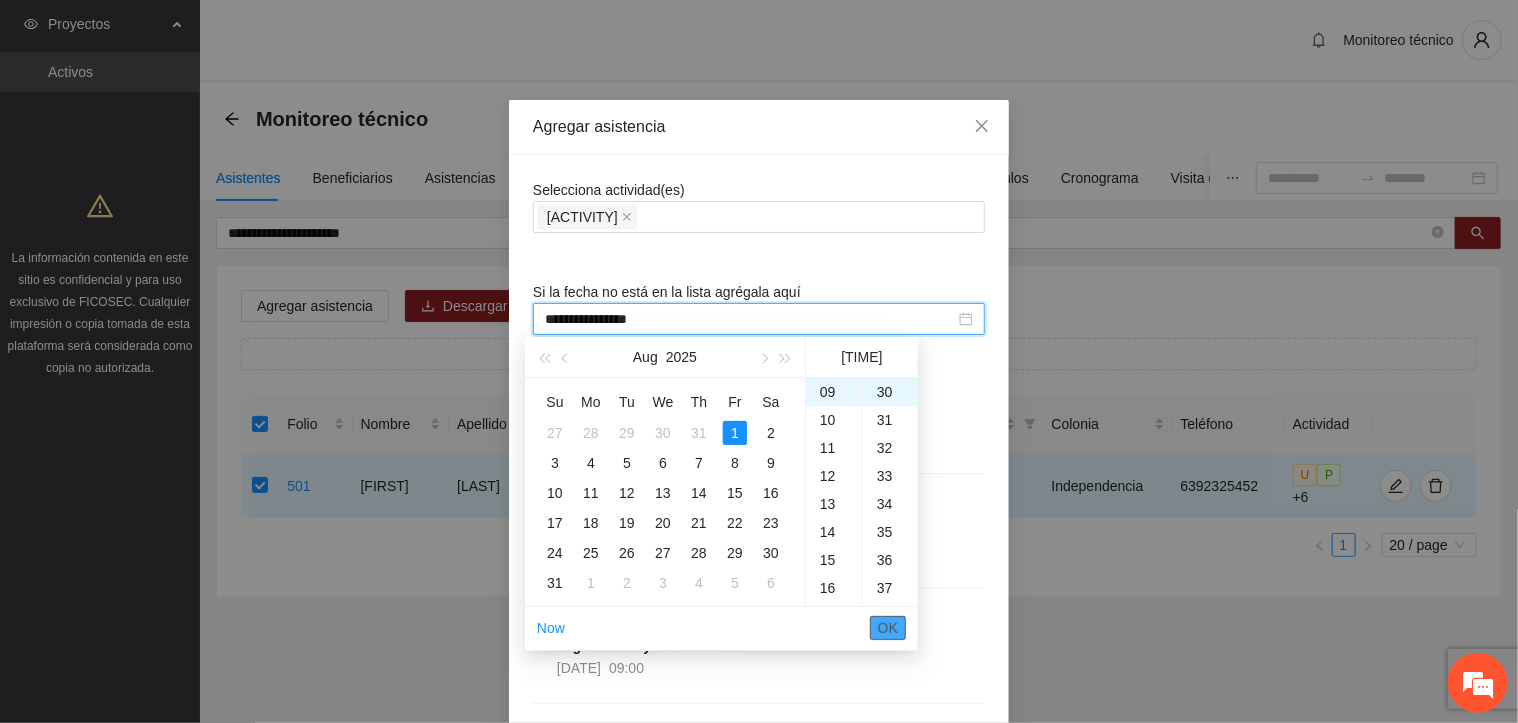 click on "OK" at bounding box center [888, 628] 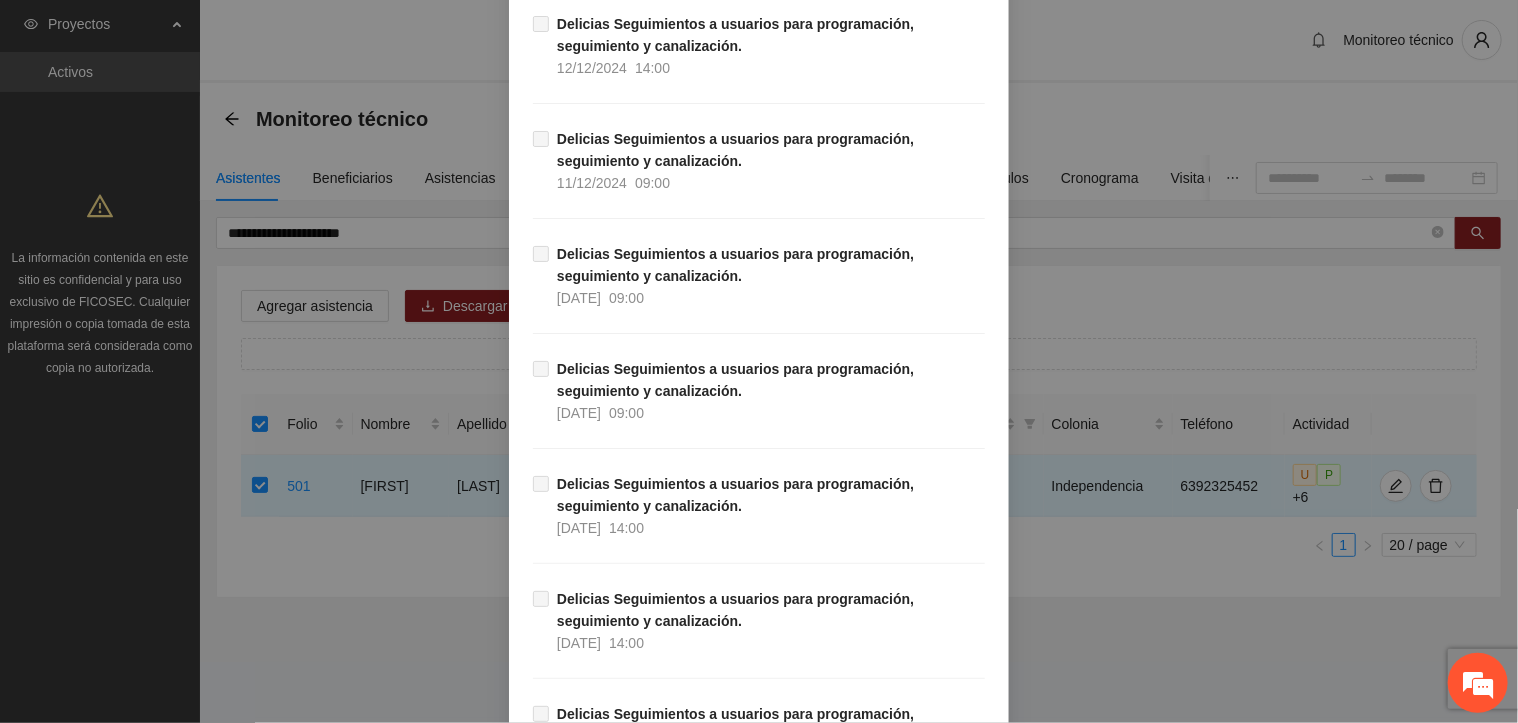 scroll, scrollTop: 17372, scrollLeft: 0, axis: vertical 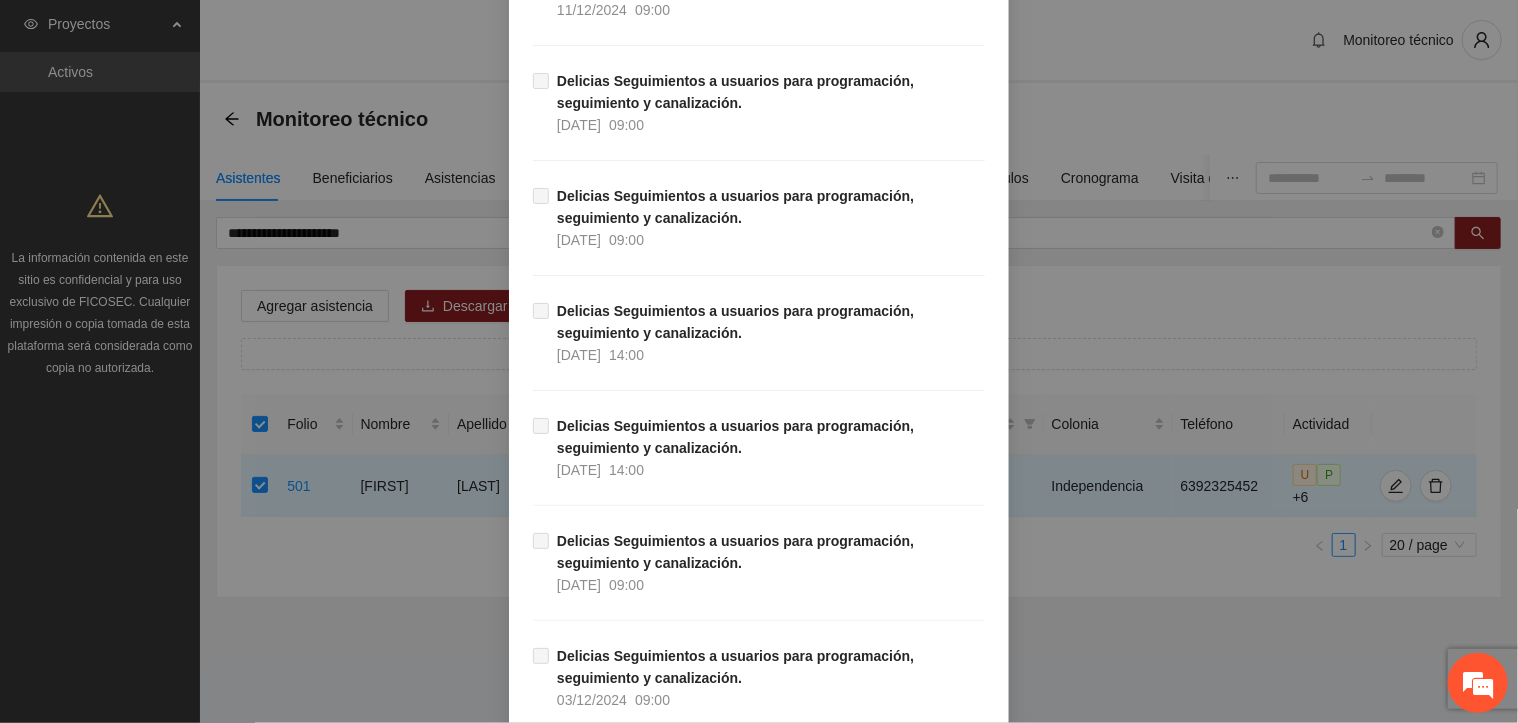 click on "Guardar" at bounding box center [951, 860] 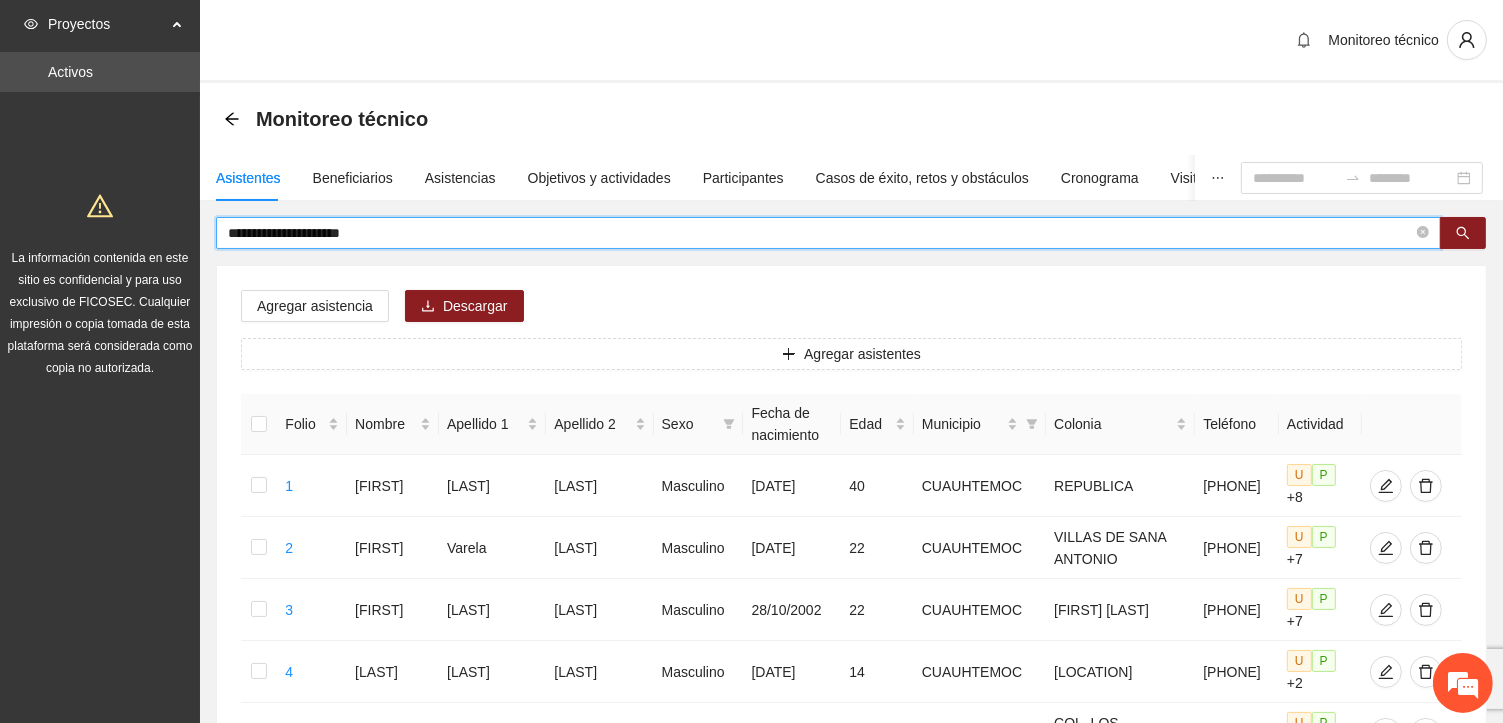 click on "**********" at bounding box center (820, 233) 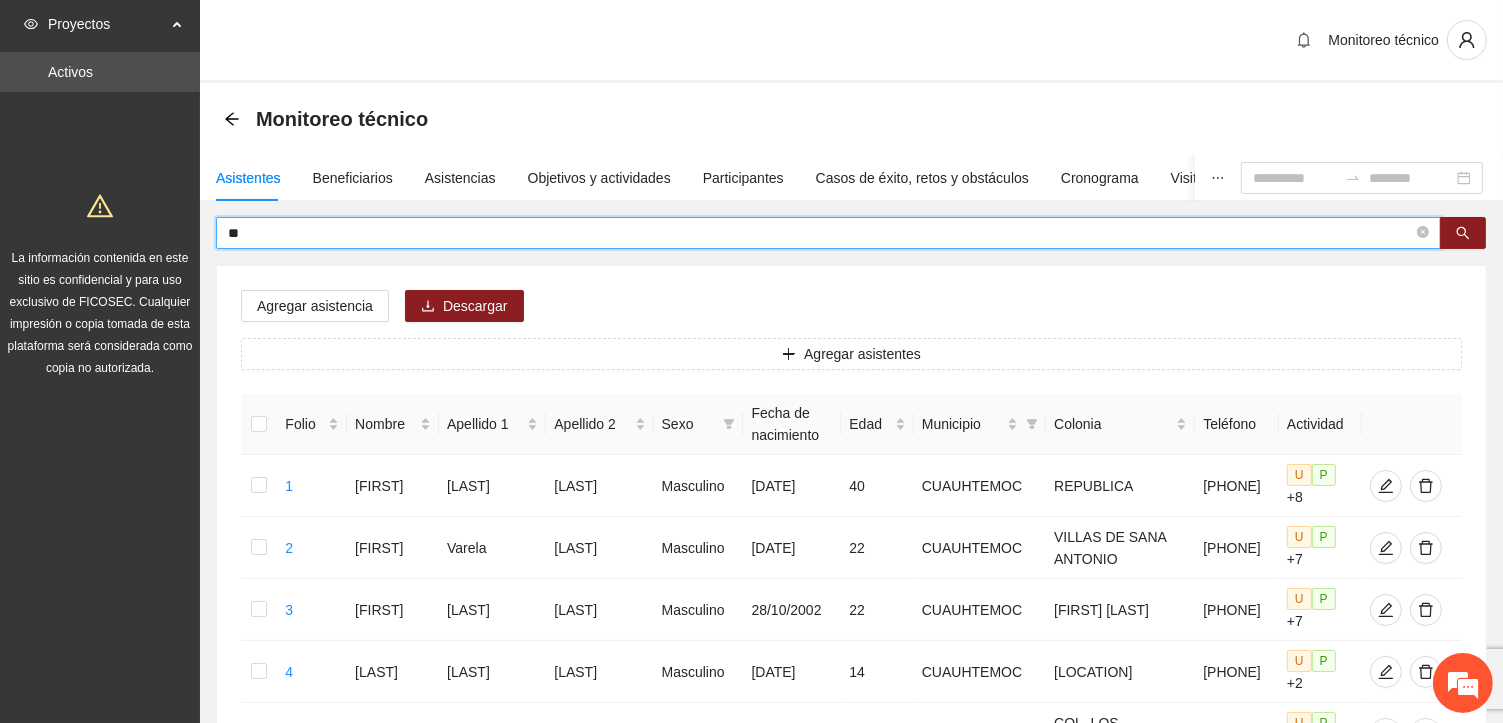 type on "*" 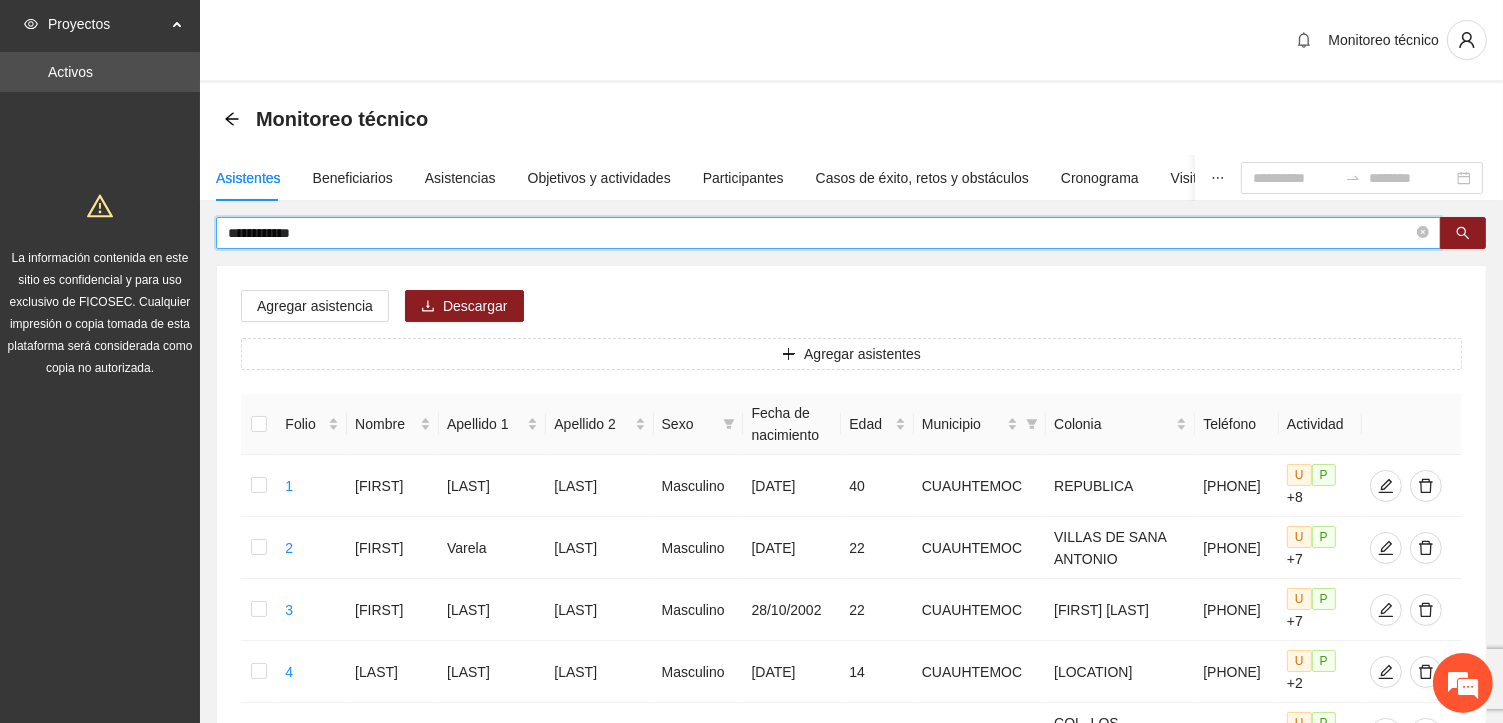 type on "**********" 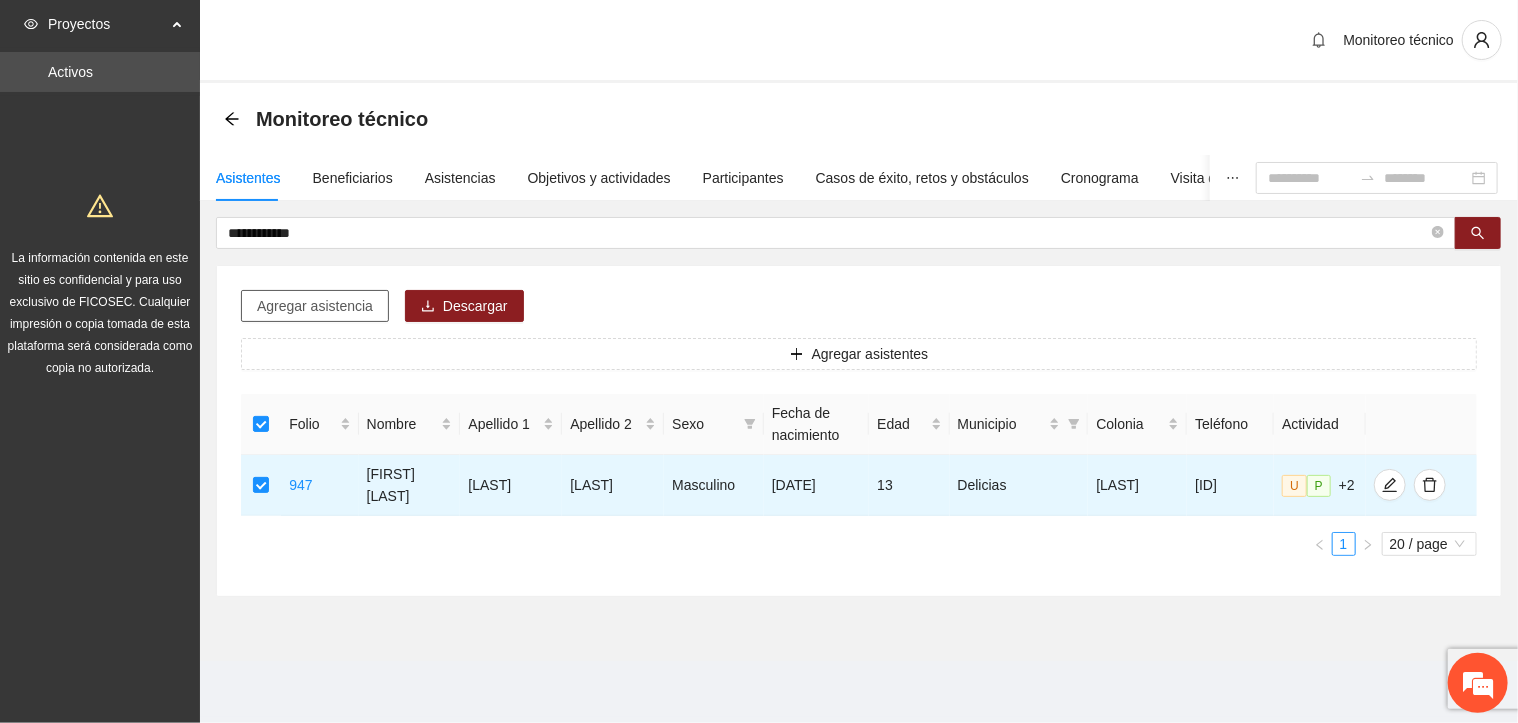 click on "Agregar asistencia" at bounding box center (315, 306) 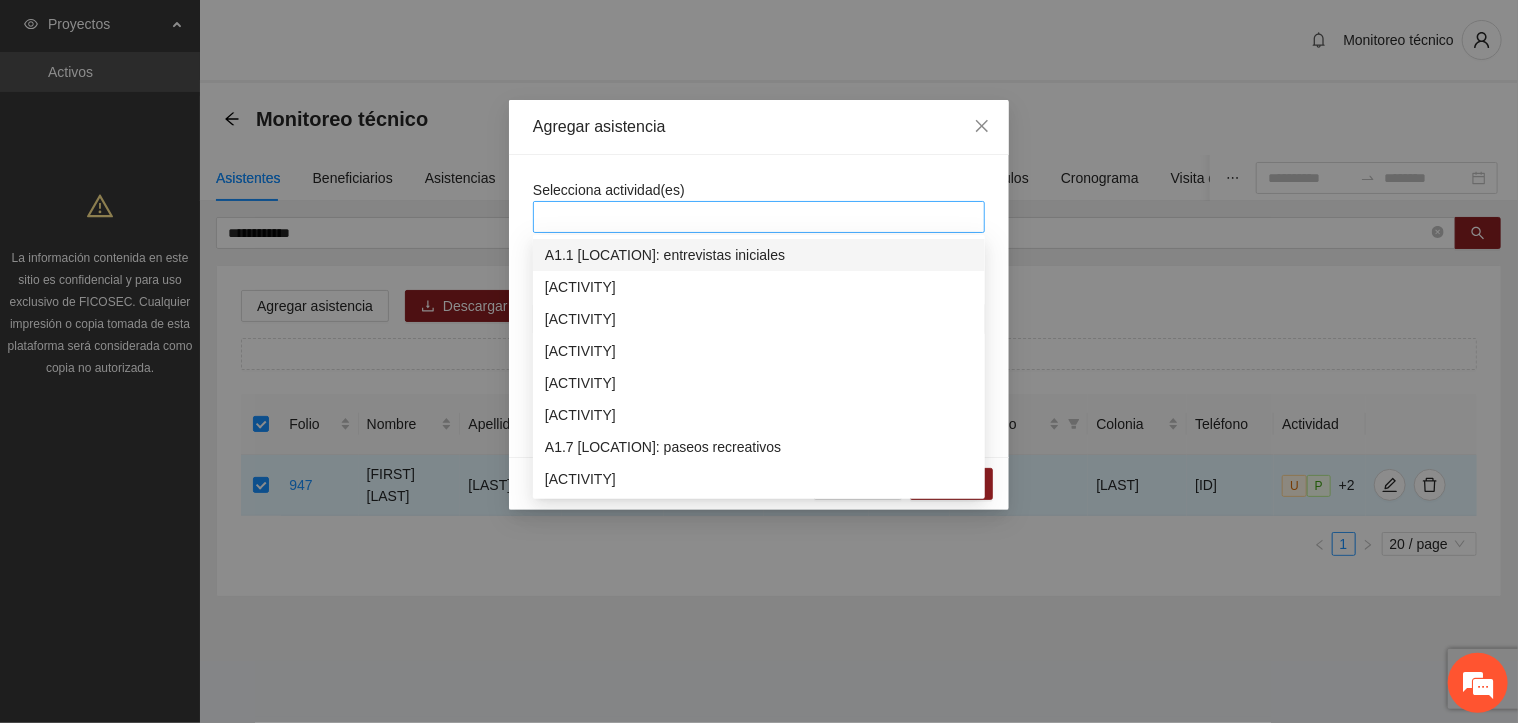 click at bounding box center [759, 217] 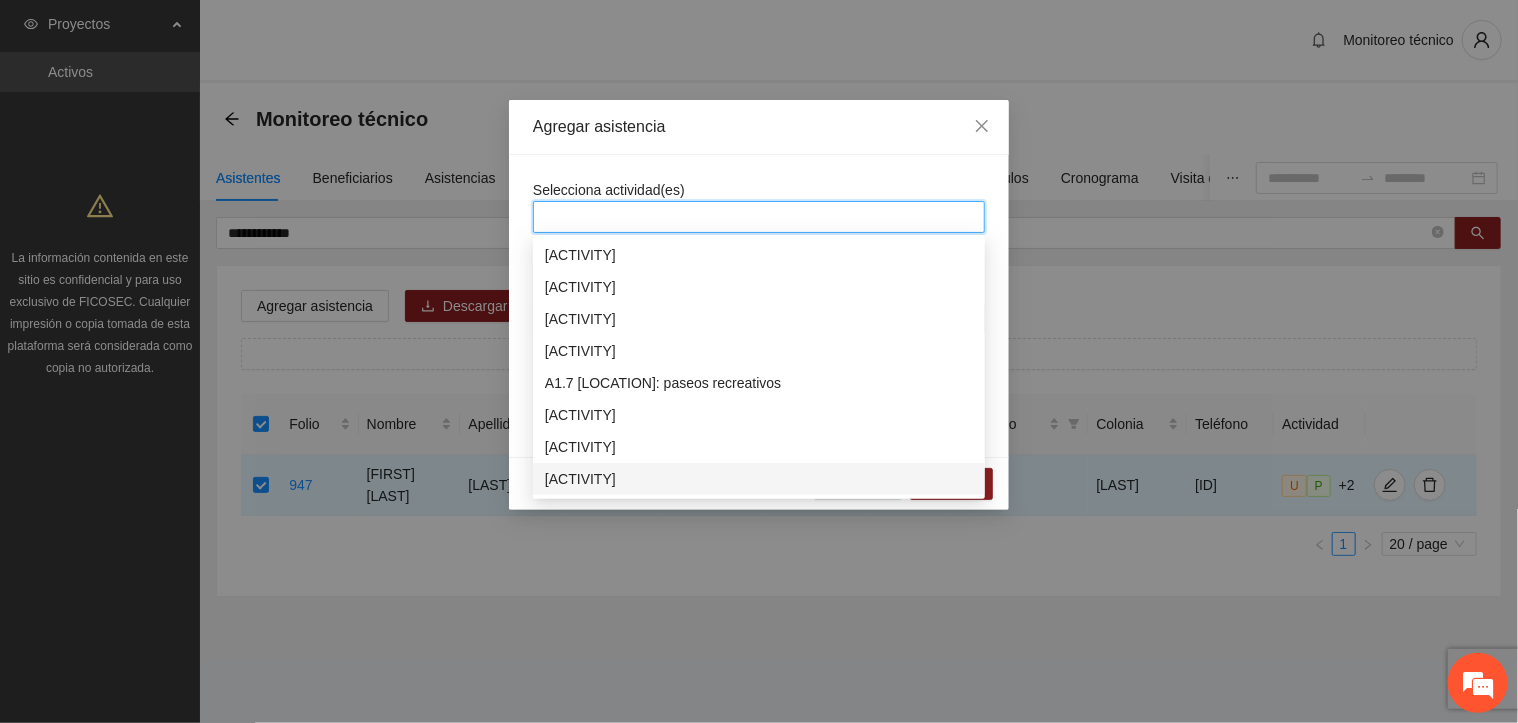 scroll, scrollTop: 96, scrollLeft: 0, axis: vertical 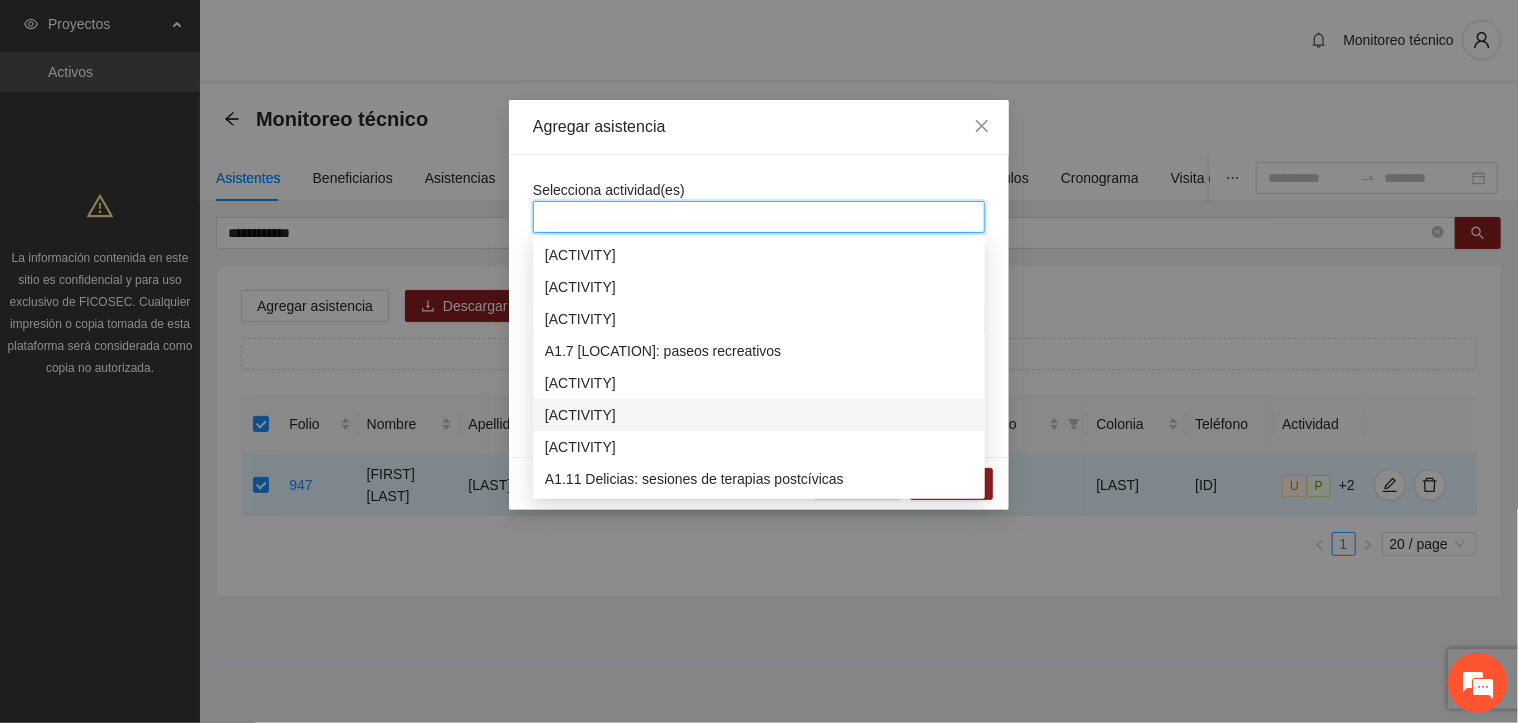 click on "[ACTIVITY]" at bounding box center [759, 415] 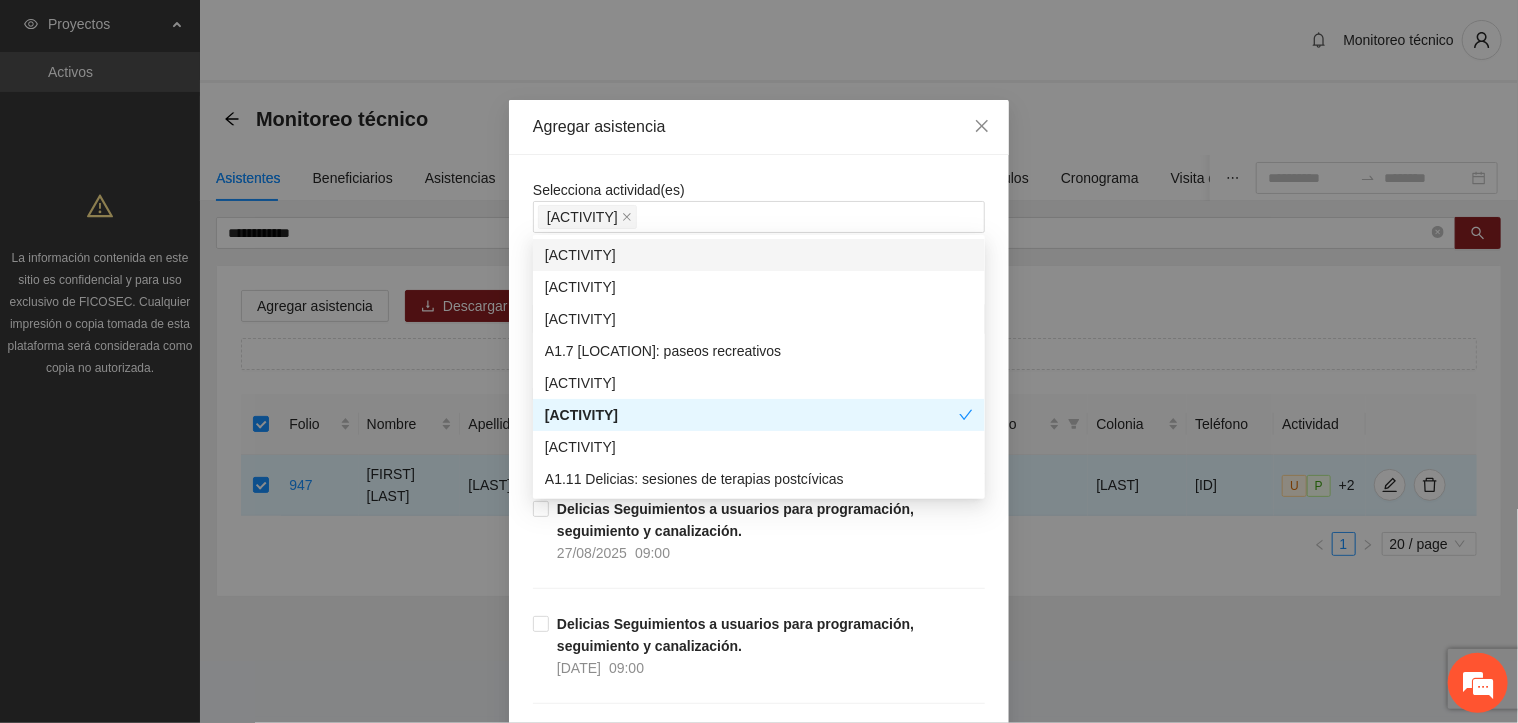 click on "Selecciona actividad(es) [ACTIVITY] [ACTIVITY].   Si la fecha no está en la lista agrégala aquí [ACTIVITY] [ACTIVITY]. [DATE] [TIME] [ACTIVITY] [ACTIVITY]. [DATE] [TIME] [ACTIVITY] [ACTIVITY]. [DATE] [TIME] [ACTIVITY] [ACTIVITY]. [DATE] [TIME] [ACTIVITY] [ACTIVITY]. [DATE] [TIME] [ACTIVITY] [ACTIVITY]. [DATE] [TIME] [ACTIVITY] [ACTIVITY]. [DATE] [TIME] [ACTIVITY] [ACTIVITY]. [DATE] [TIME] [ACTIVITY] [ACTIVITY]. [DATE] [TIME] [DATE] [TIME] [DATE] [TIME] [DATE] [TIME] [DATE] [TIME]" at bounding box center [759, 9180] 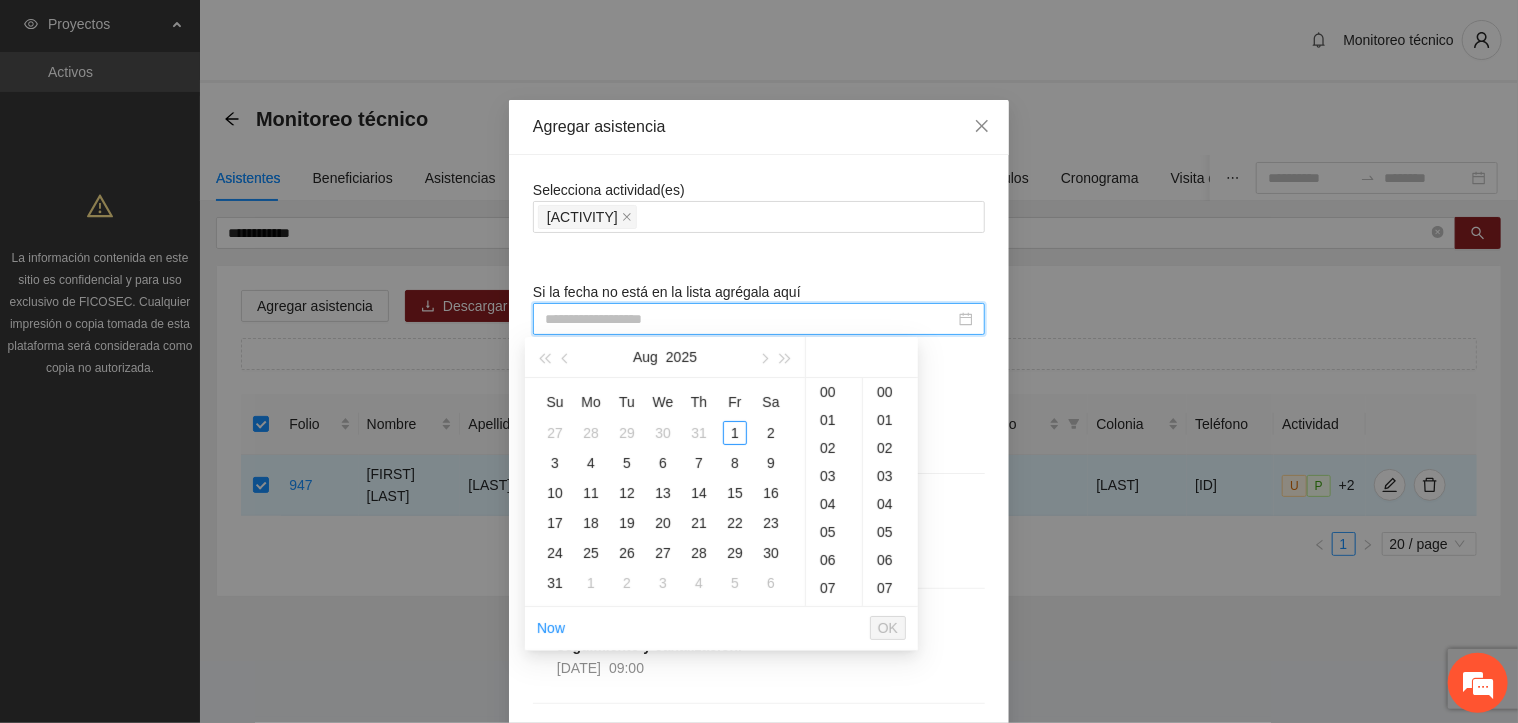click at bounding box center [750, 319] 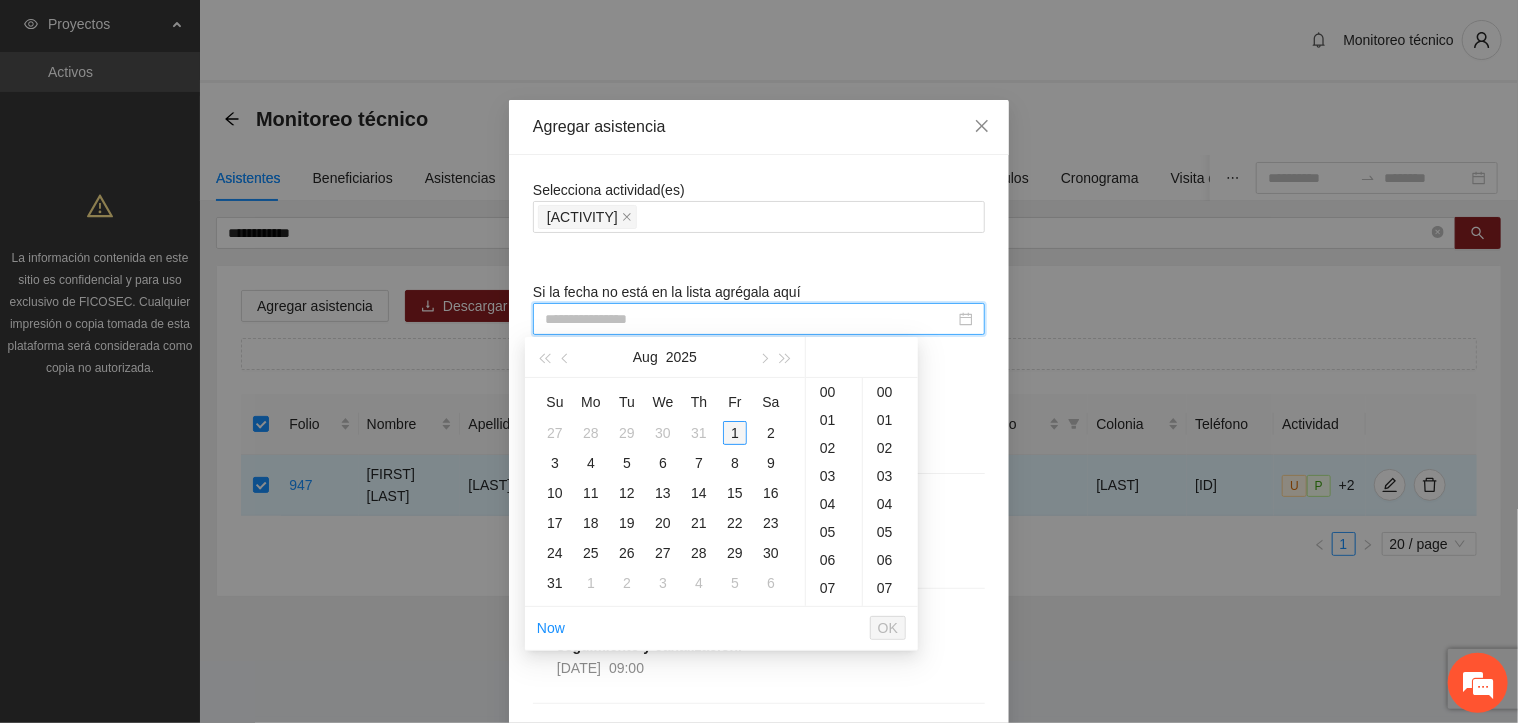 click on "1" at bounding box center (735, 433) 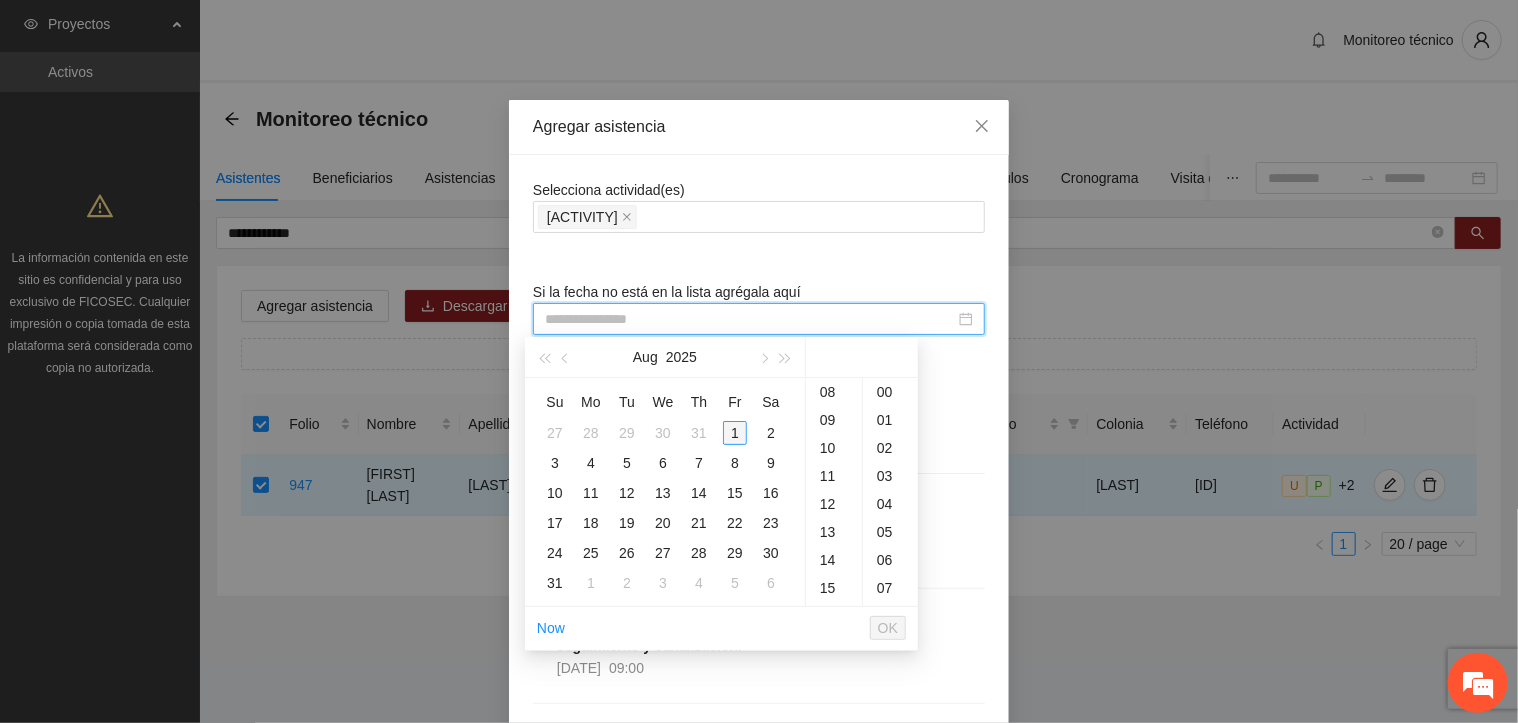 scroll, scrollTop: 336, scrollLeft: 0, axis: vertical 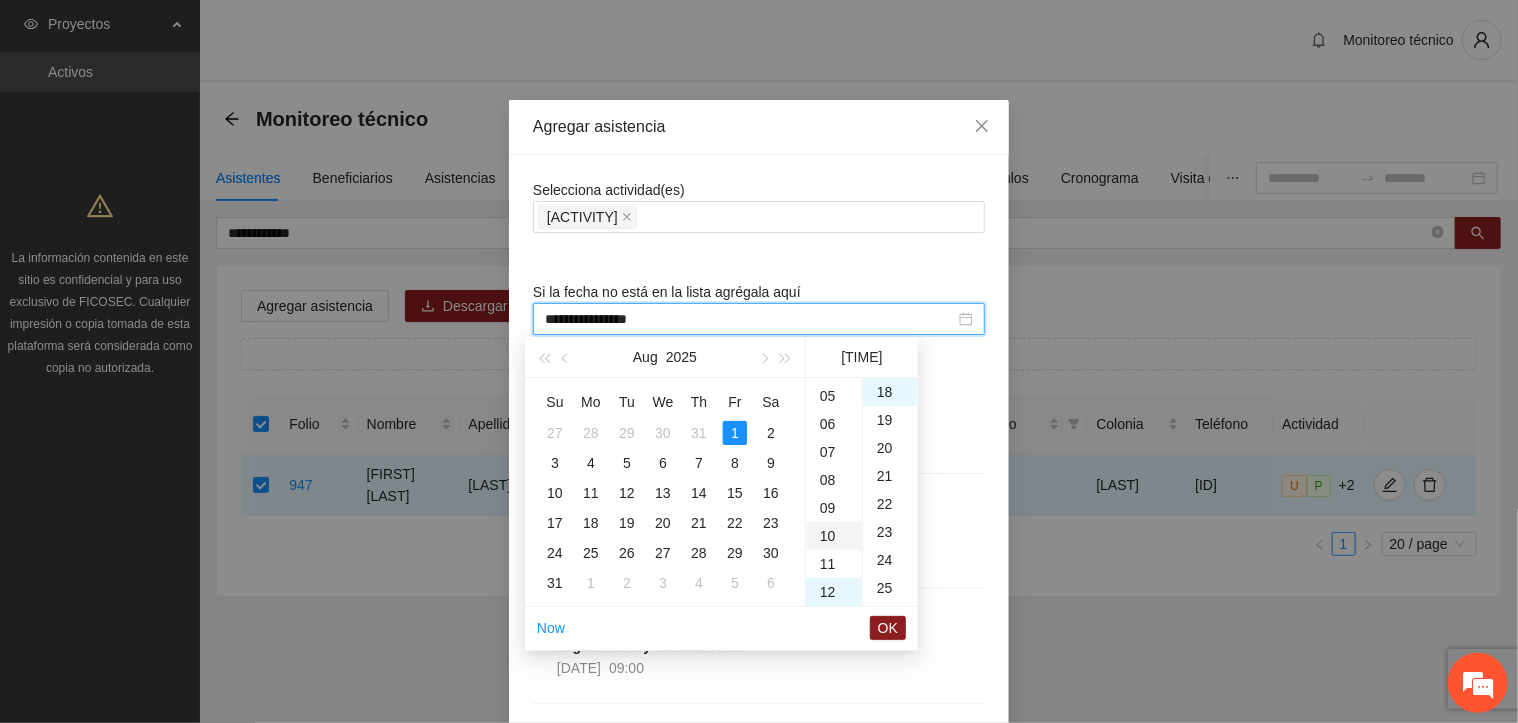 click on "10" at bounding box center [834, 536] 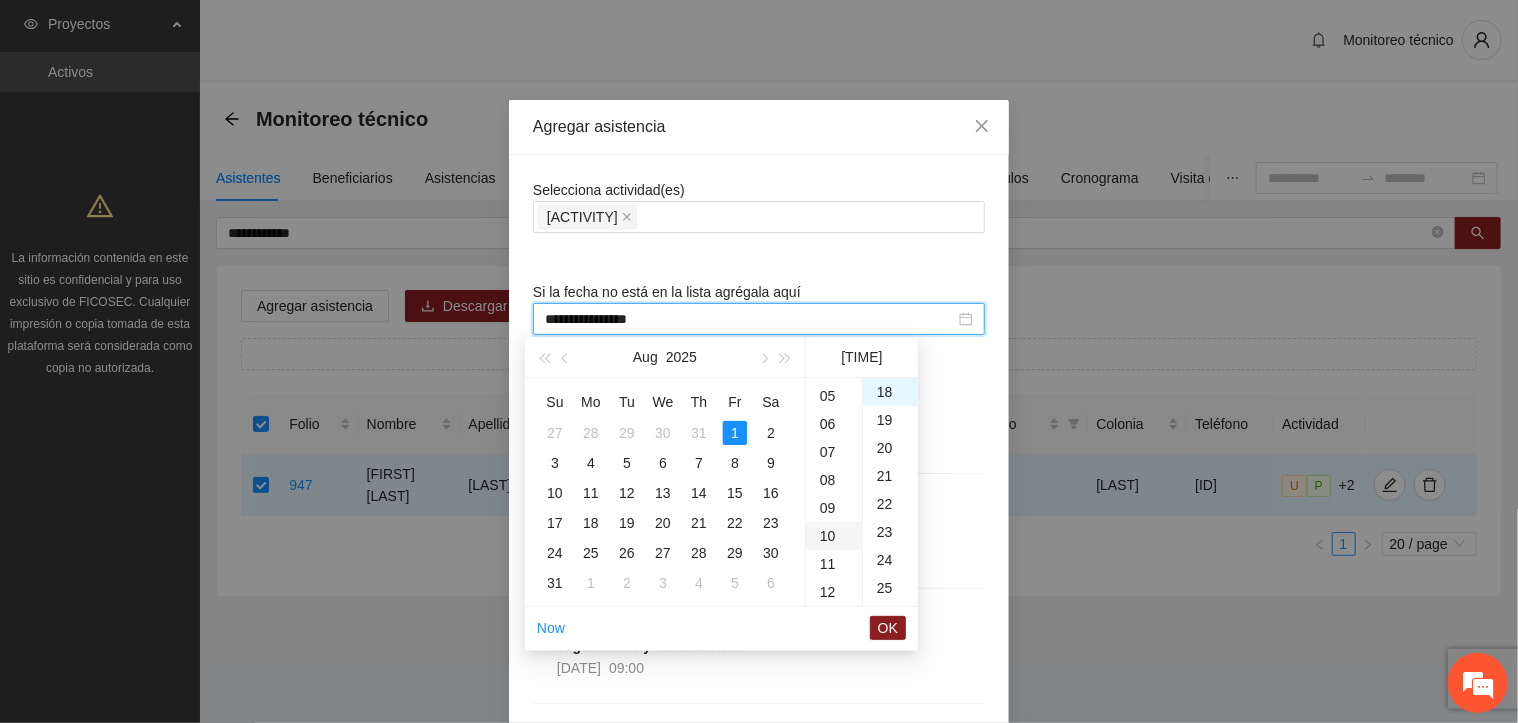 scroll, scrollTop: 280, scrollLeft: 0, axis: vertical 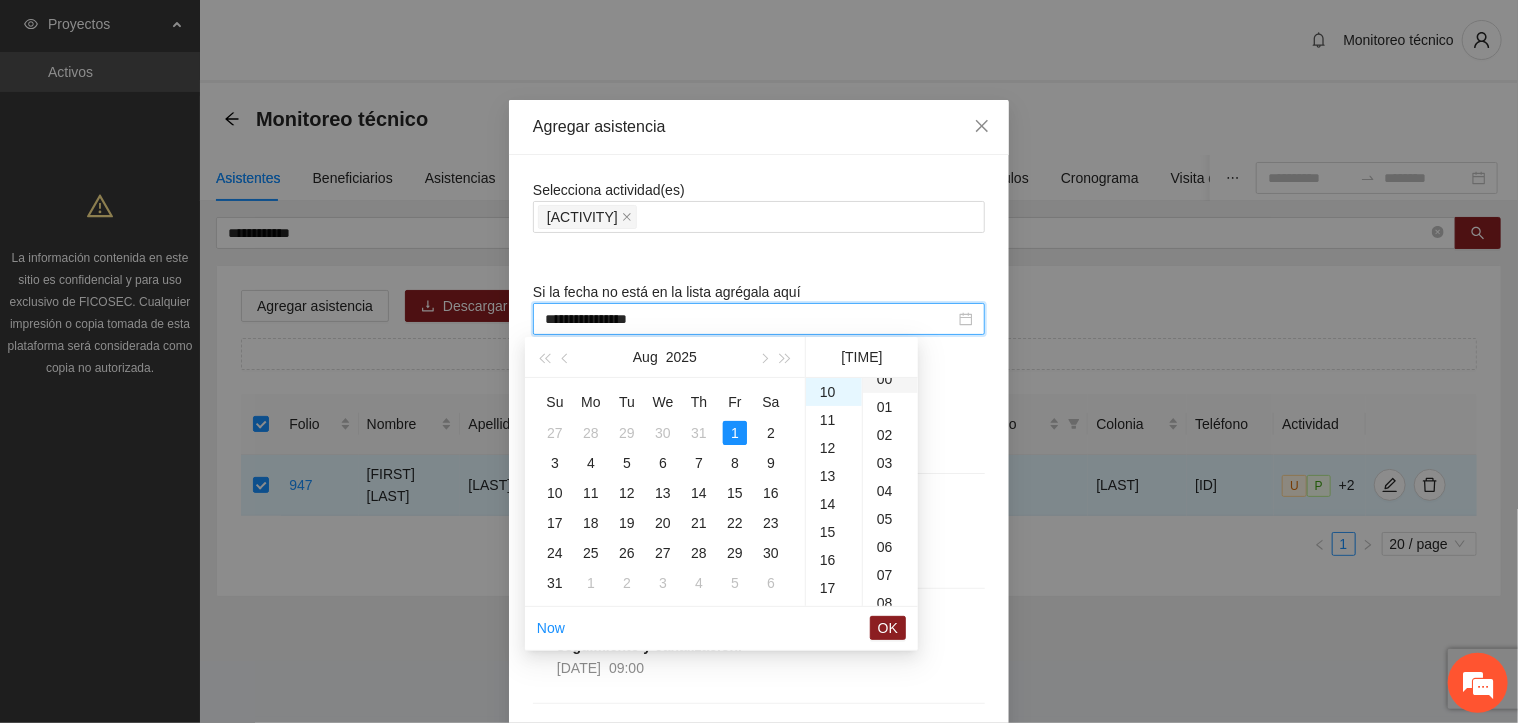 click on "00" at bounding box center (890, 379) 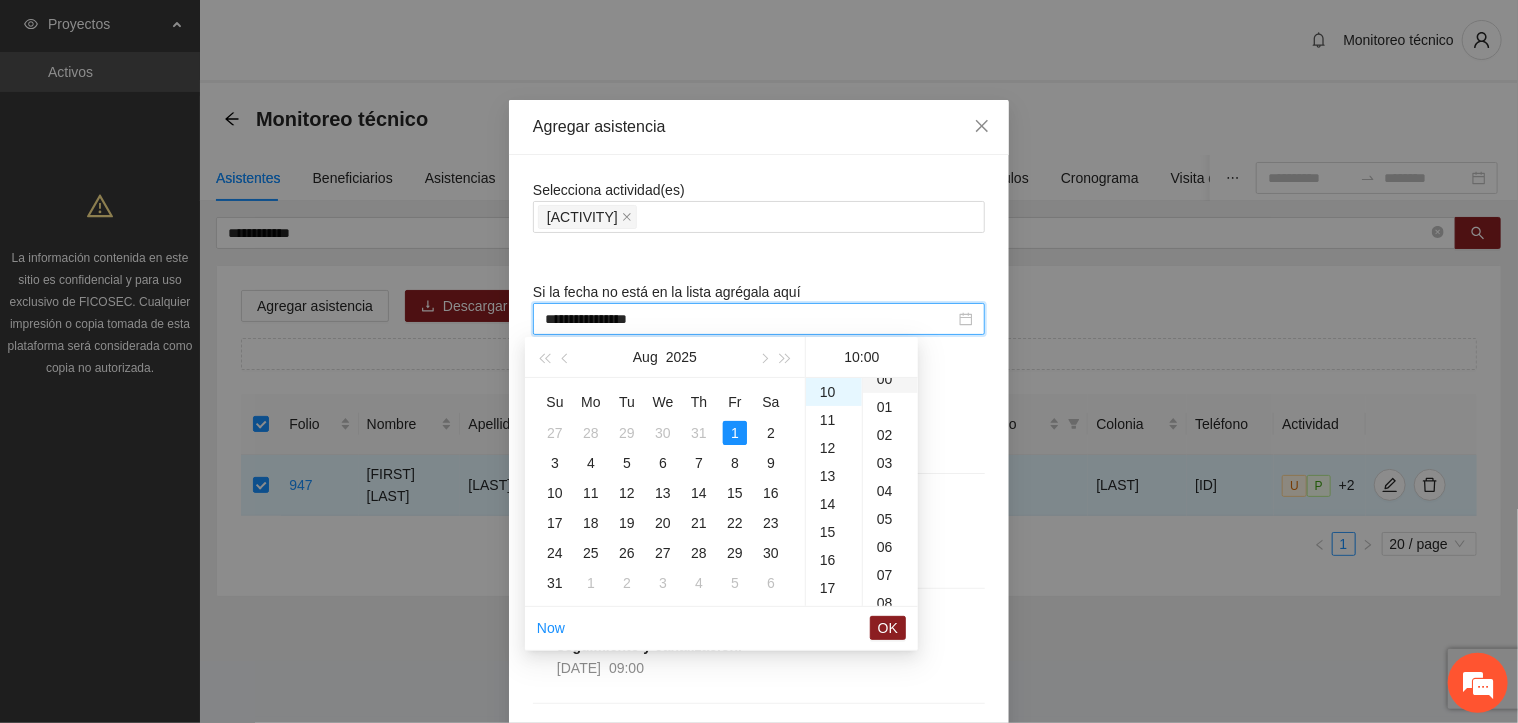 scroll, scrollTop: 0, scrollLeft: 0, axis: both 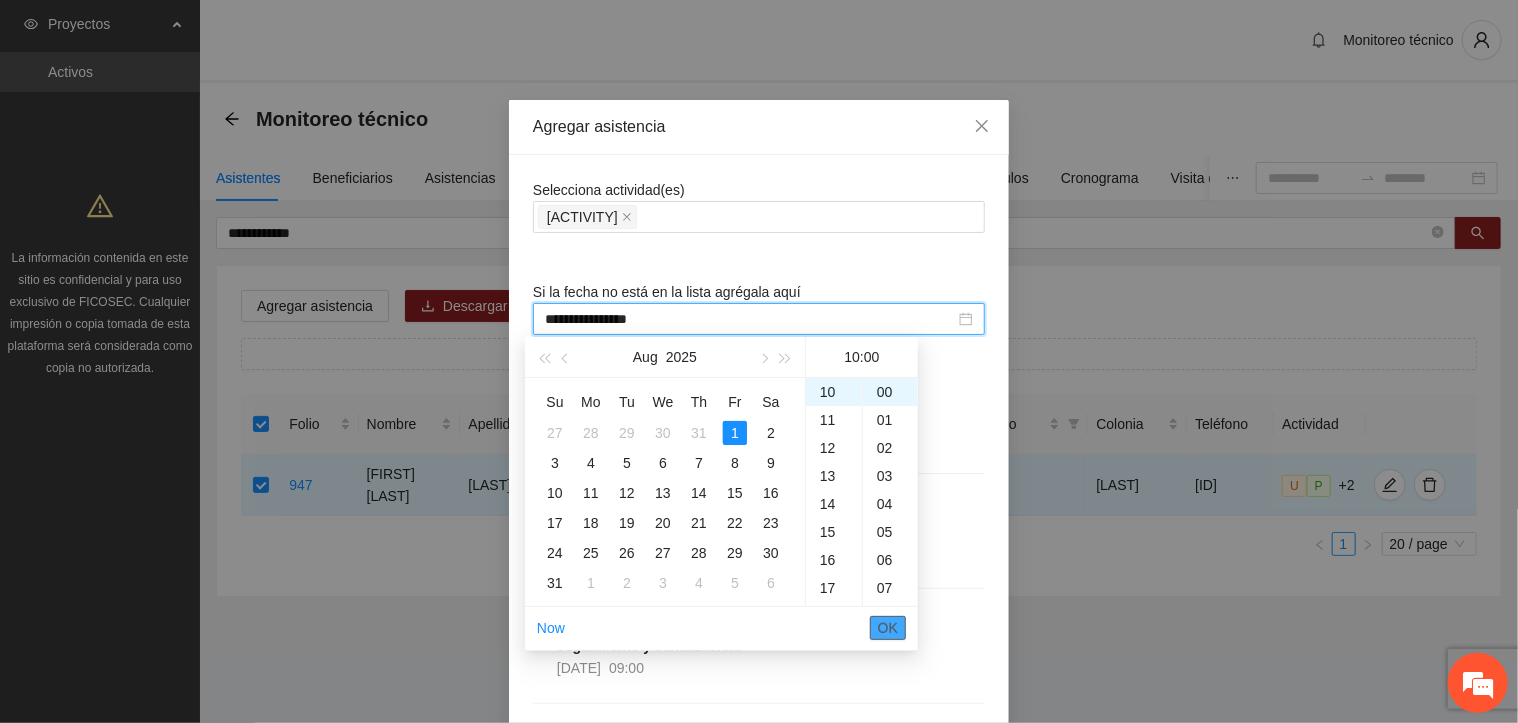 click on "OK" at bounding box center [888, 628] 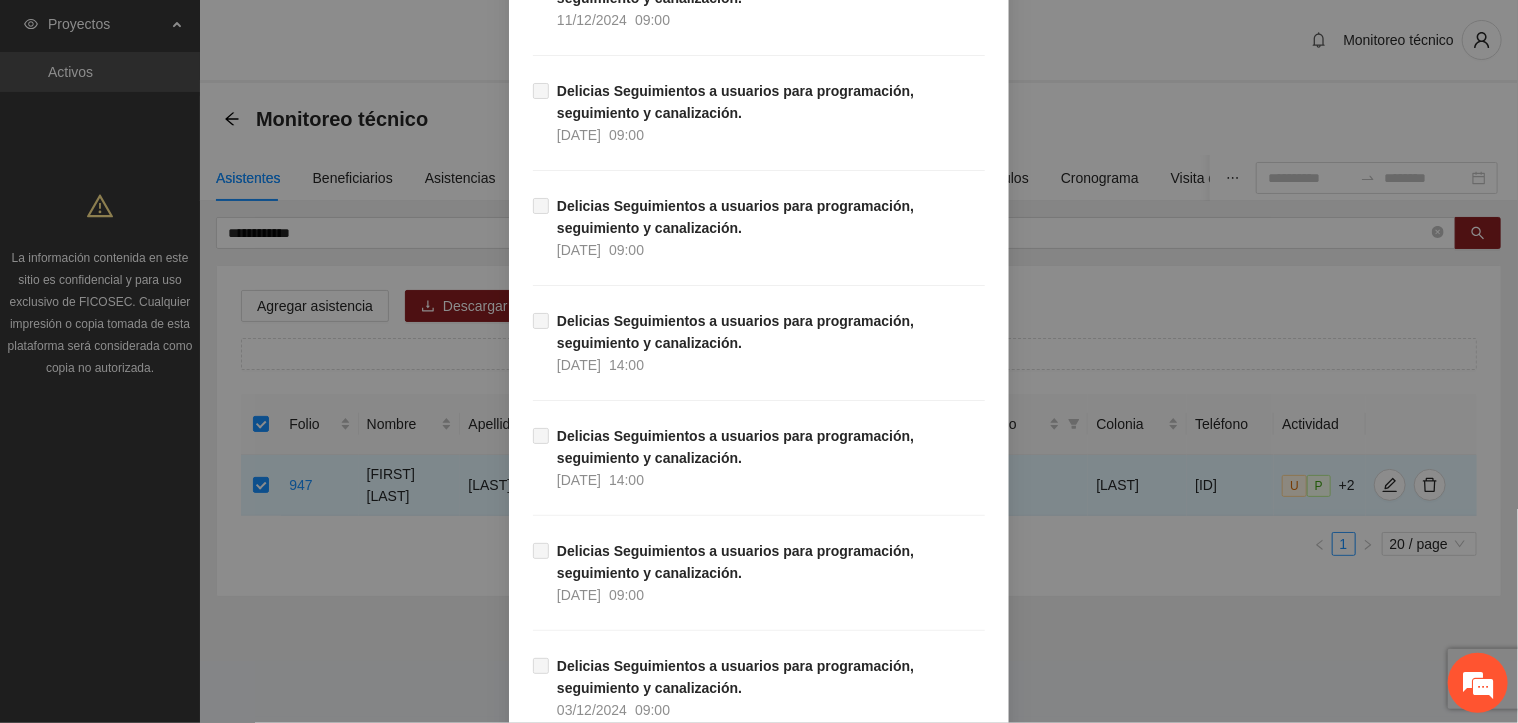 scroll, scrollTop: 17372, scrollLeft: 0, axis: vertical 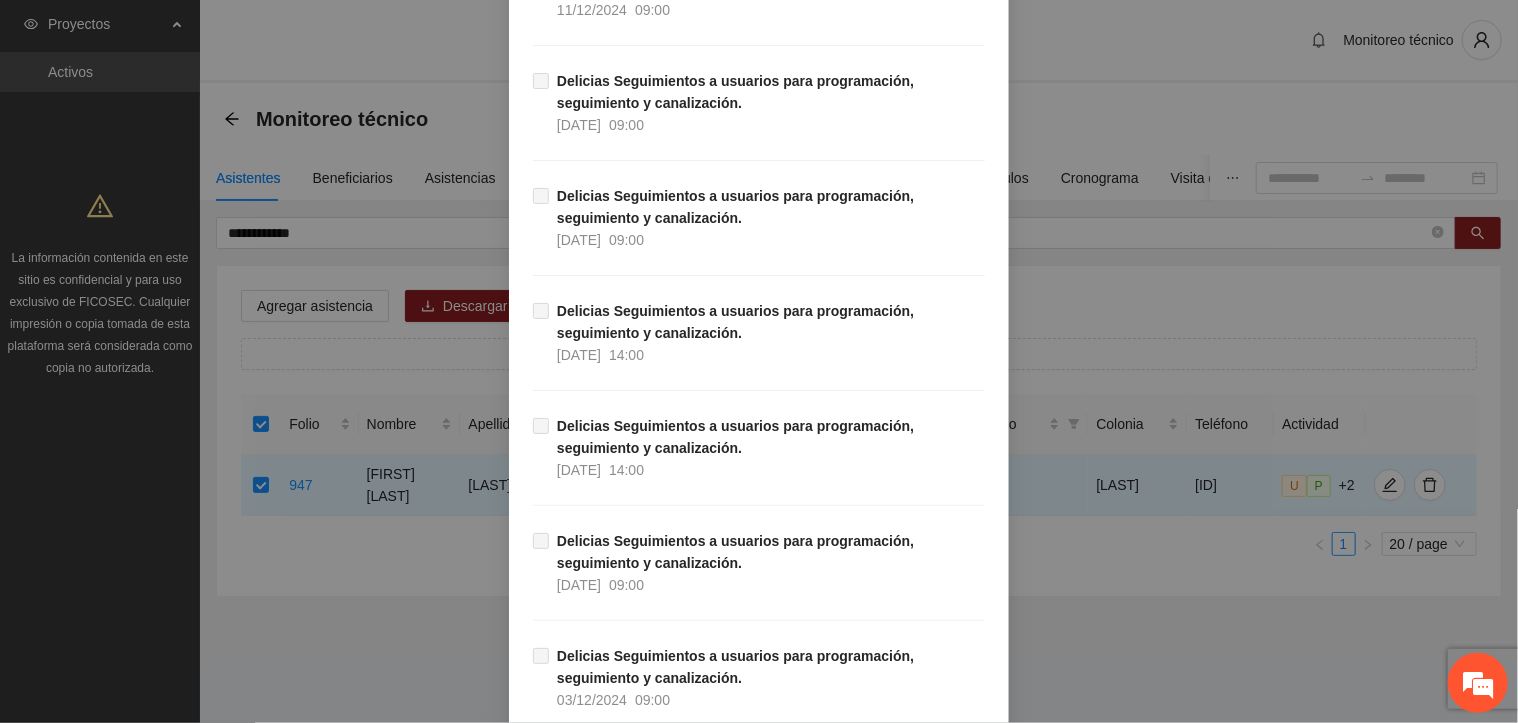 click on "Guardar" at bounding box center (951, 860) 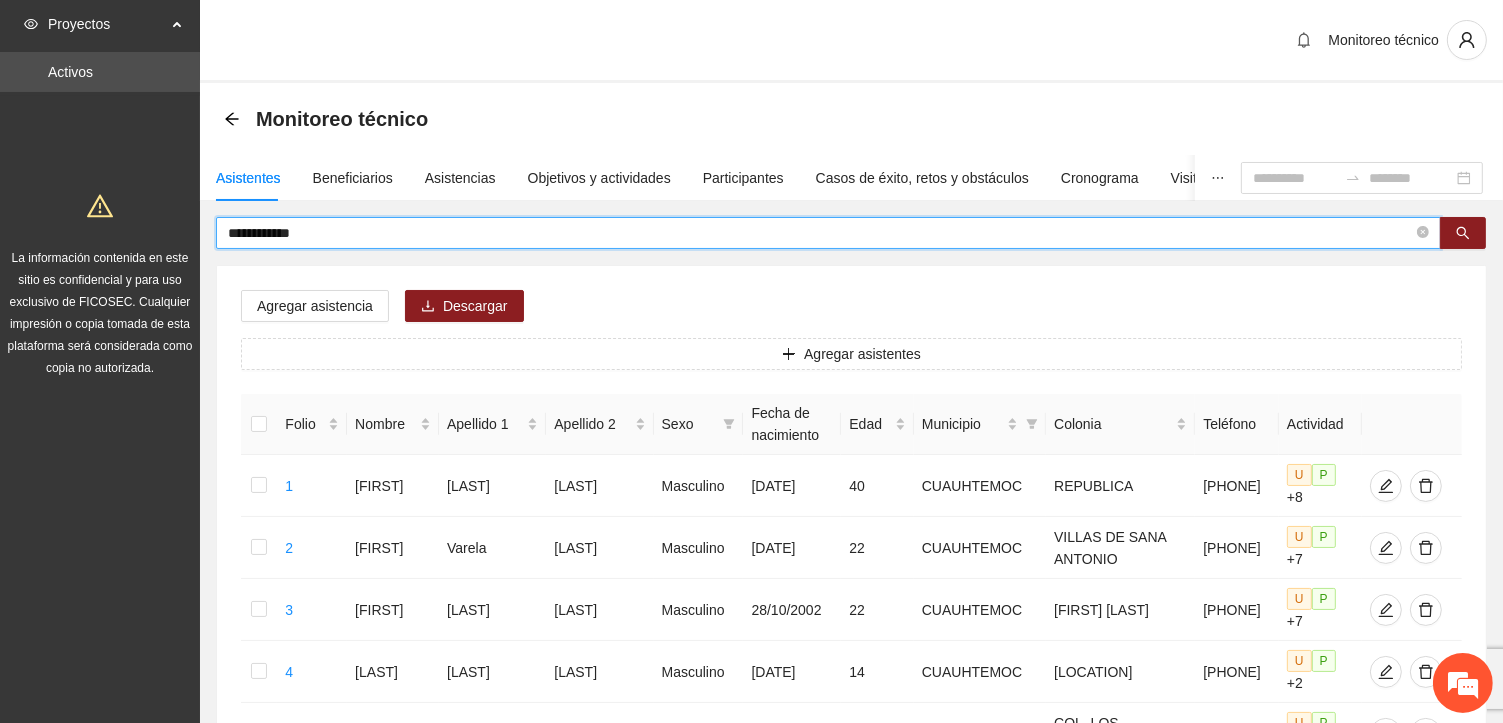 click on "**********" at bounding box center (820, 233) 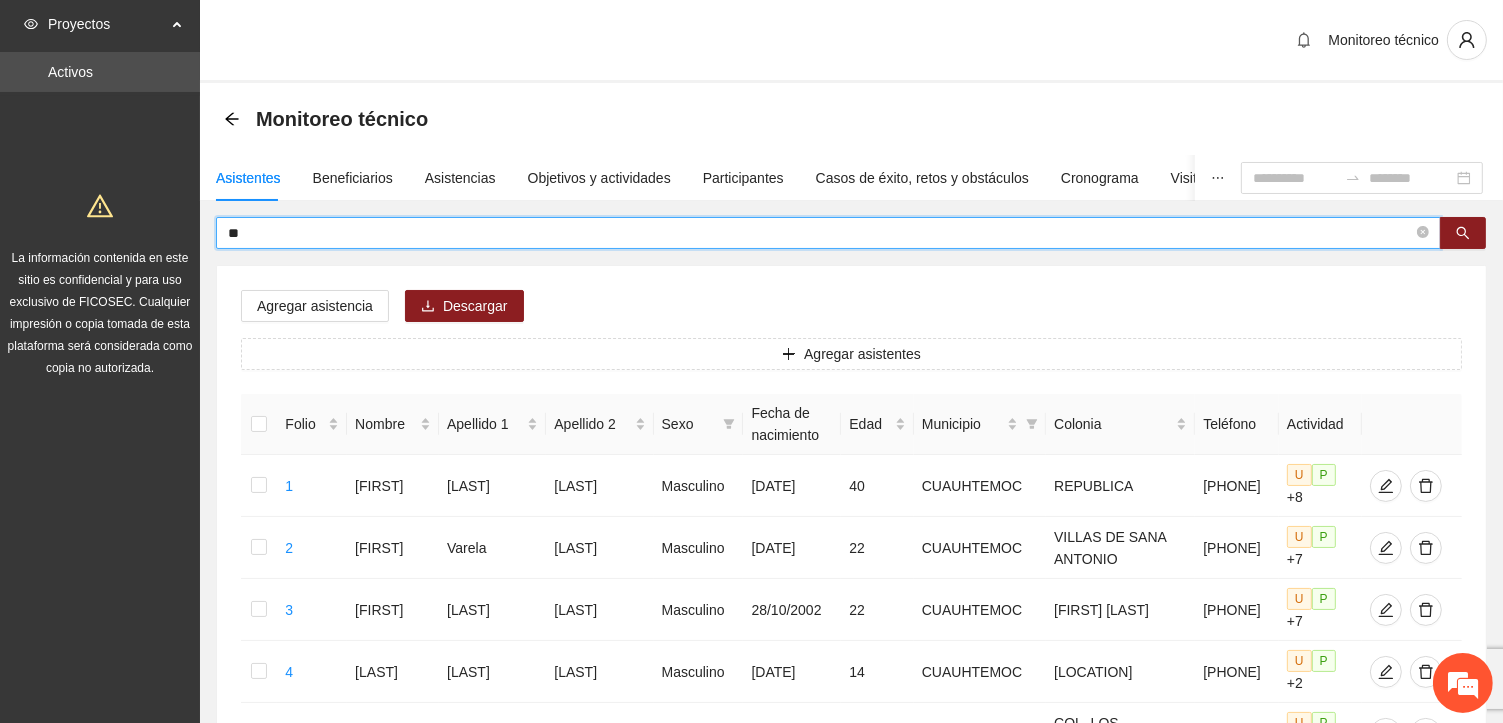 type on "*" 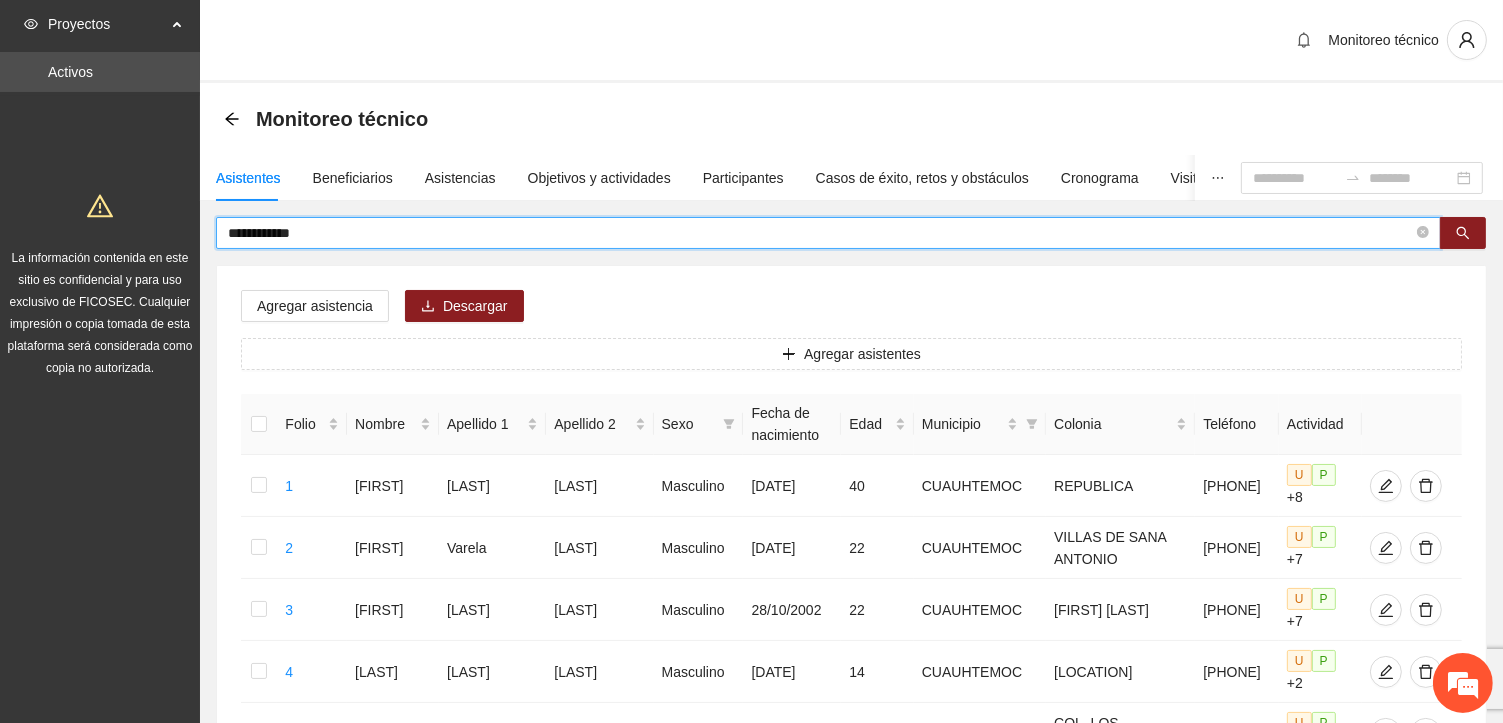 type on "**********" 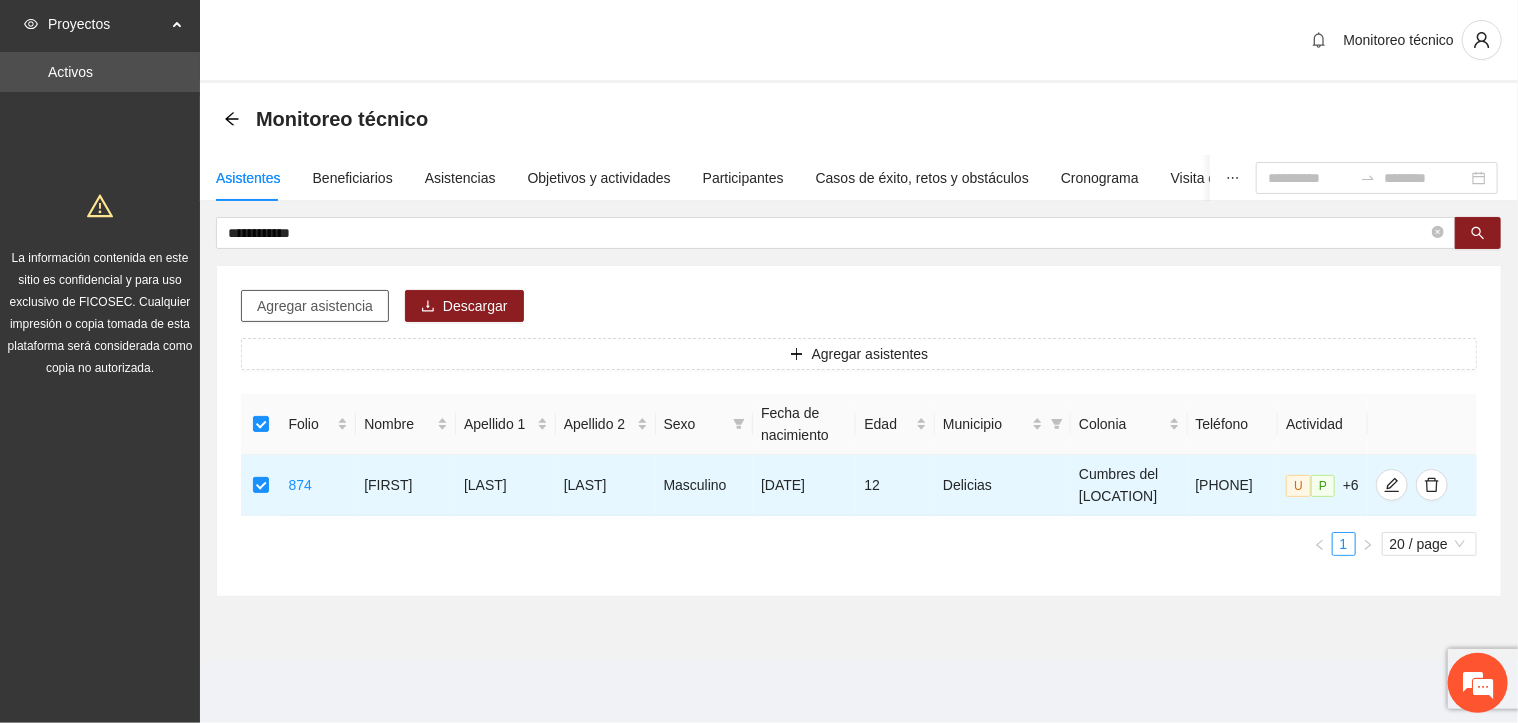 click on "Agregar asistencia" at bounding box center (315, 306) 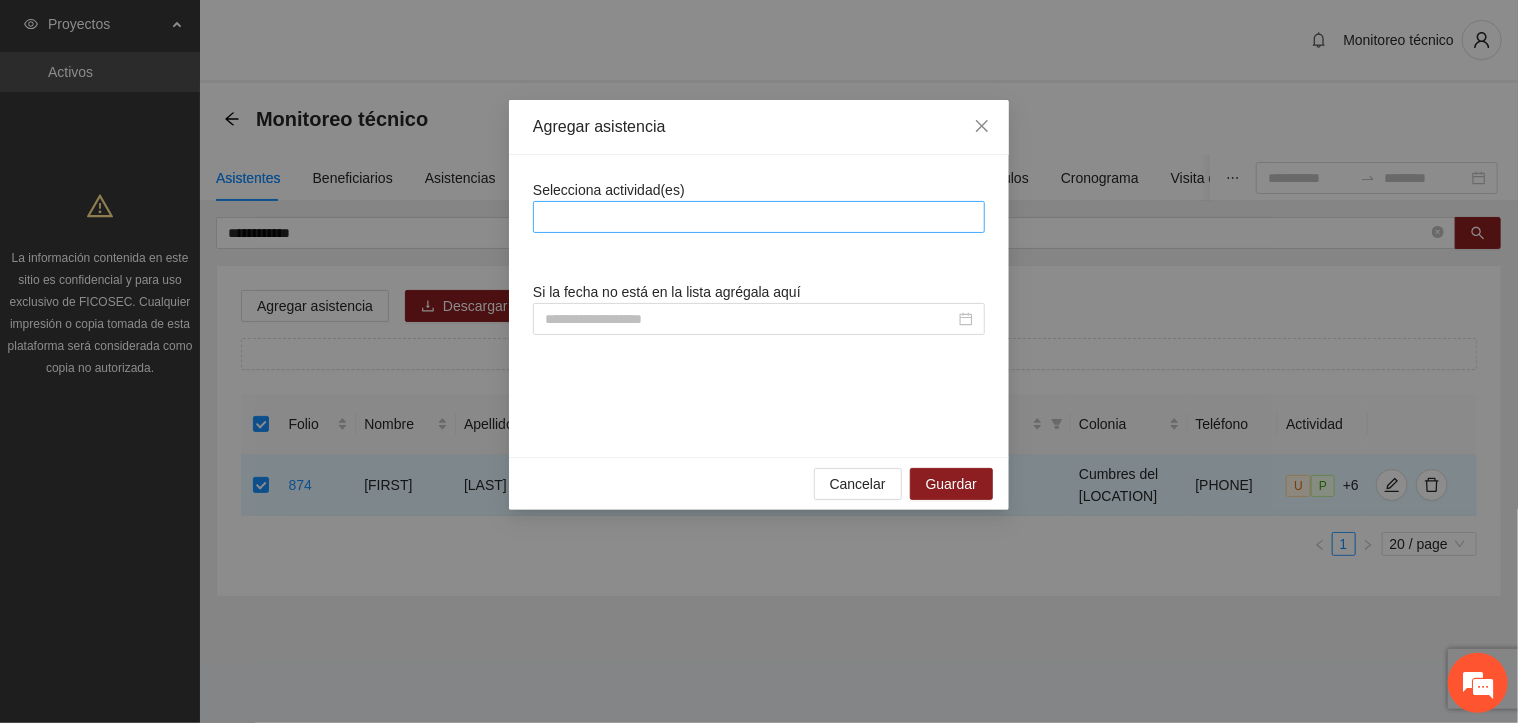 click at bounding box center (759, 217) 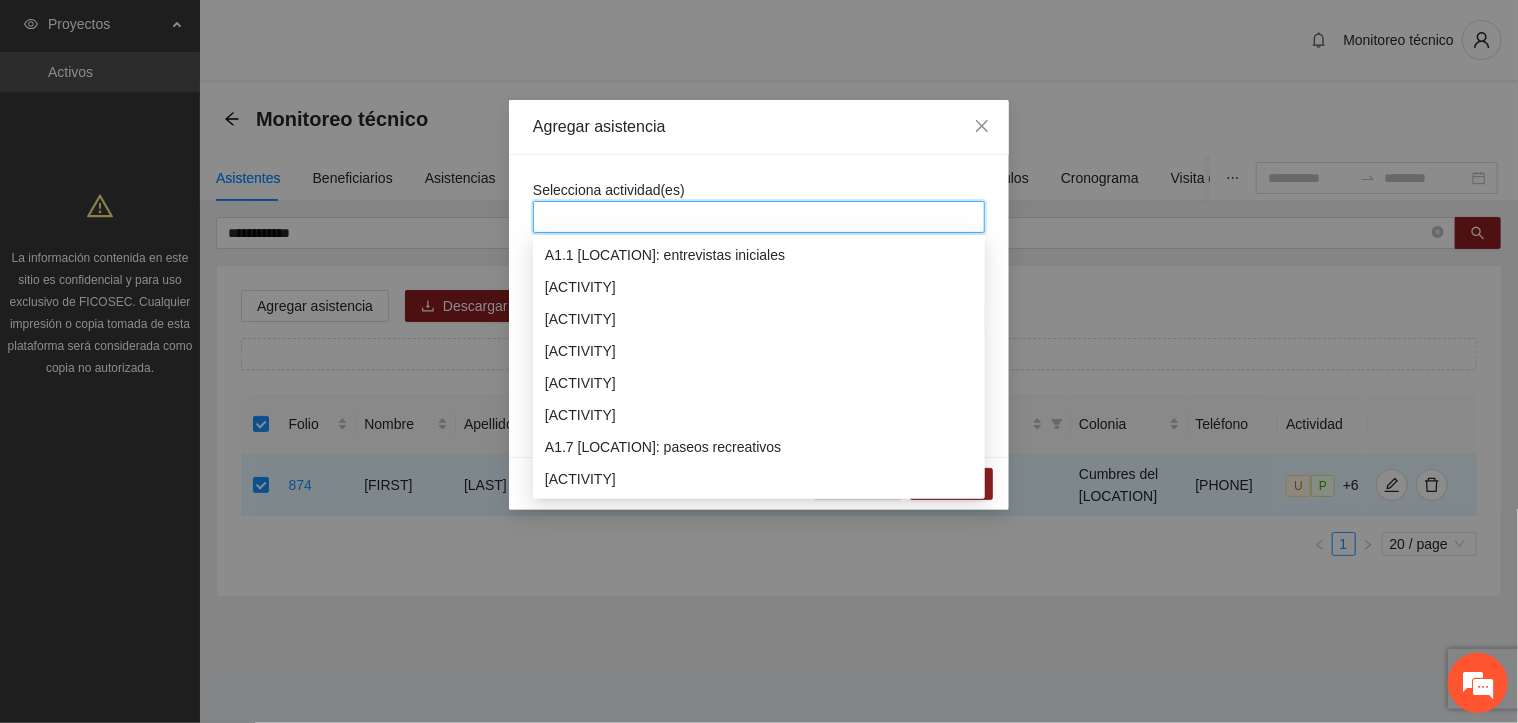 scroll, scrollTop: 32, scrollLeft: 0, axis: vertical 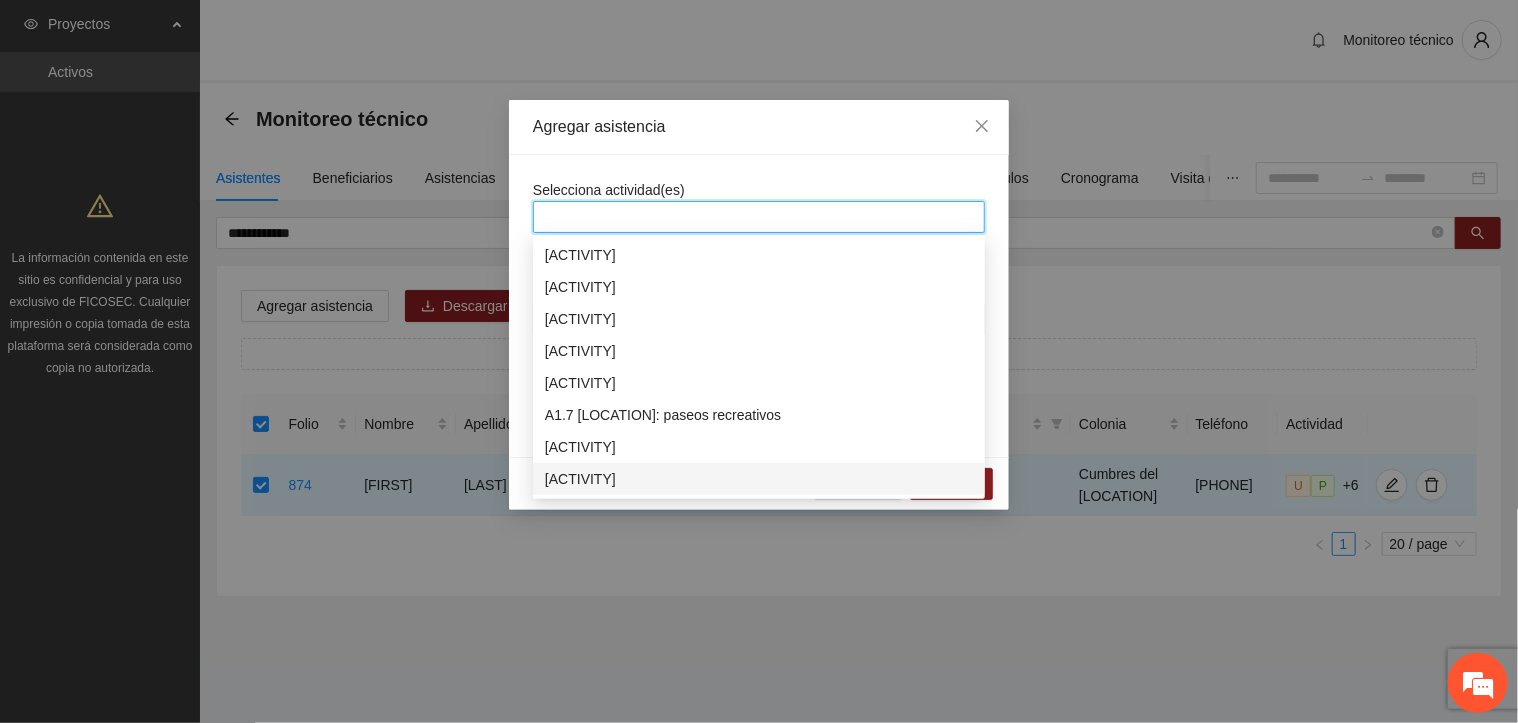 click on "[ACTIVITY]" at bounding box center (759, 479) 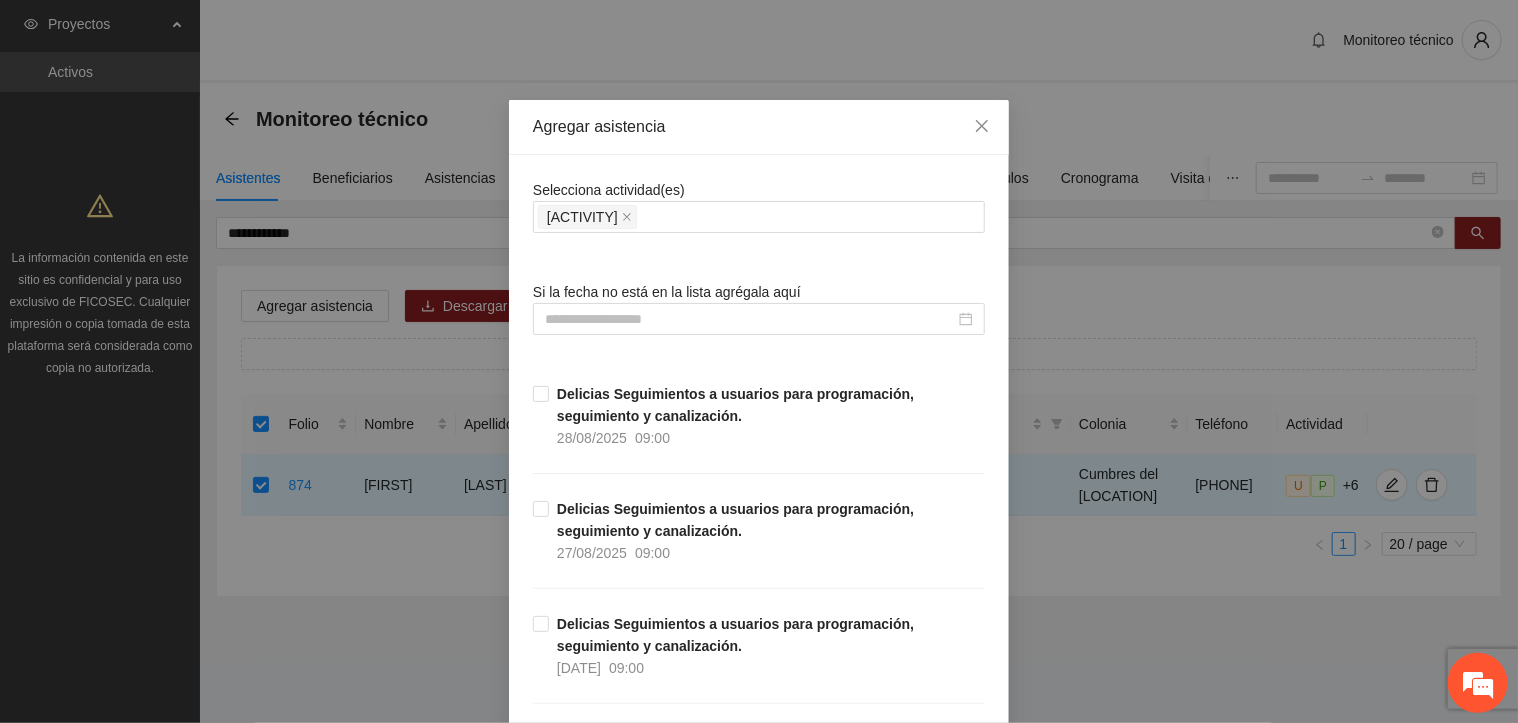 click on "Selecciona actividad(es) [ACTIVITY] [ACTIVITY].   Si la fecha no está en la lista agrégala aquí [ACTIVITY] [ACTIVITY]. [DATE] [TIME] [ACTIVITY] [ACTIVITY]. [DATE] [TIME] [ACTIVITY] [ACTIVITY]. [DATE] [TIME] [ACTIVITY] [ACTIVITY]. [DATE] [TIME] [ACTIVITY] [ACTIVITY]. [DATE] [TIME] [ACTIVITY] [ACTIVITY]. [DATE] [TIME] [ACTIVITY] [ACTIVITY]. [DATE] [TIME] [ACTIVITY] [ACTIVITY]. [DATE] [TIME] [ACTIVITY] [ACTIVITY]. [DATE] [TIME] [DATE] [TIME] [DATE] [TIME] [DATE] [TIME] [DATE] [TIME]" at bounding box center (759, 9180) 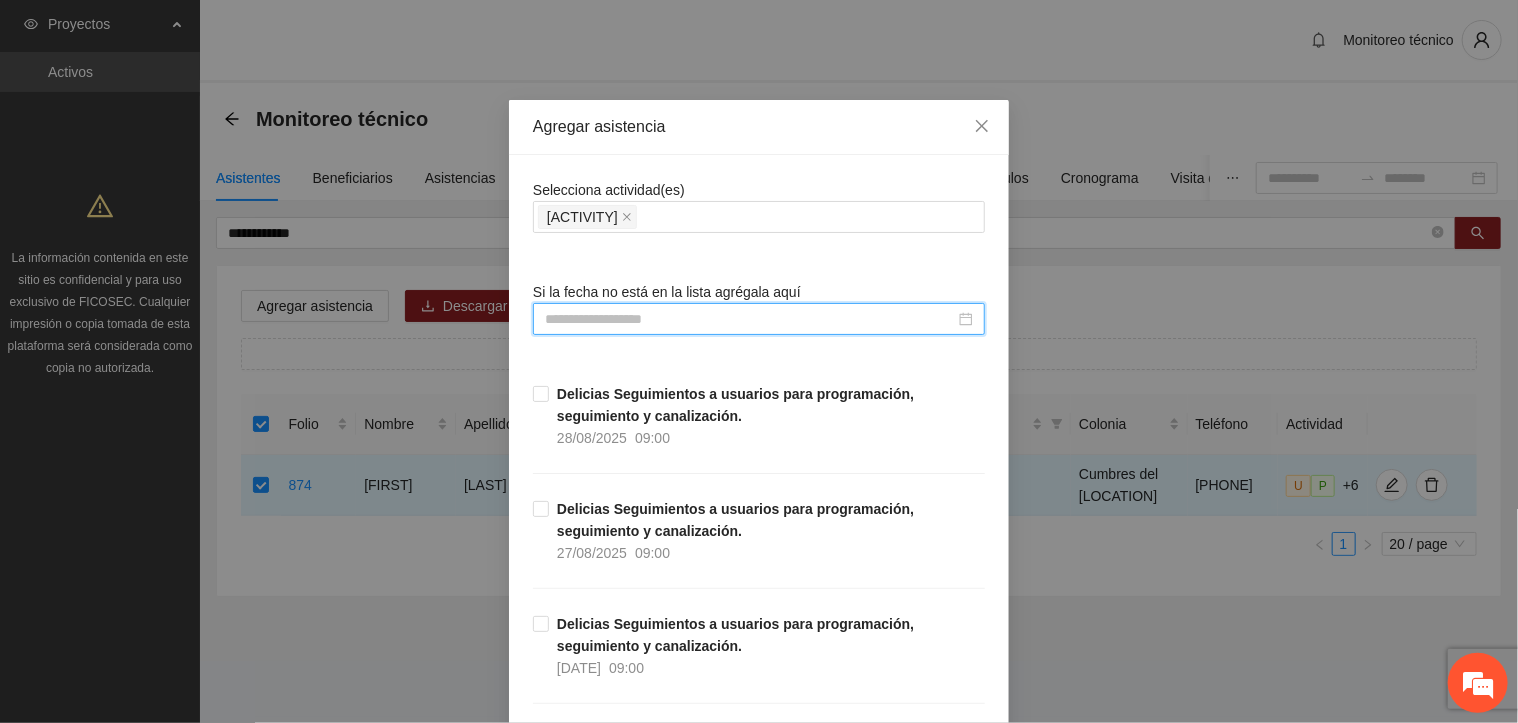 click at bounding box center [750, 319] 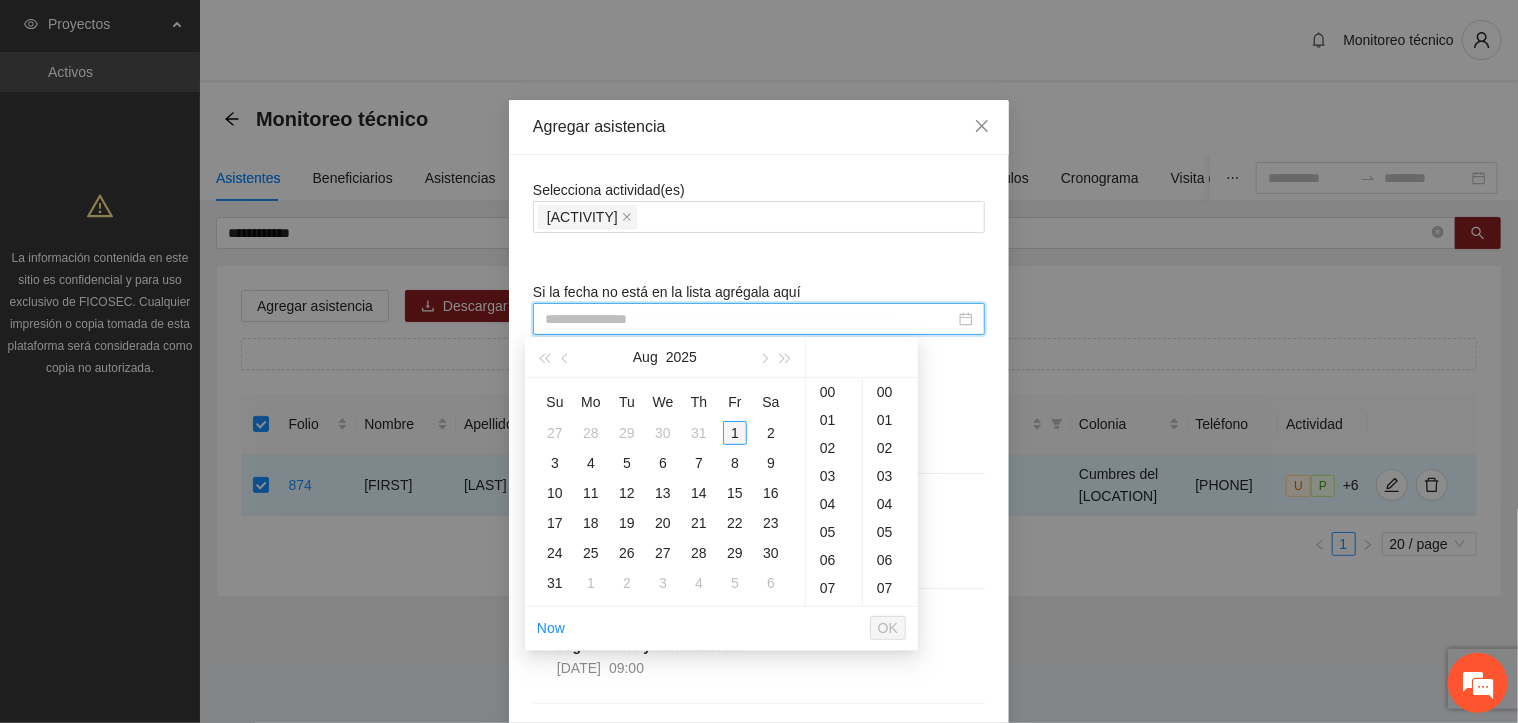 click on "1" at bounding box center [735, 433] 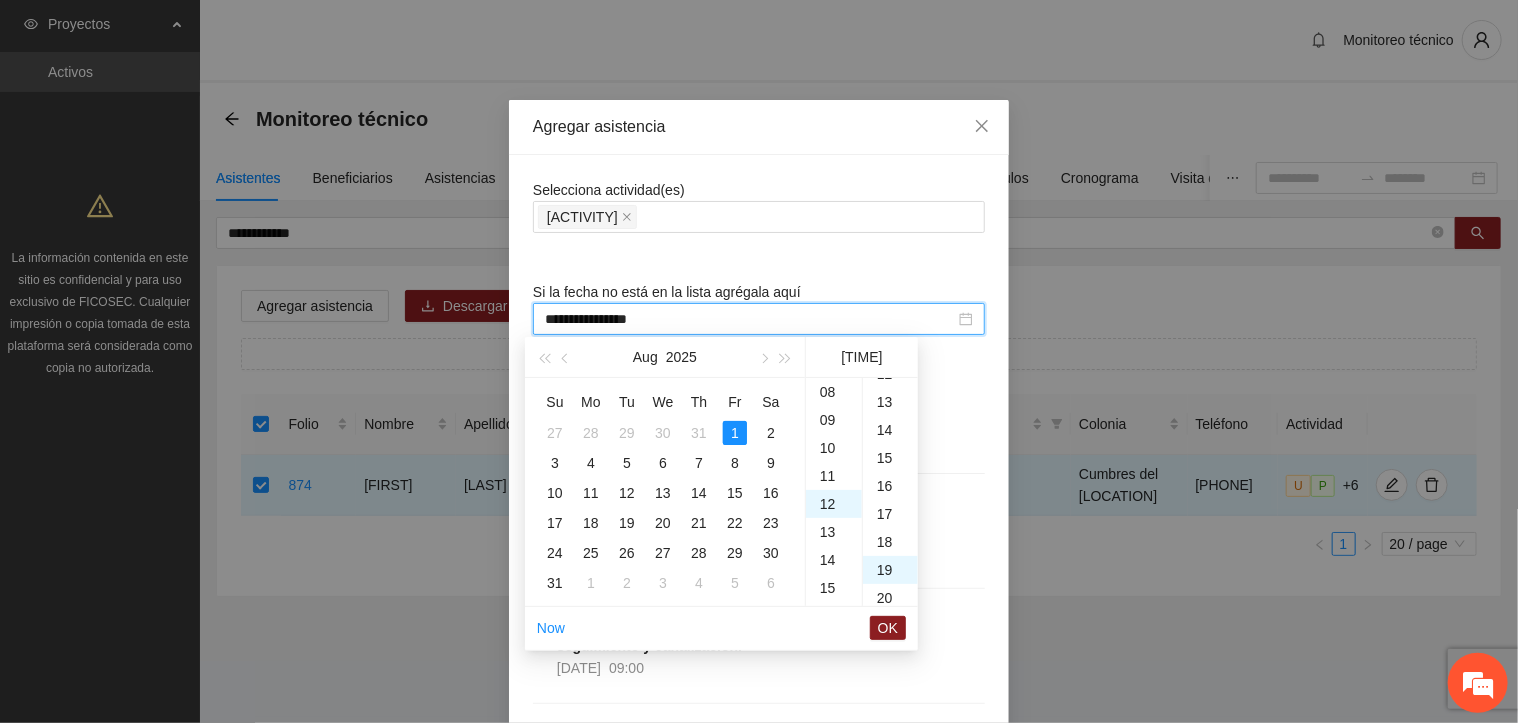 scroll, scrollTop: 336, scrollLeft: 0, axis: vertical 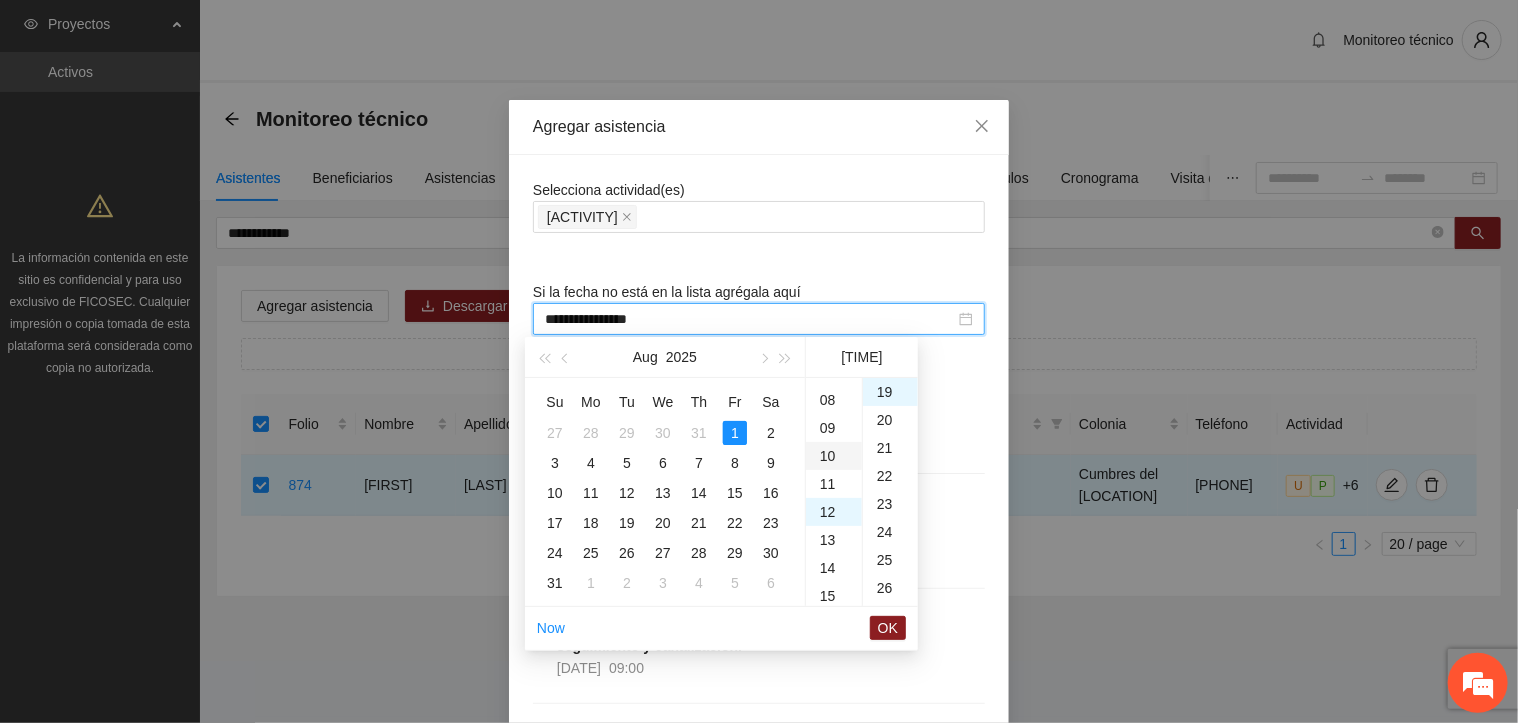 click on "10" at bounding box center [834, 456] 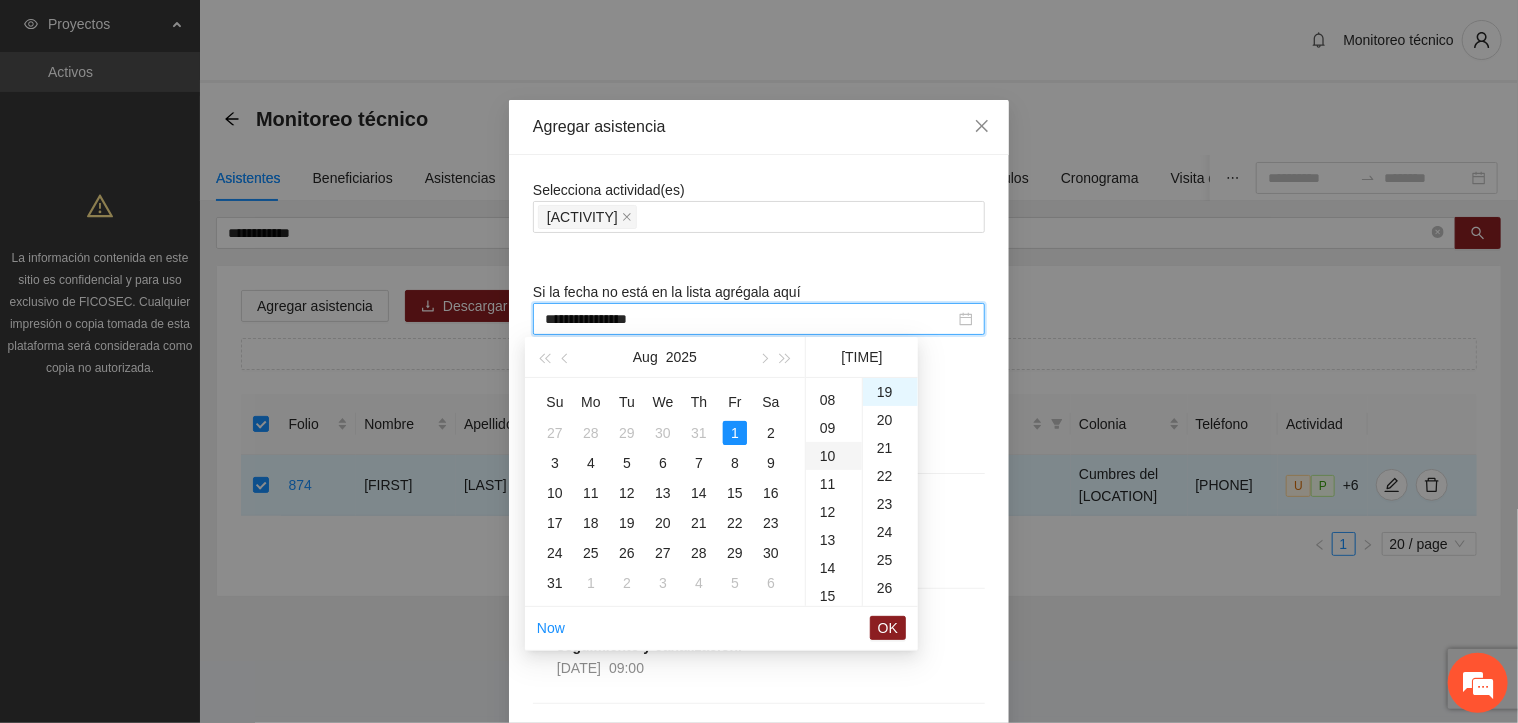 scroll, scrollTop: 280, scrollLeft: 0, axis: vertical 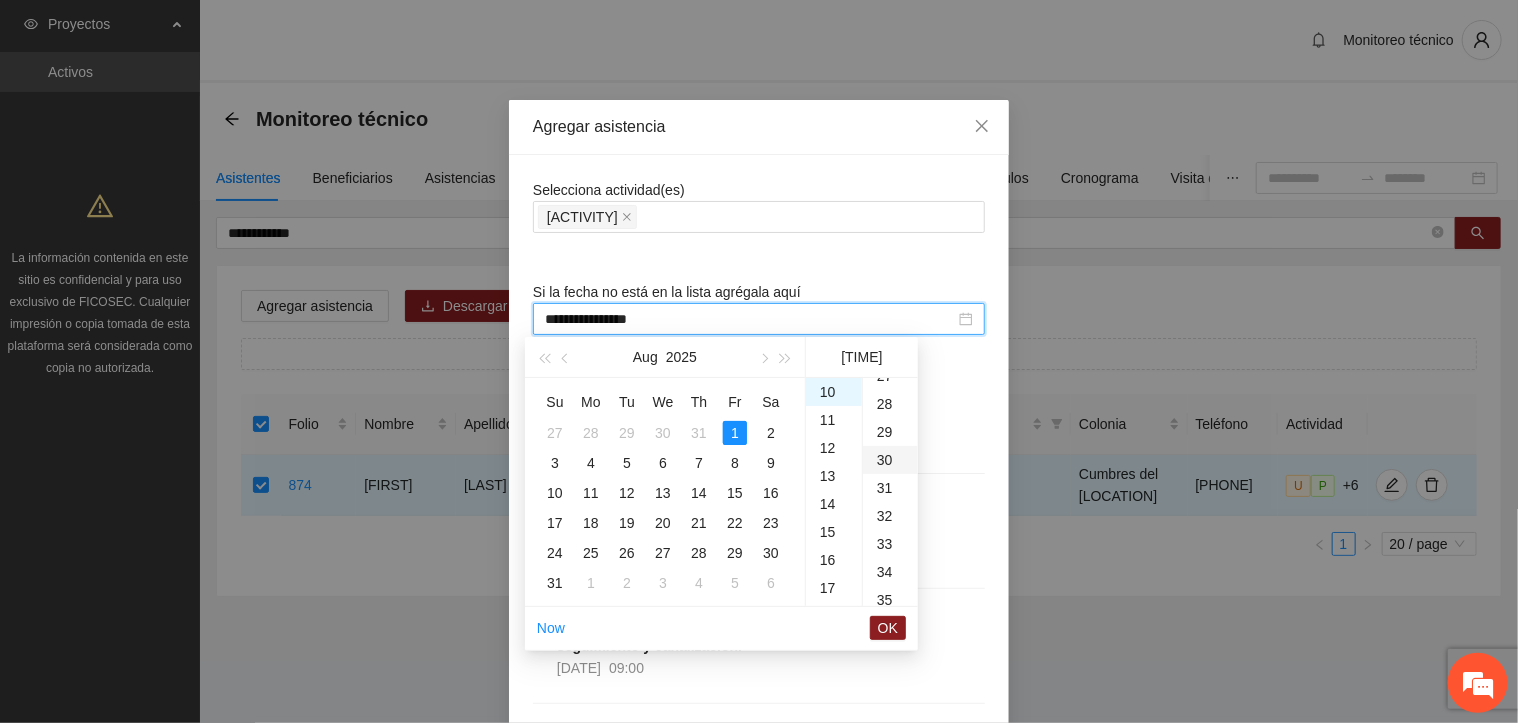 click on "30" at bounding box center [890, 460] 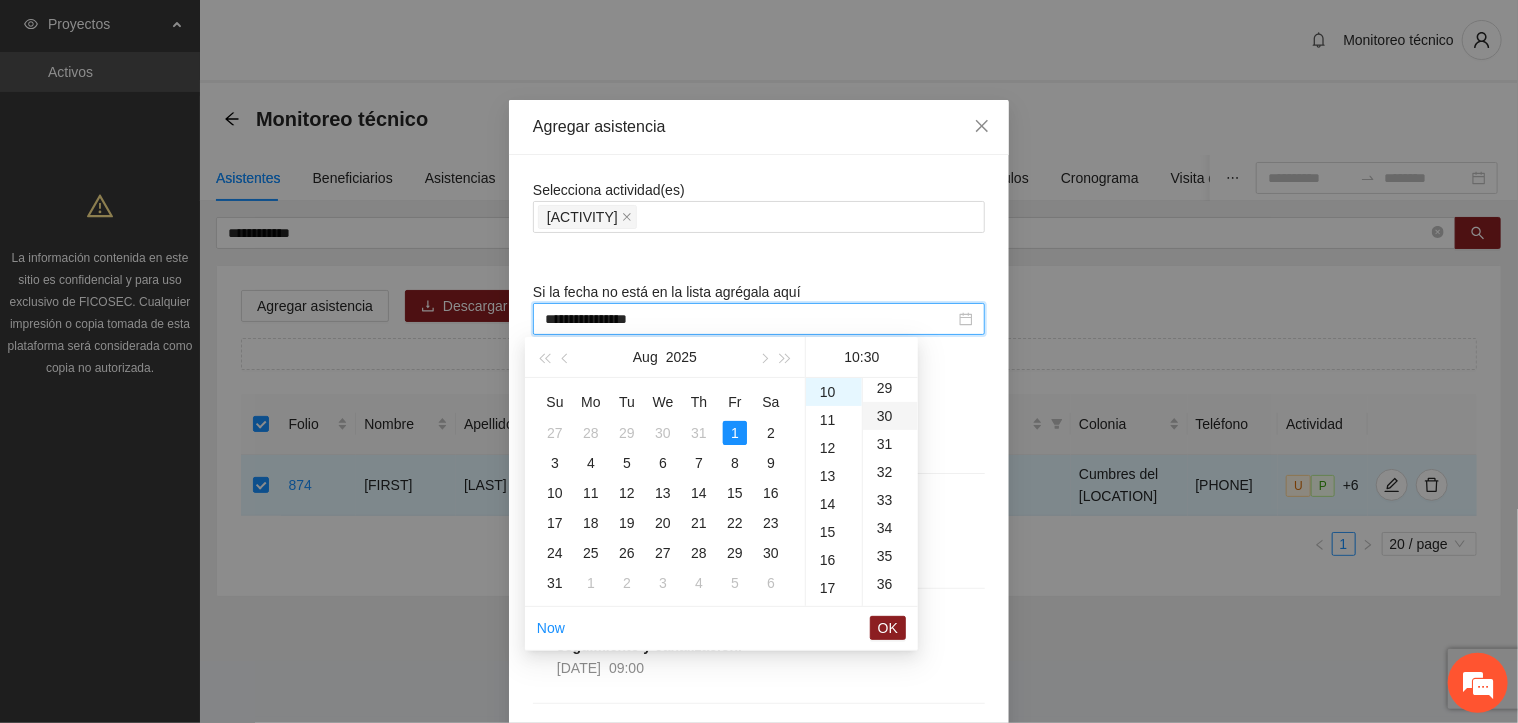 scroll, scrollTop: 840, scrollLeft: 0, axis: vertical 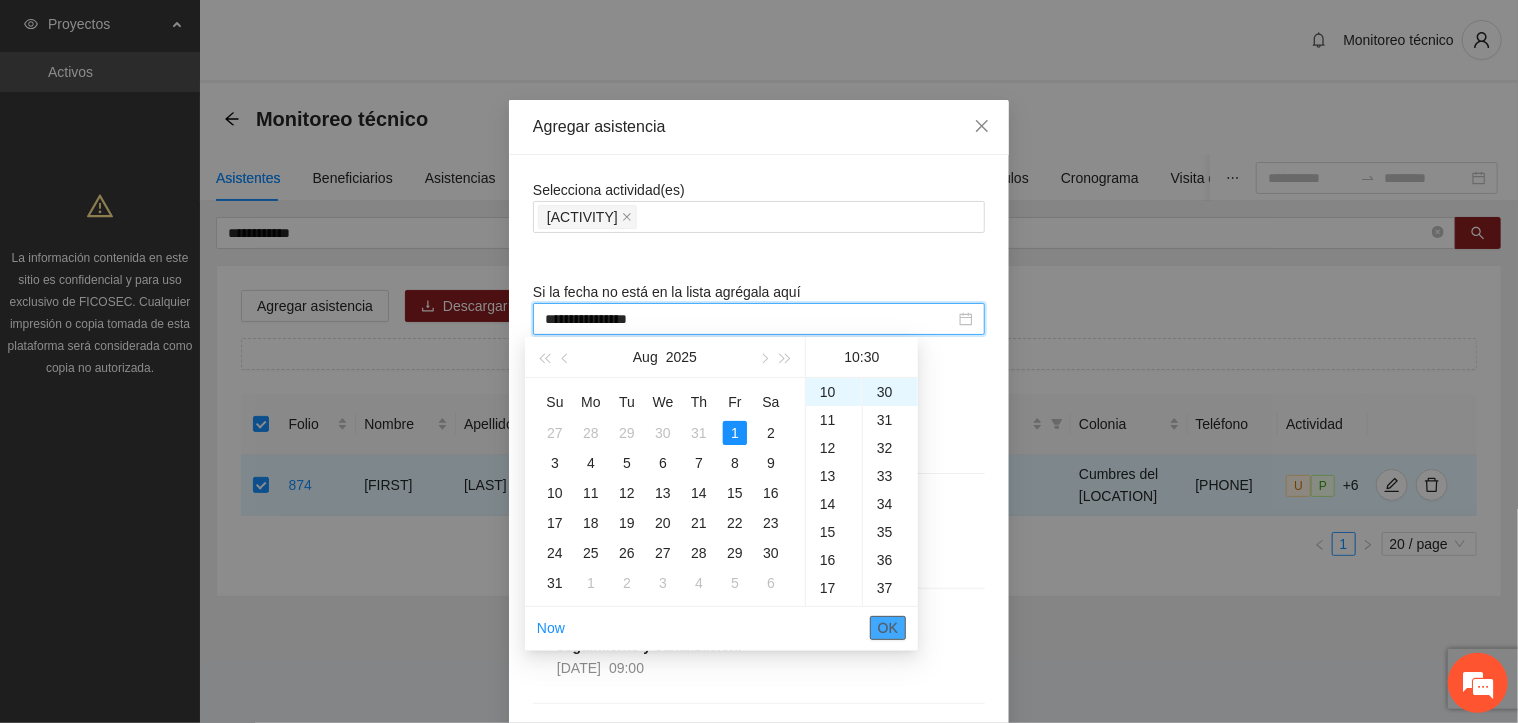 click on "OK" at bounding box center [888, 628] 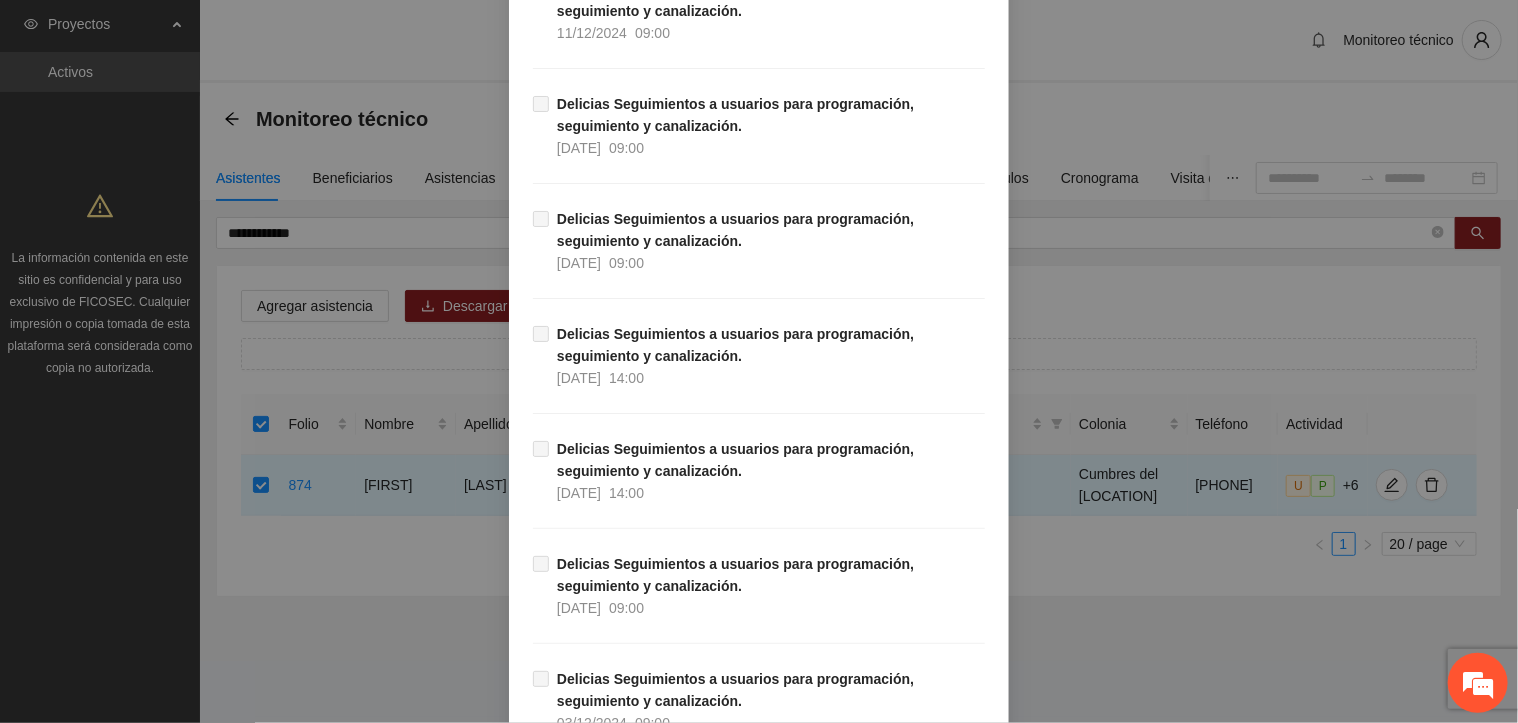 scroll, scrollTop: 17372, scrollLeft: 0, axis: vertical 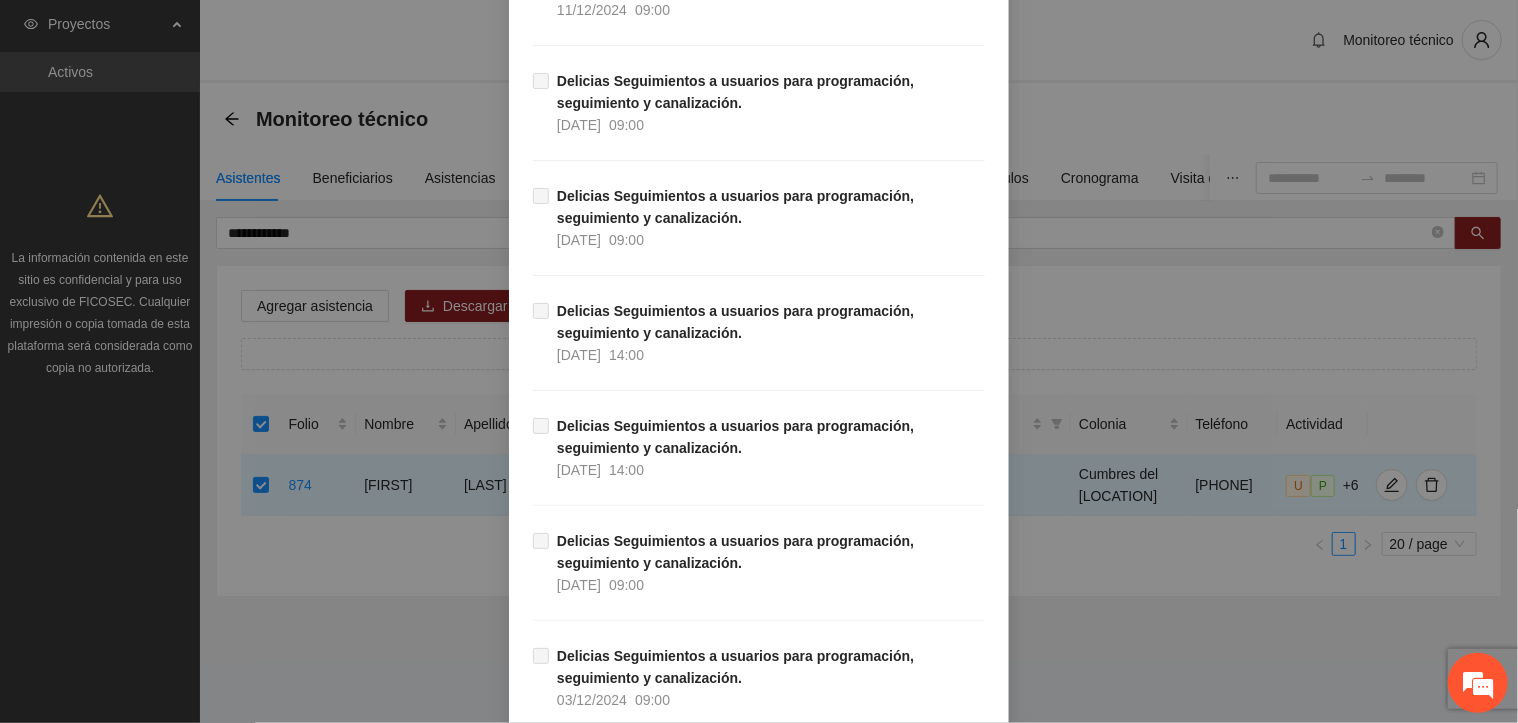 click on "Guardar" at bounding box center (951, 860) 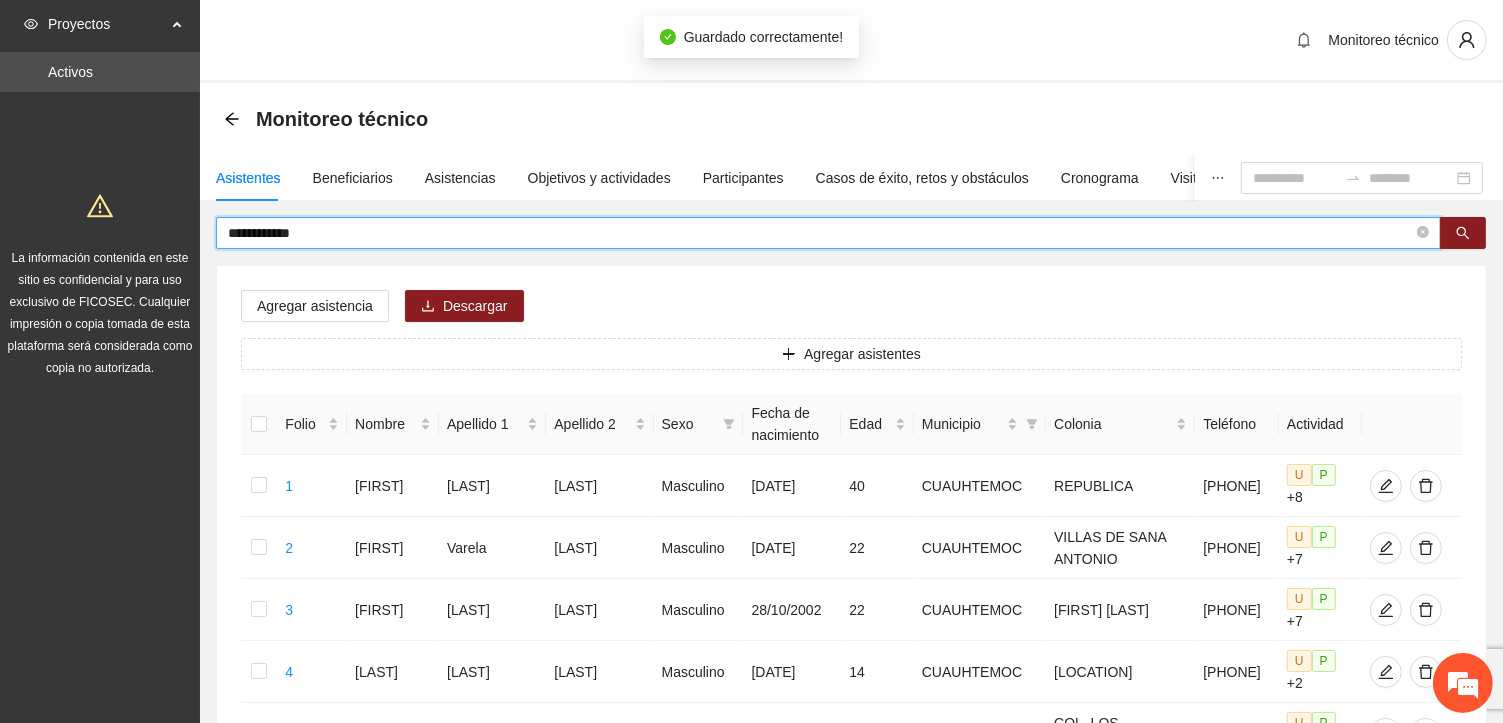 click on "**********" at bounding box center (820, 233) 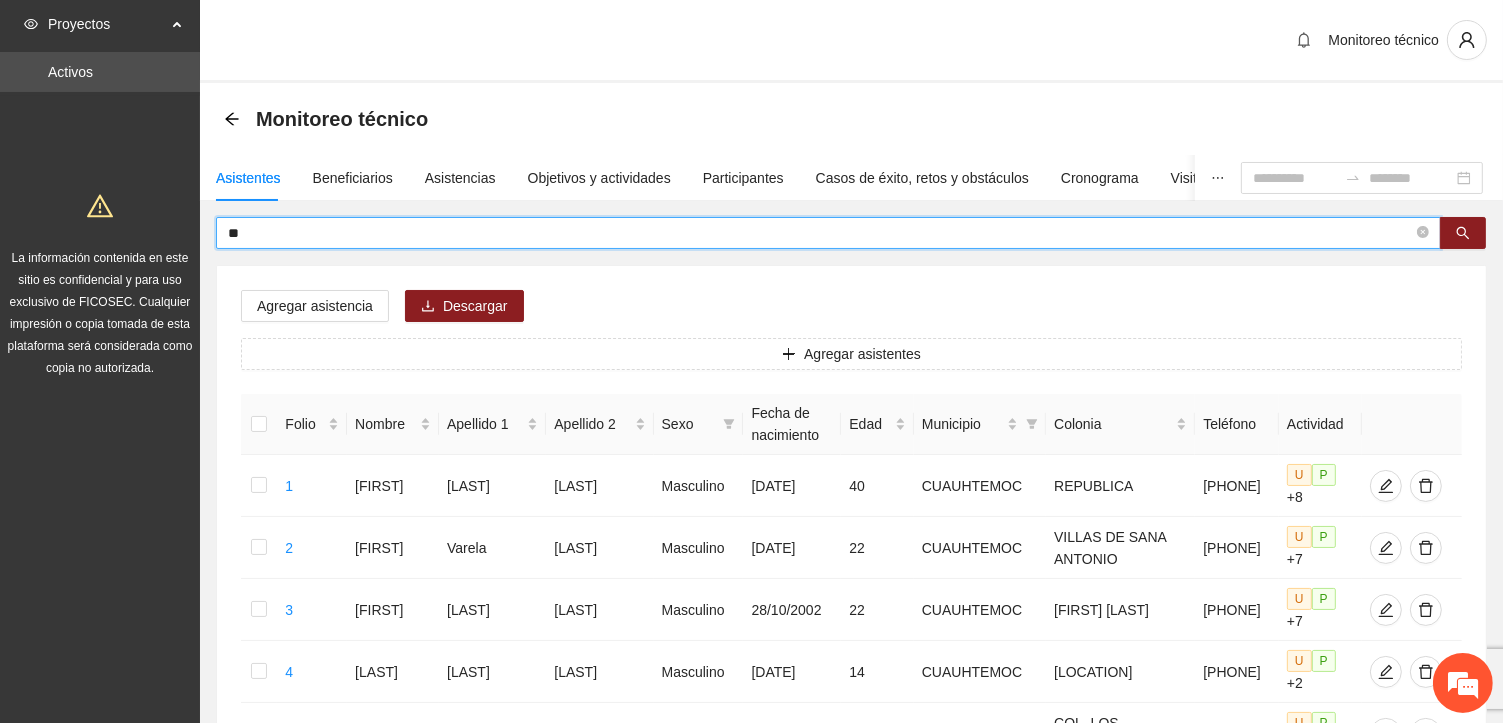 type on "*" 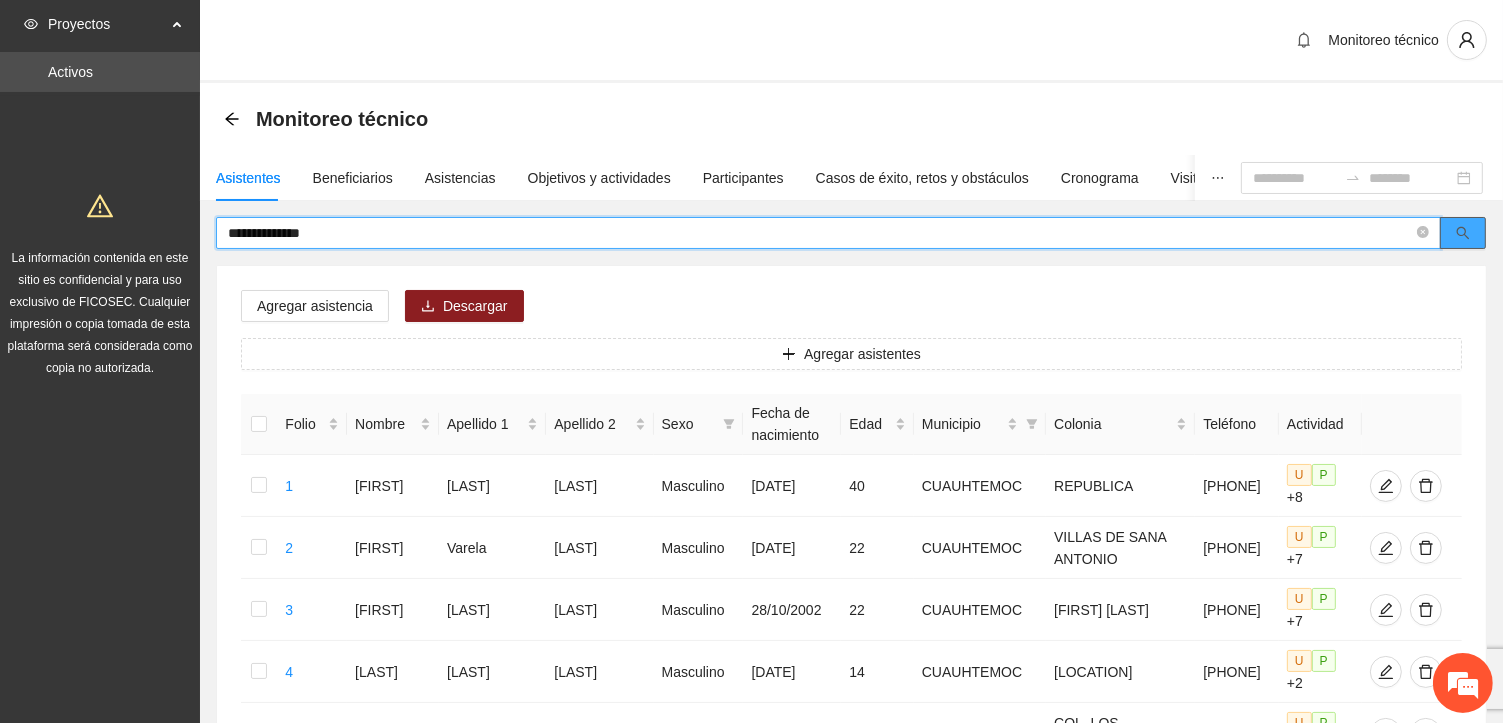 click at bounding box center [1463, 233] 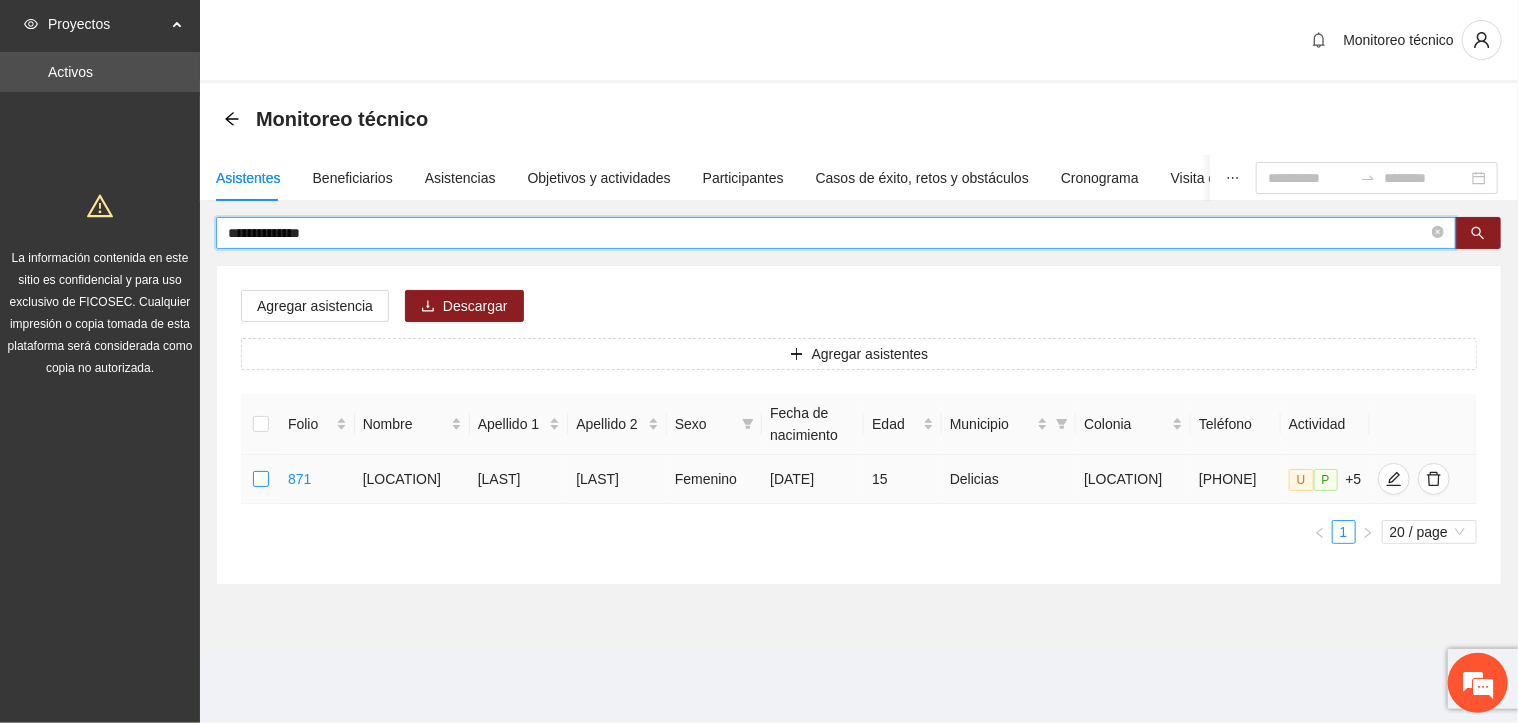 type on "**********" 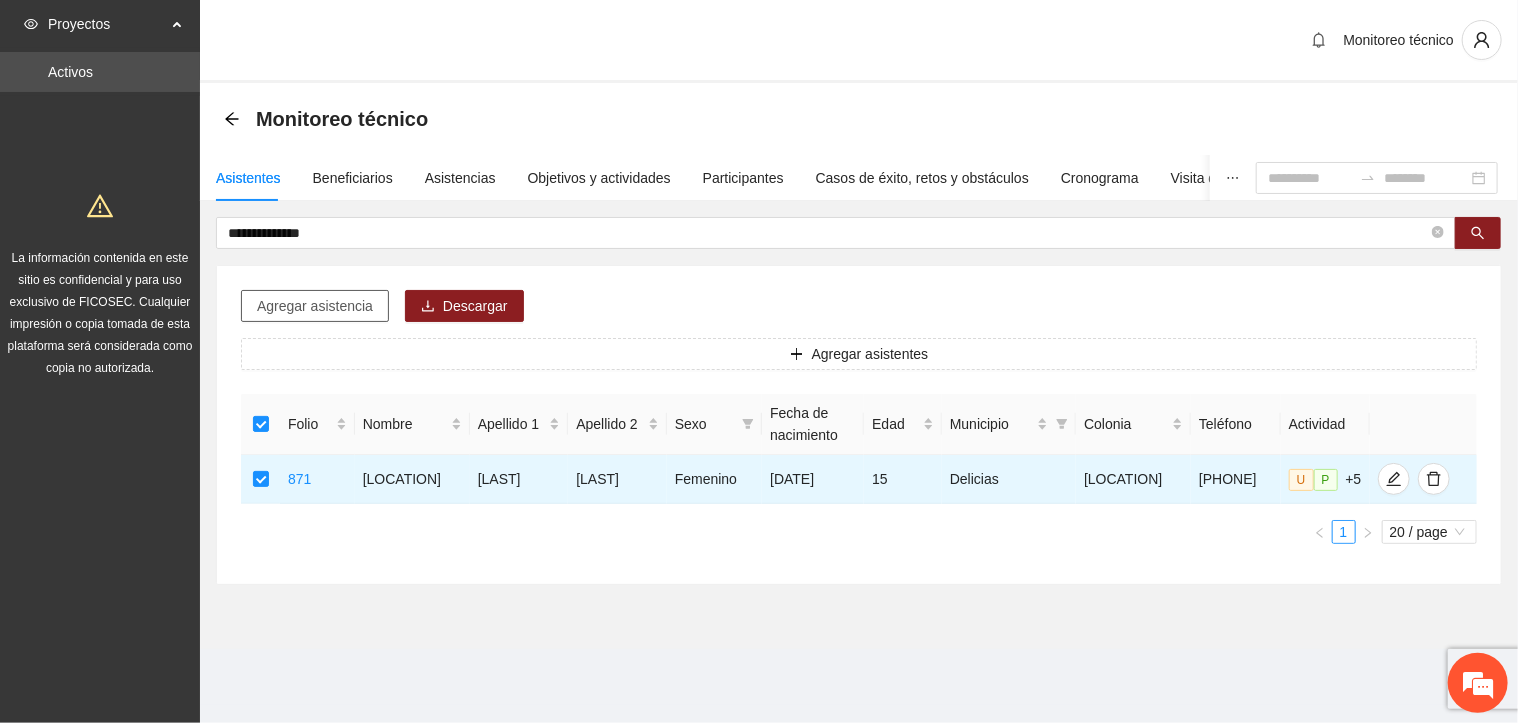 click on "Agregar asistencia" at bounding box center (315, 306) 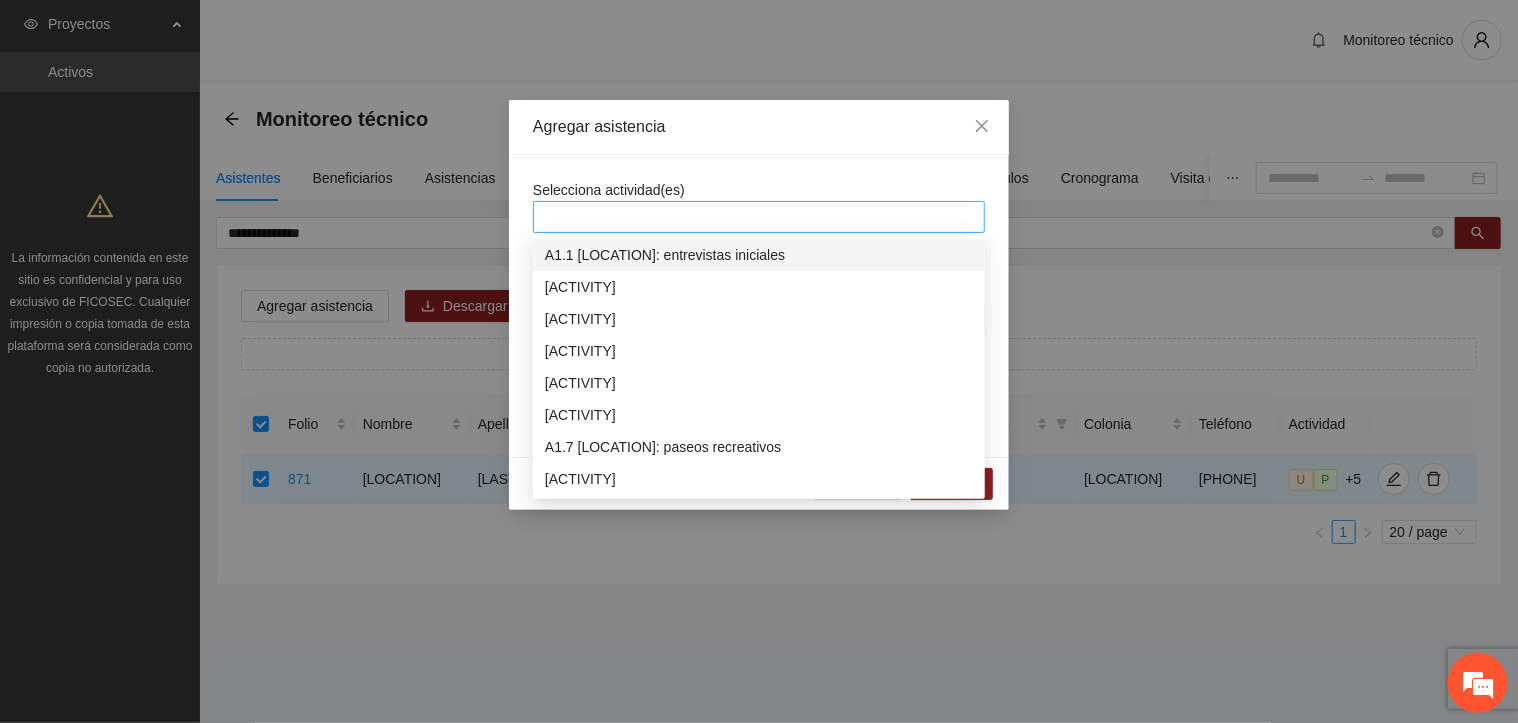 click at bounding box center (759, 217) 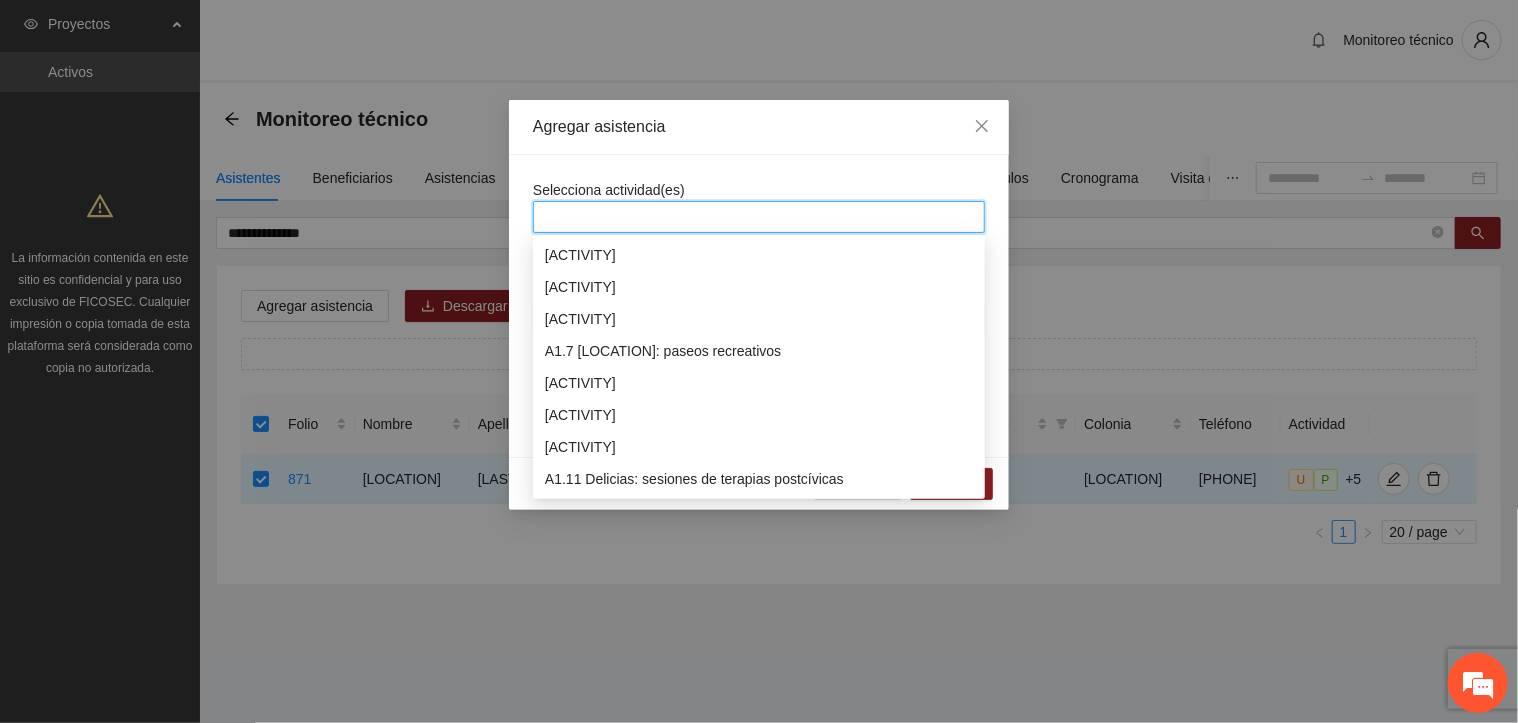 scroll, scrollTop: 128, scrollLeft: 0, axis: vertical 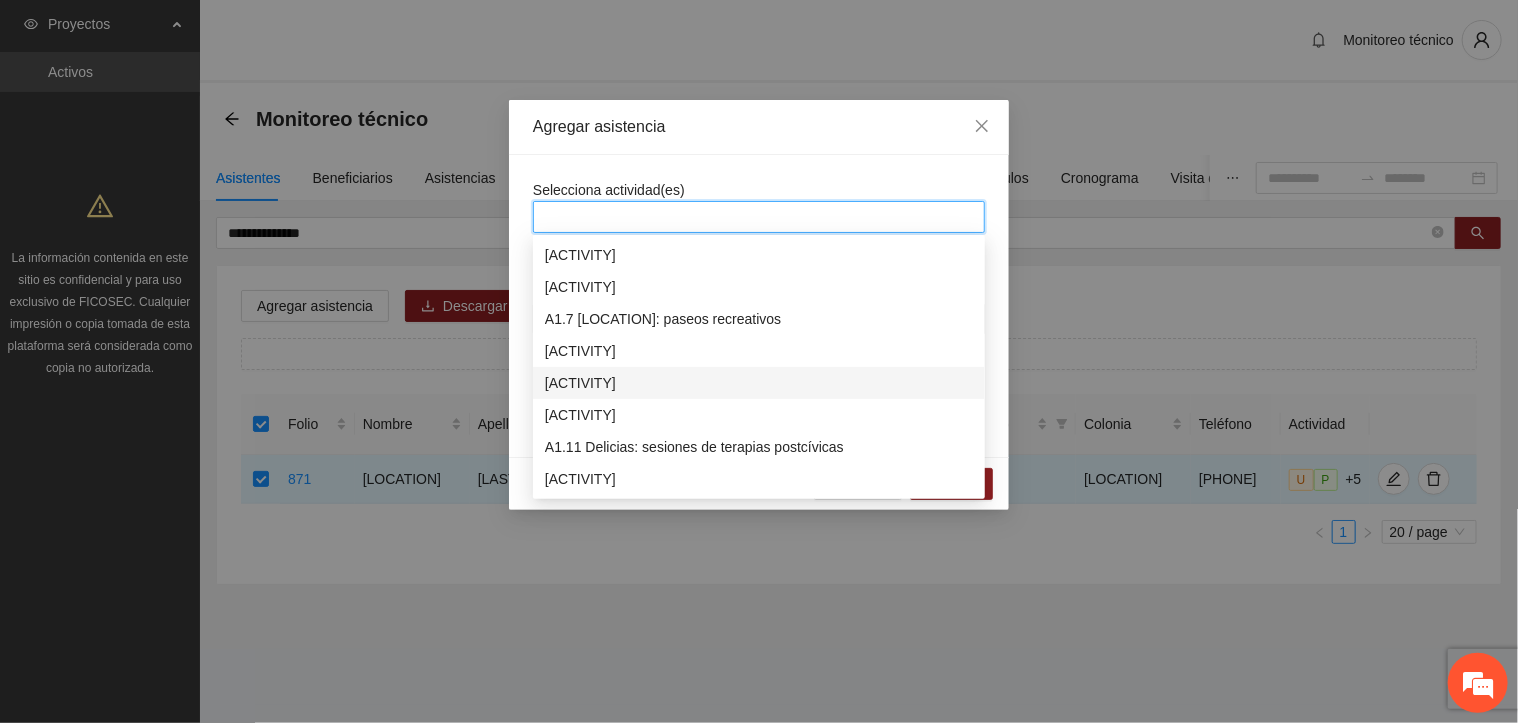 click on "[ACTIVITY]" at bounding box center [759, 383] 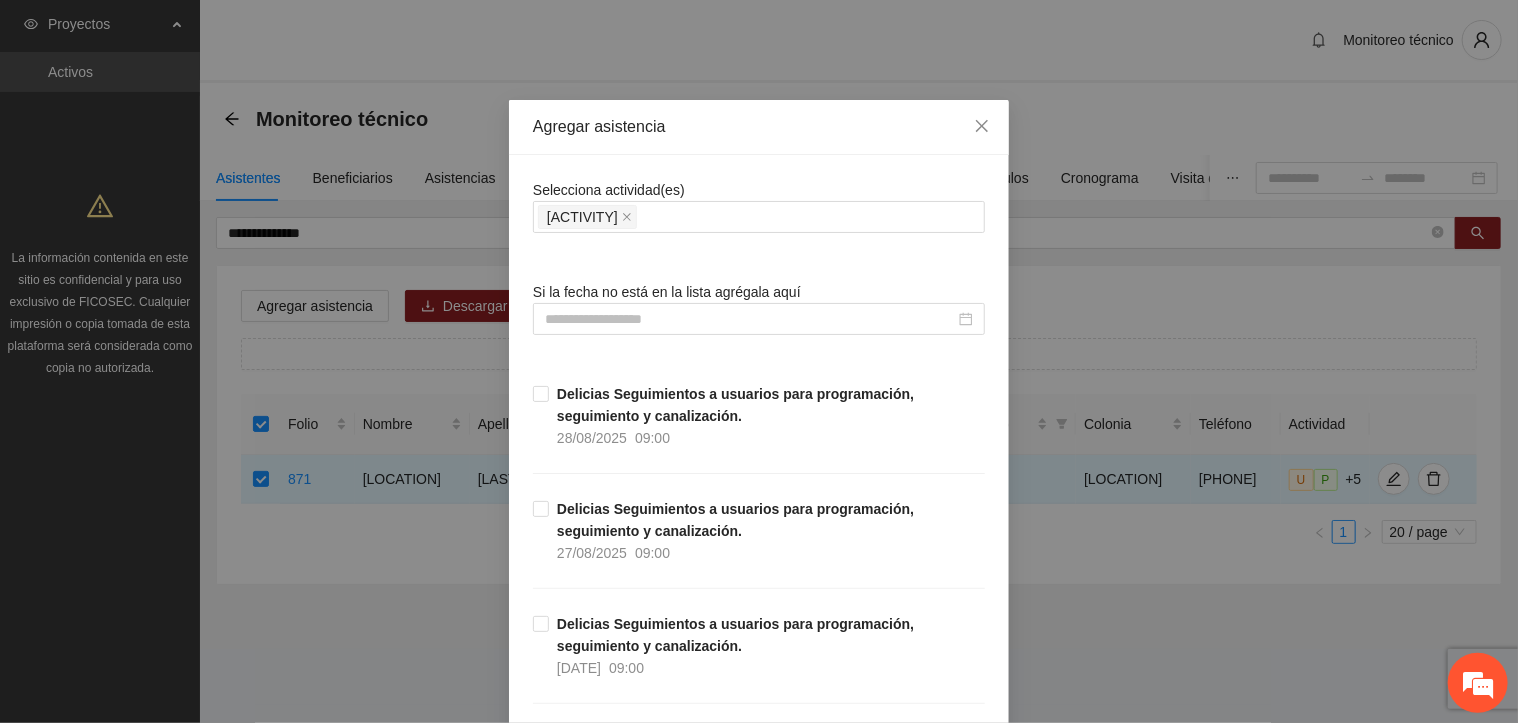 click on "Selecciona actividad(es) [ACTIVITY] [ACTIVITY].   Si la fecha no está en la lista agrégala aquí [ACTIVITY] [ACTIVITY]. [DATE] [TIME] [ACTIVITY] [ACTIVITY]. [DATE] [TIME] [ACTIVITY] [ACTIVITY]. [DATE] [TIME] [ACTIVITY] [ACTIVITY]. [DATE] [TIME] [ACTIVITY] [ACTIVITY]. [DATE] [TIME] [ACTIVITY] [ACTIVITY]. [DATE] [TIME] [ACTIVITY] [ACTIVITY]. [DATE] [TIME] [ACTIVITY] [ACTIVITY]. [DATE] [TIME] [ACTIVITY] [ACTIVITY]. [DATE] [TIME] [DATE] [TIME] [DATE] [TIME] [DATE] [TIME] [DATE] [TIME]" at bounding box center [759, 9180] 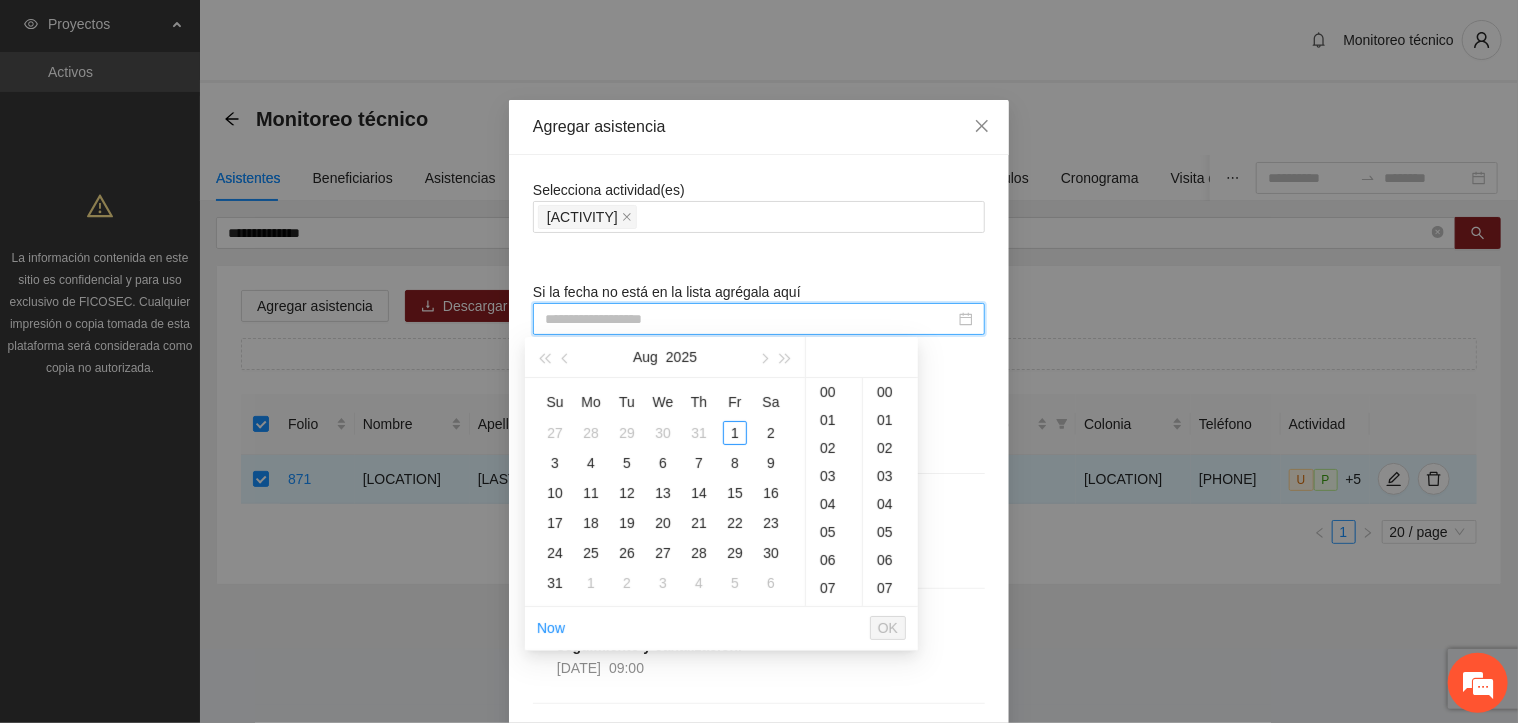 click at bounding box center (750, 319) 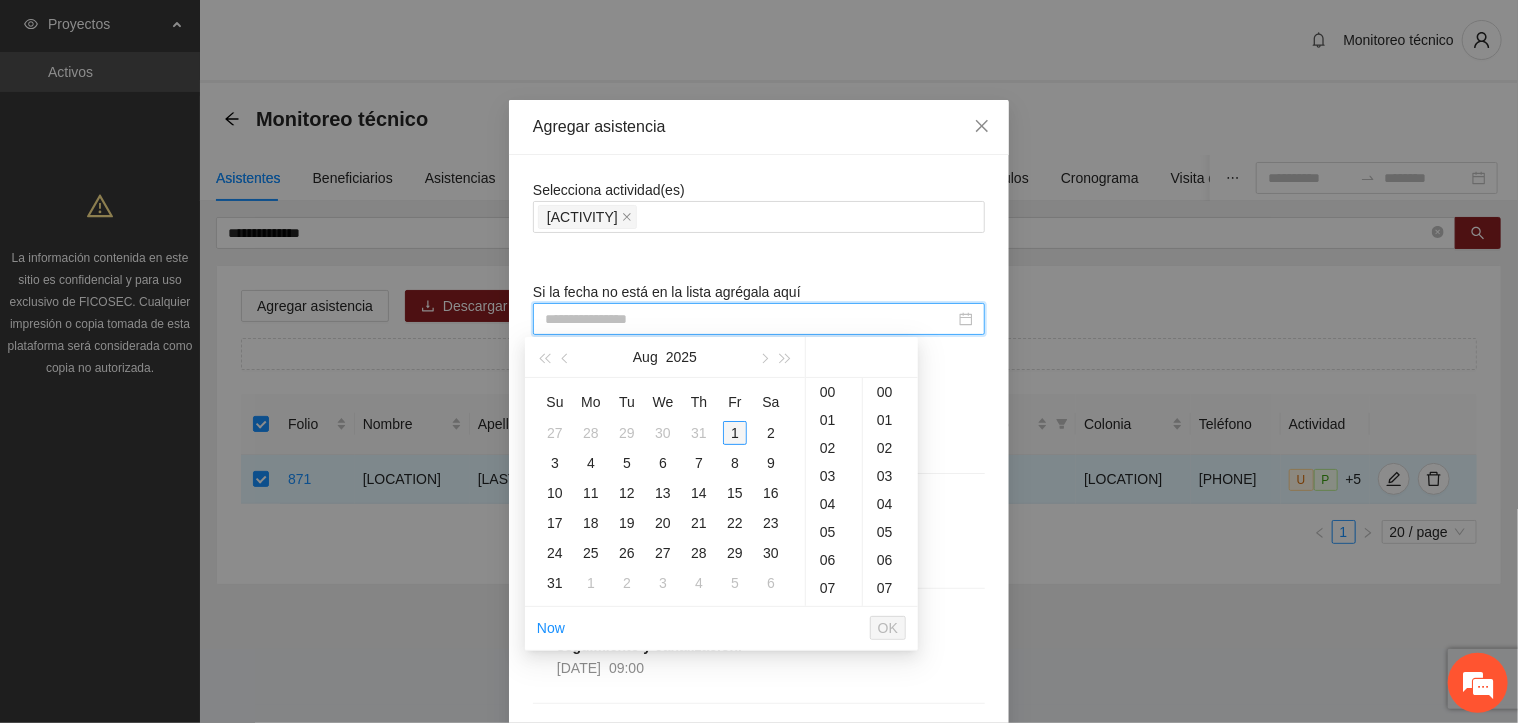 click on "1" at bounding box center (735, 433) 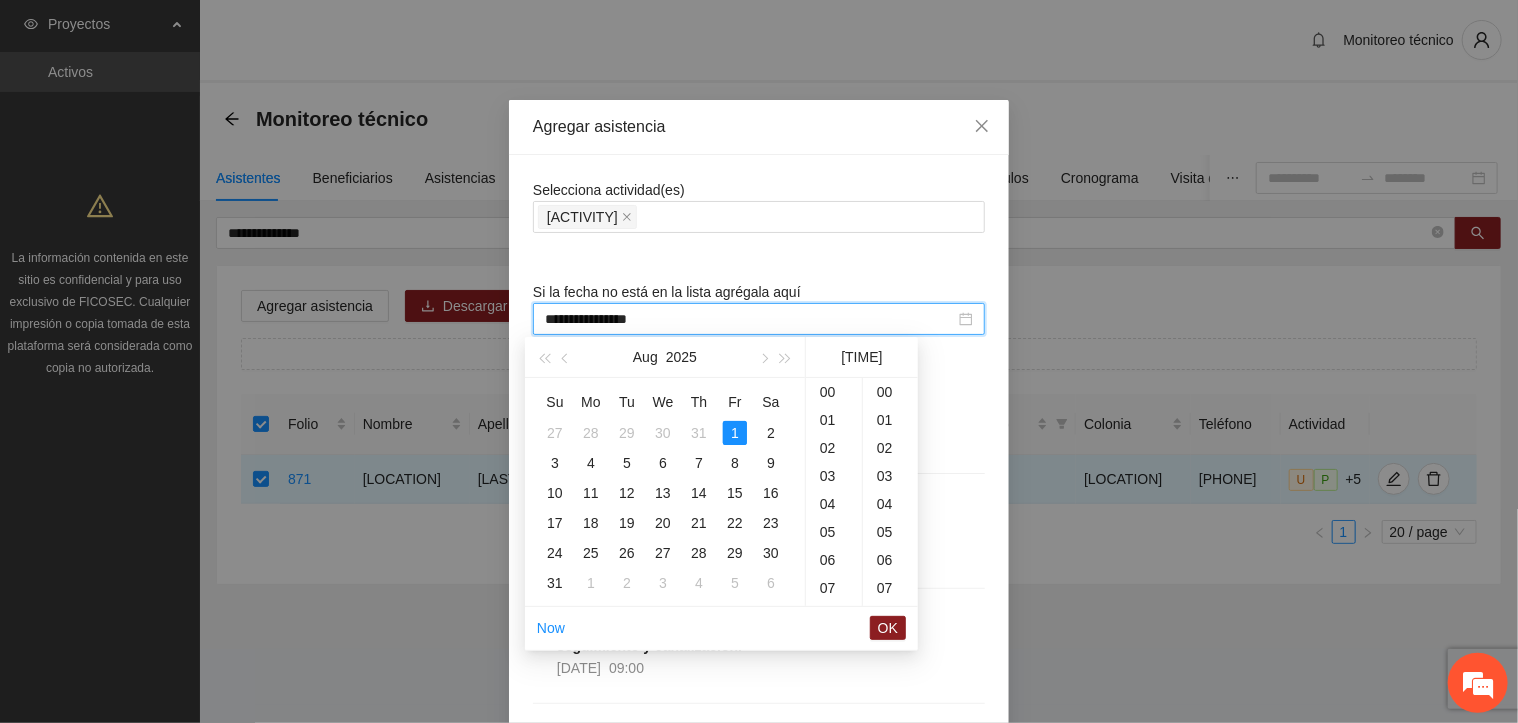 scroll, scrollTop: 336, scrollLeft: 0, axis: vertical 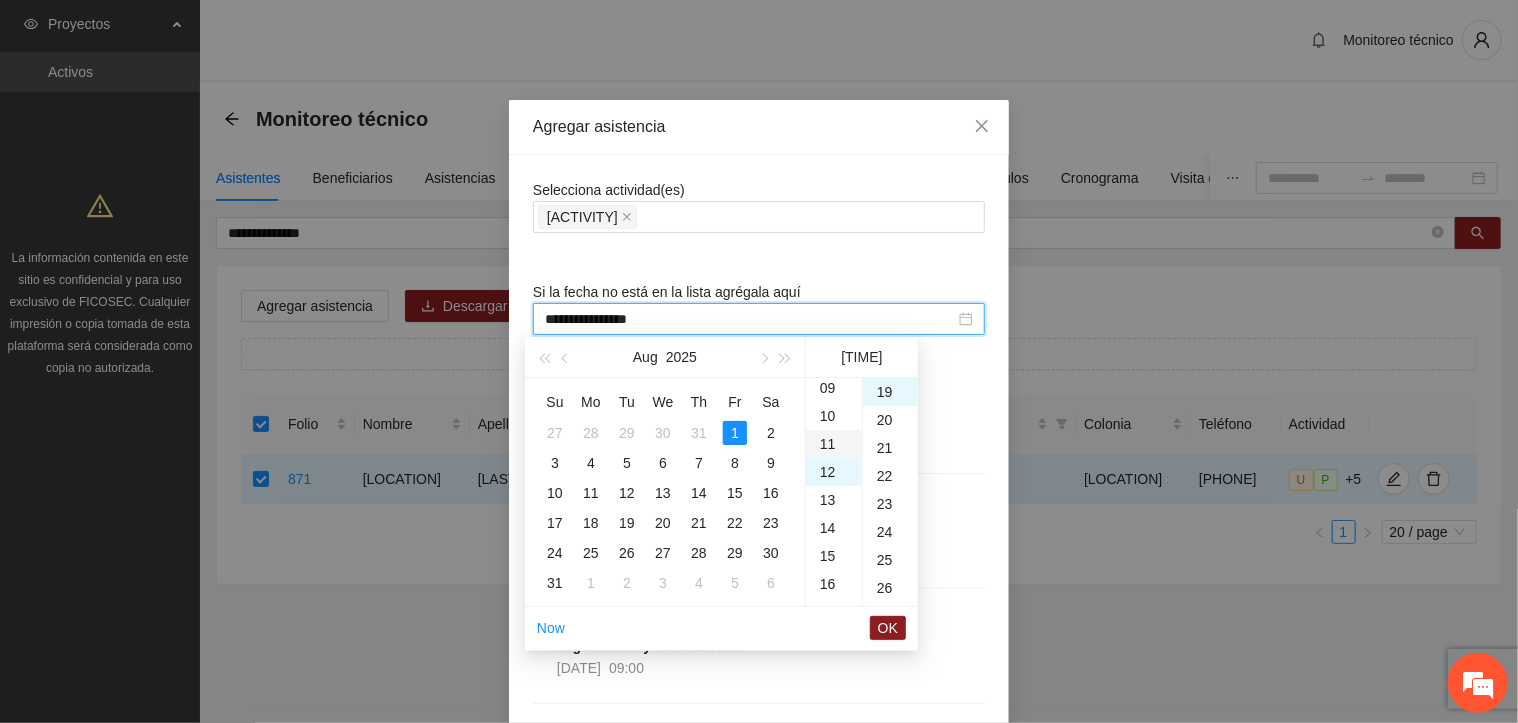 click on "11" at bounding box center [834, 444] 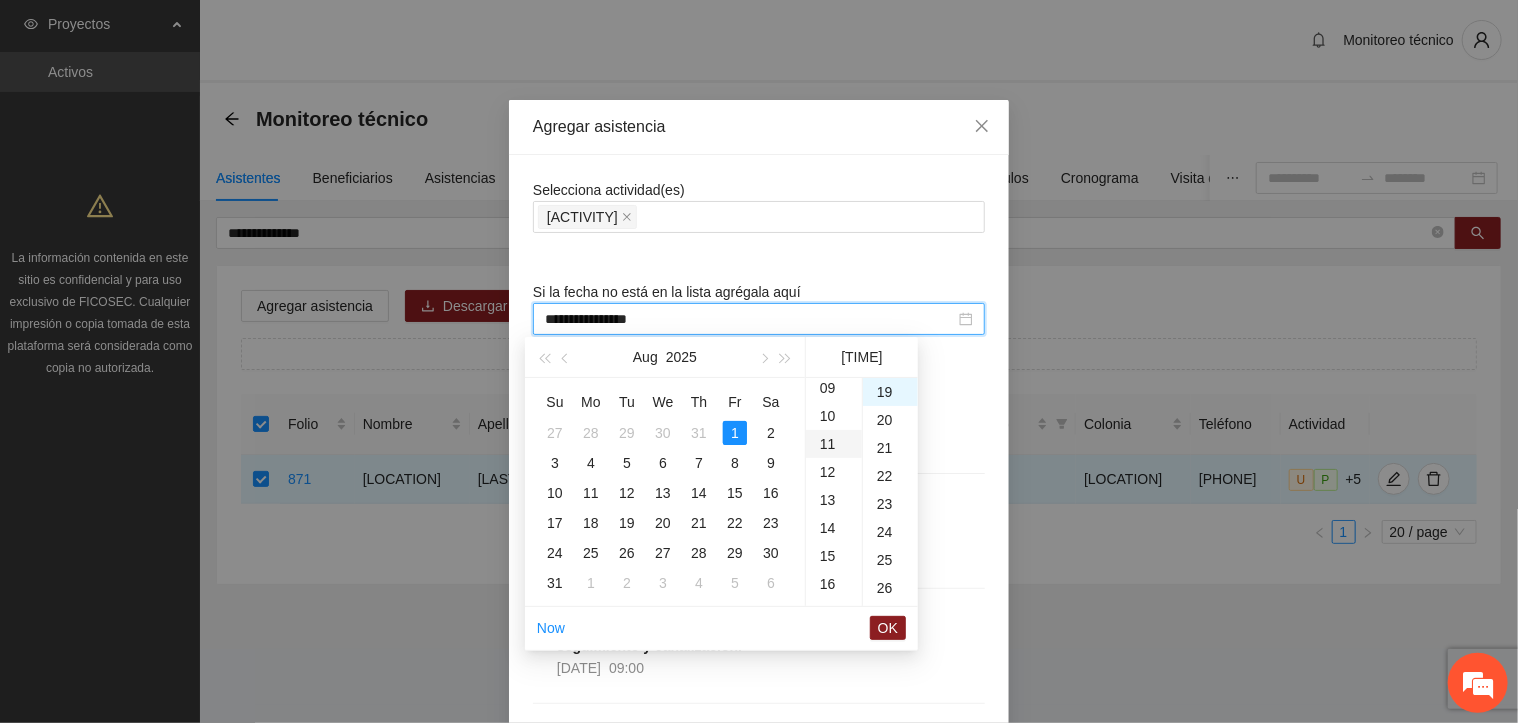scroll, scrollTop: 308, scrollLeft: 0, axis: vertical 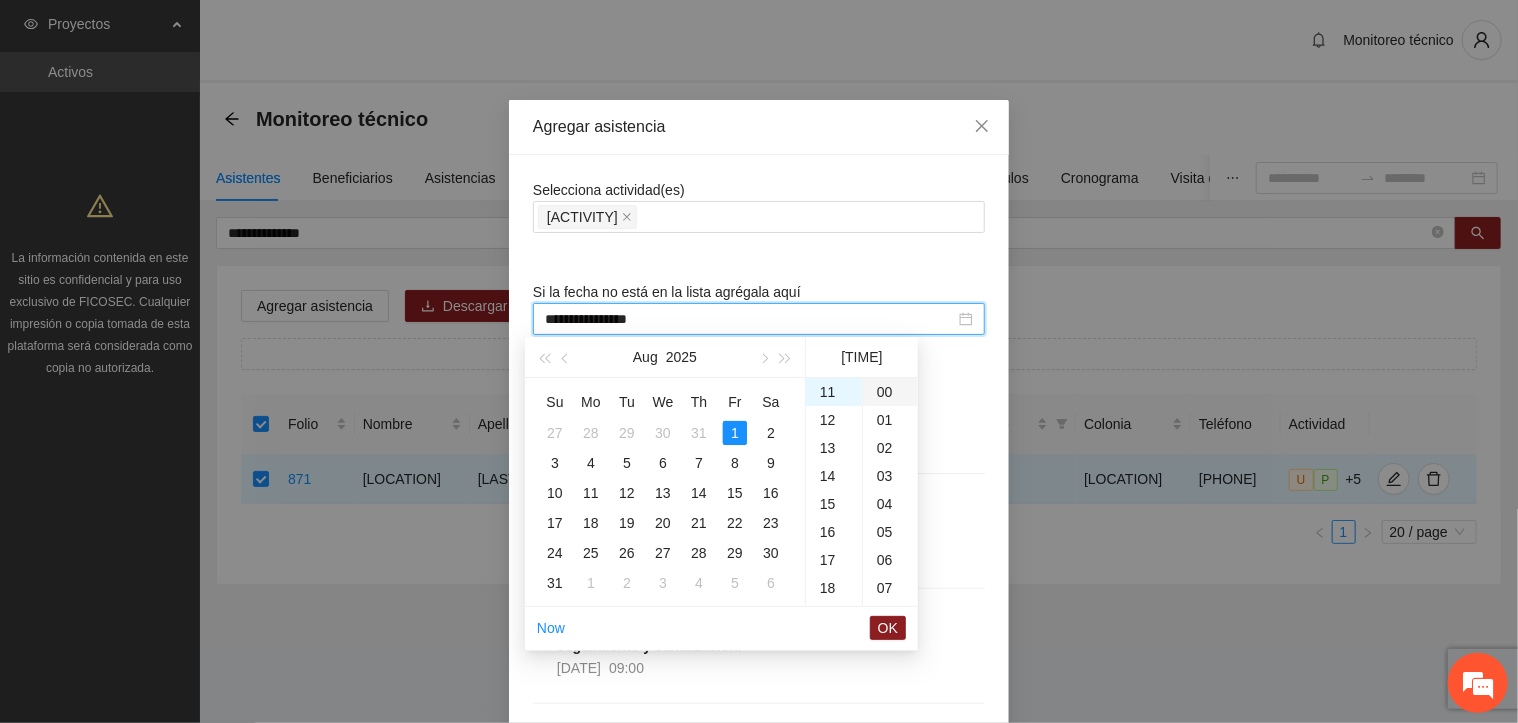 click on "00" at bounding box center [890, 392] 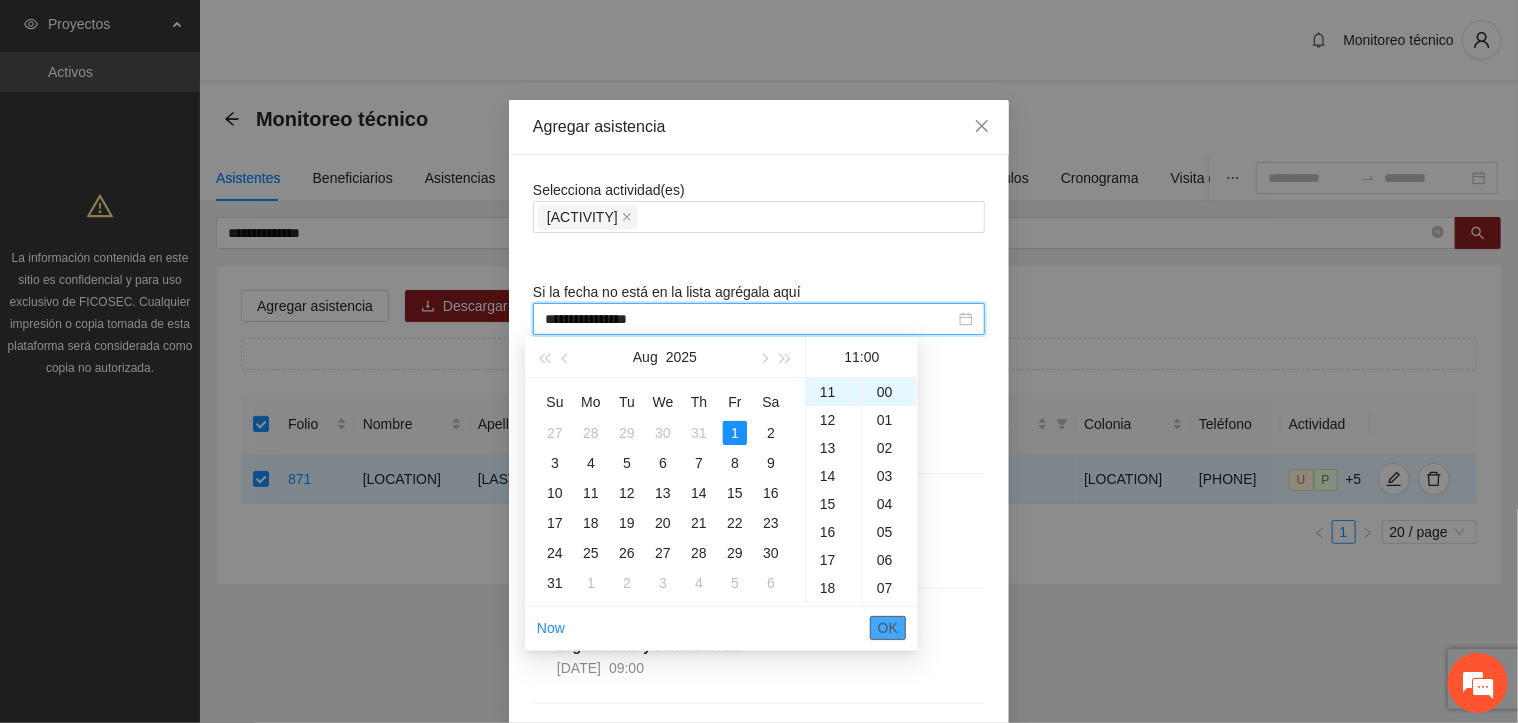 click on "OK" at bounding box center (888, 628) 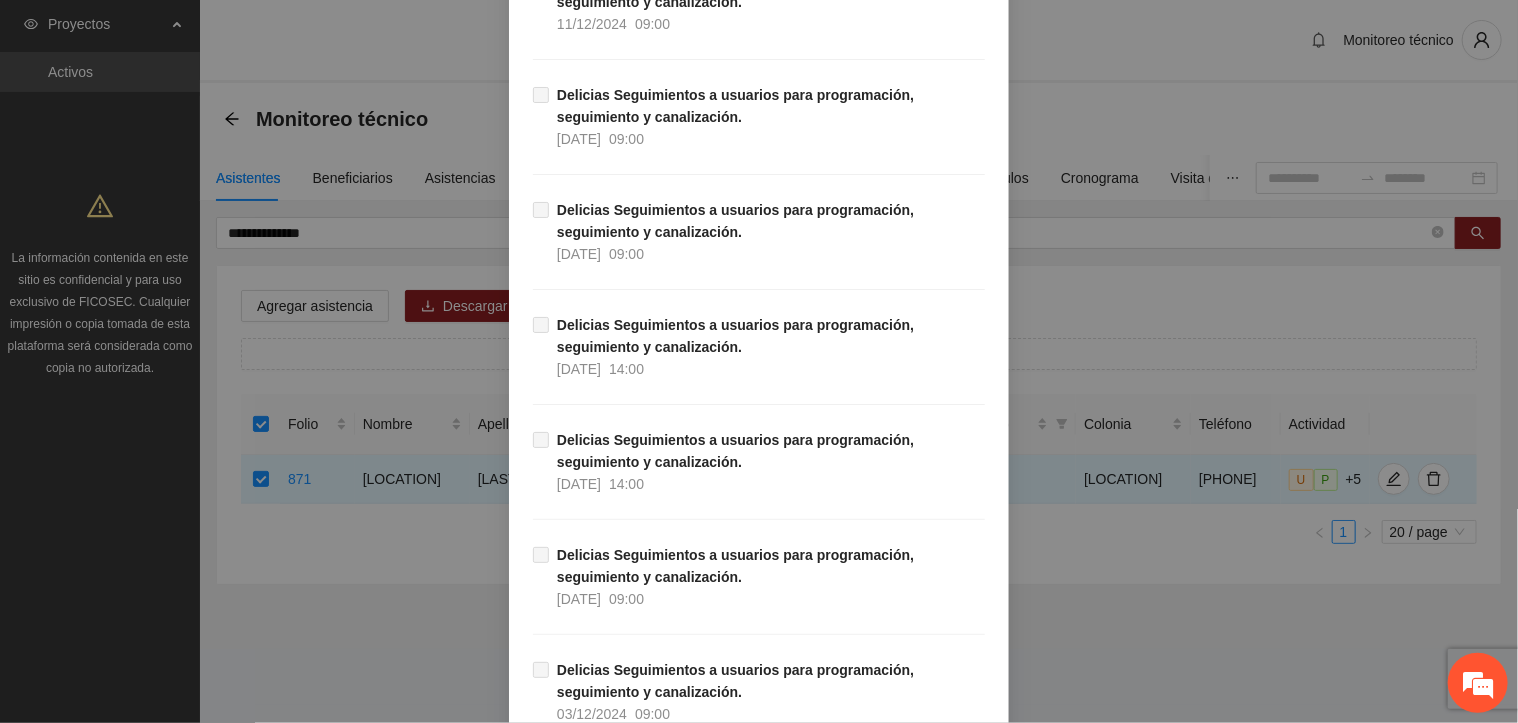 scroll, scrollTop: 17348, scrollLeft: 0, axis: vertical 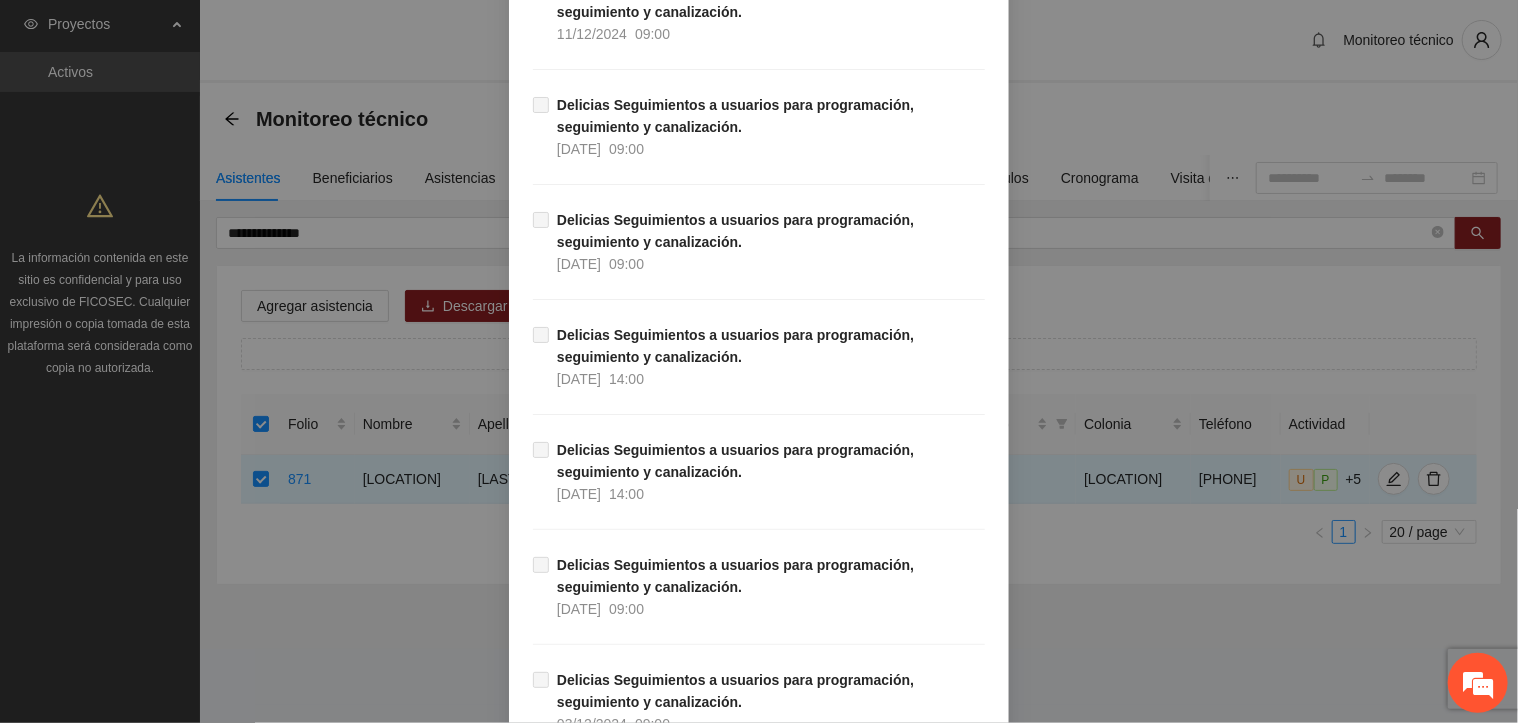 click on "Guardar" at bounding box center (951, 884) 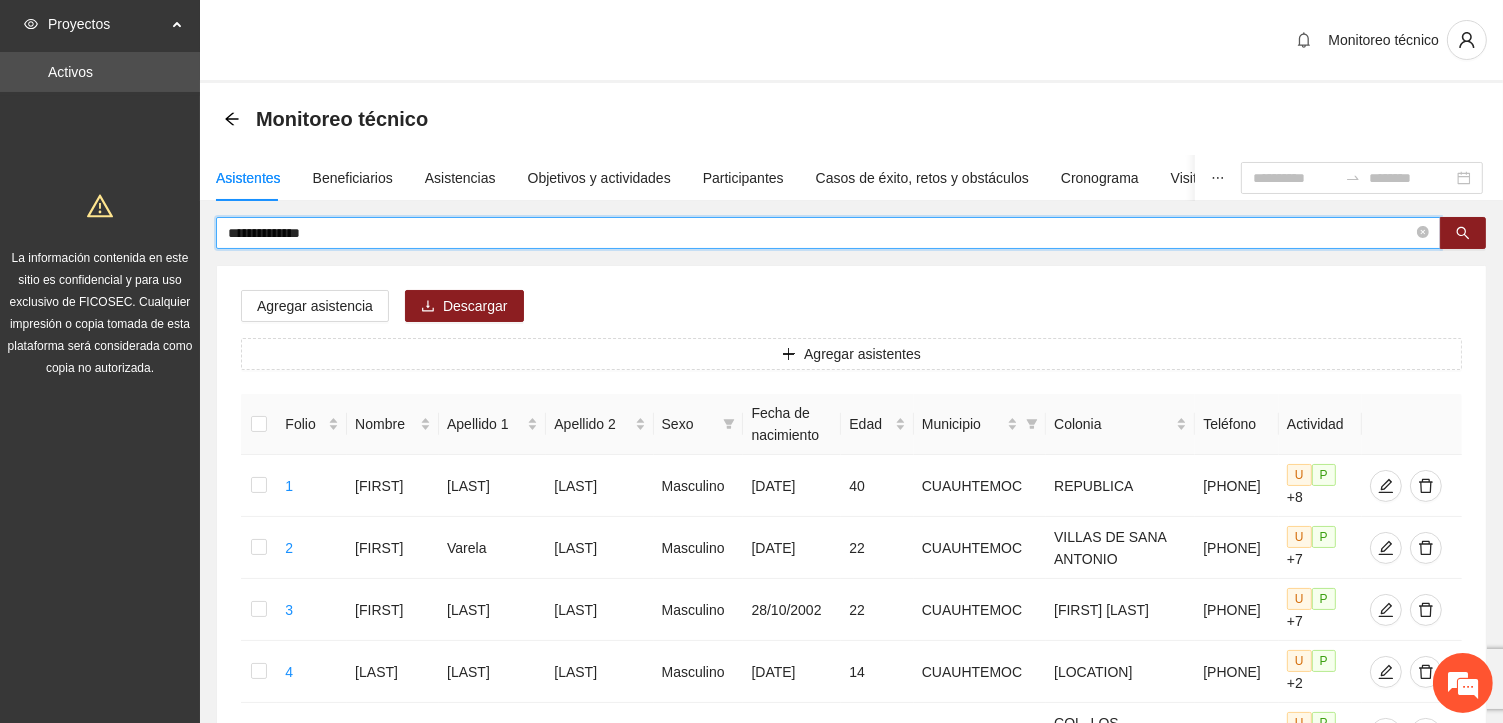 click on "**********" at bounding box center [820, 233] 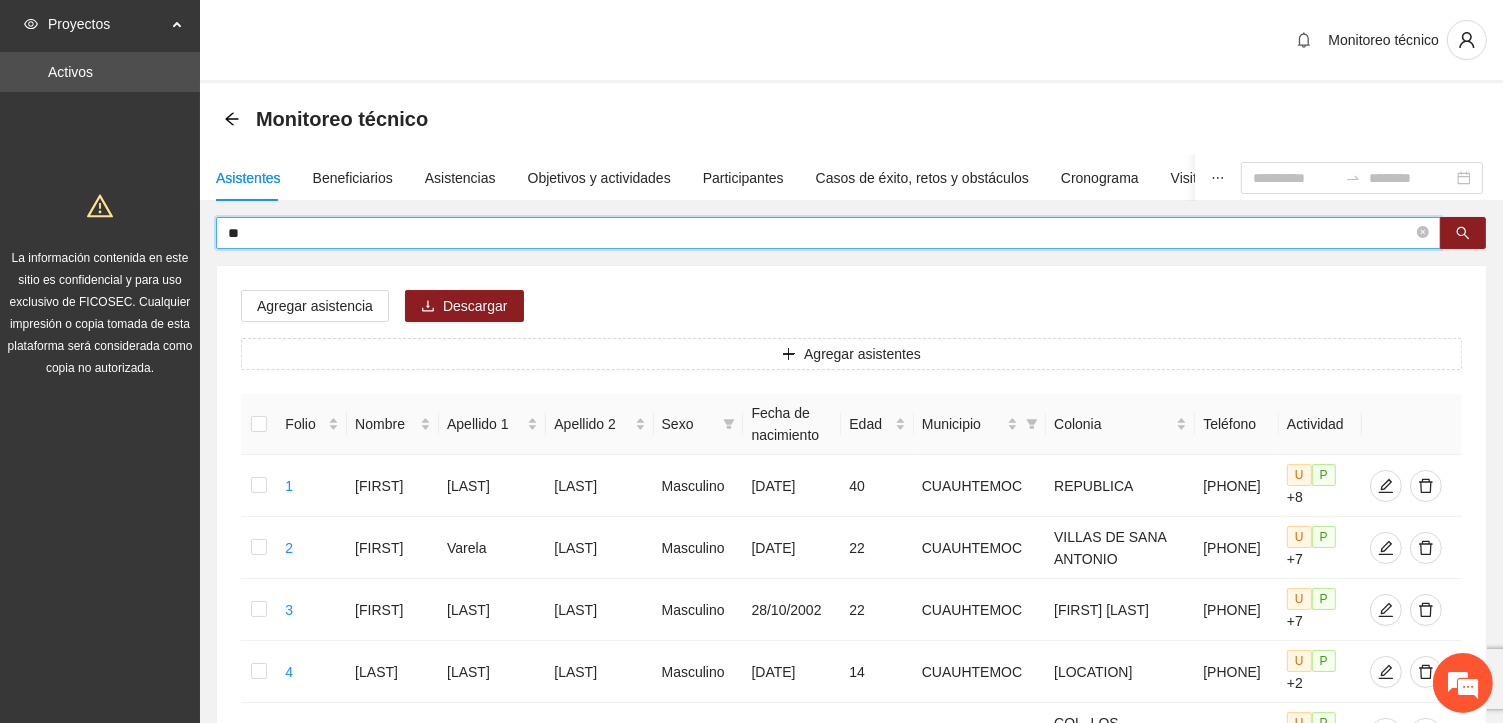 type on "*" 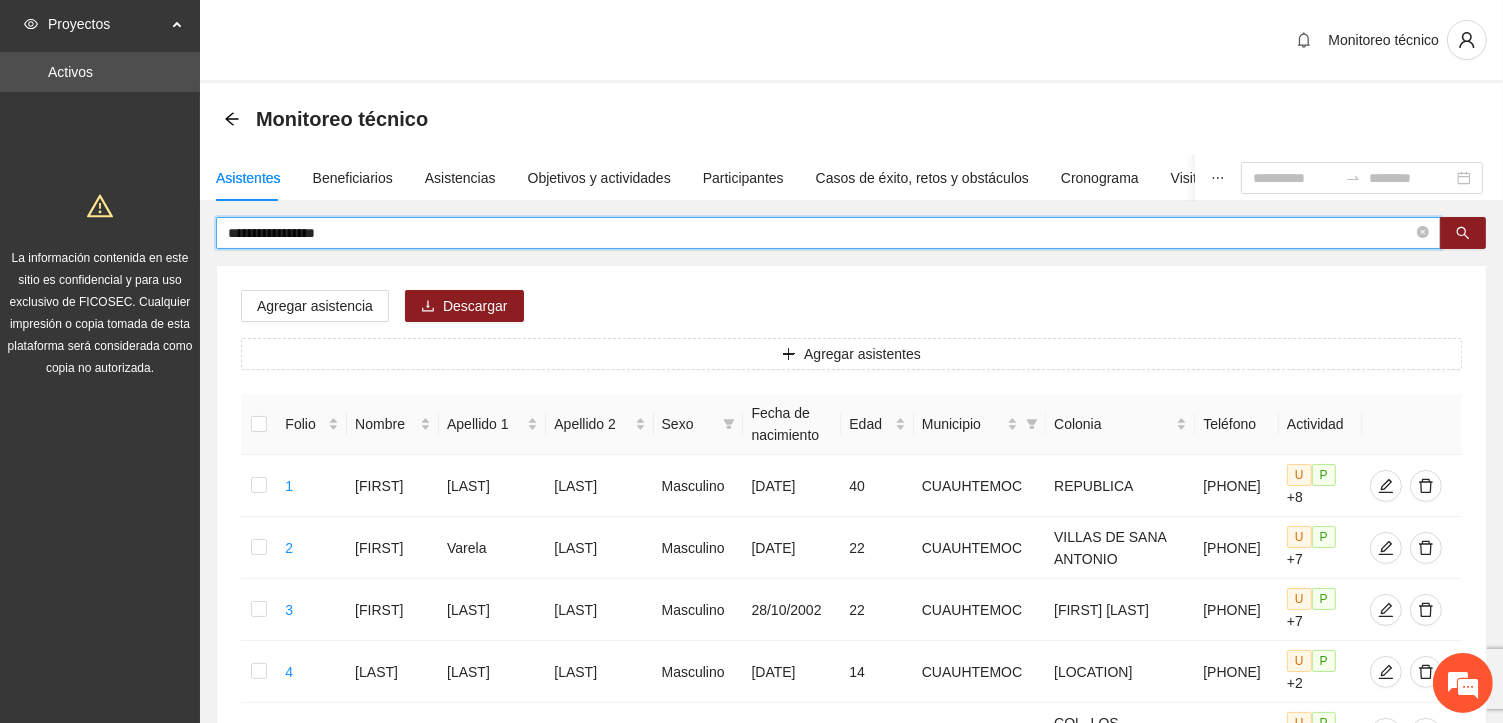 type on "**********" 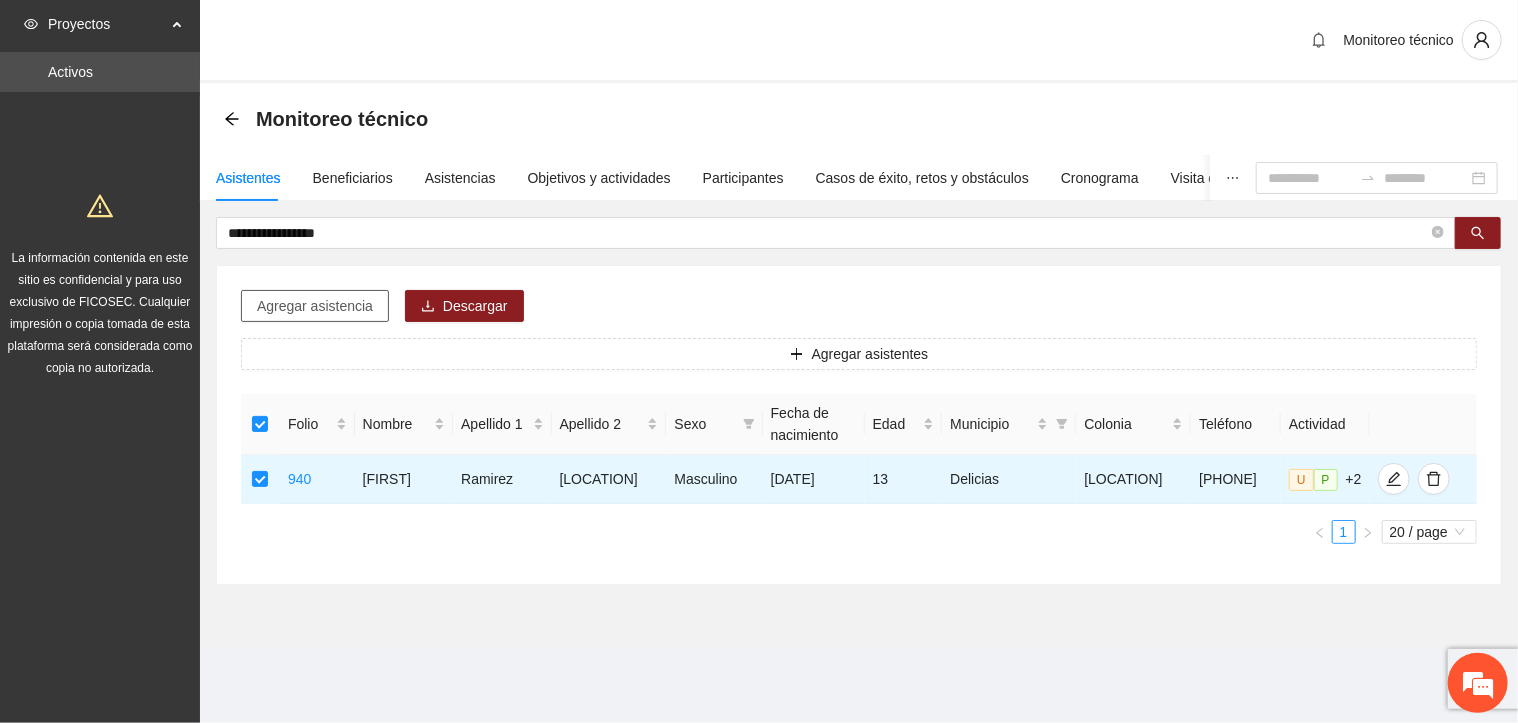 click on "Agregar asistencia" at bounding box center [315, 306] 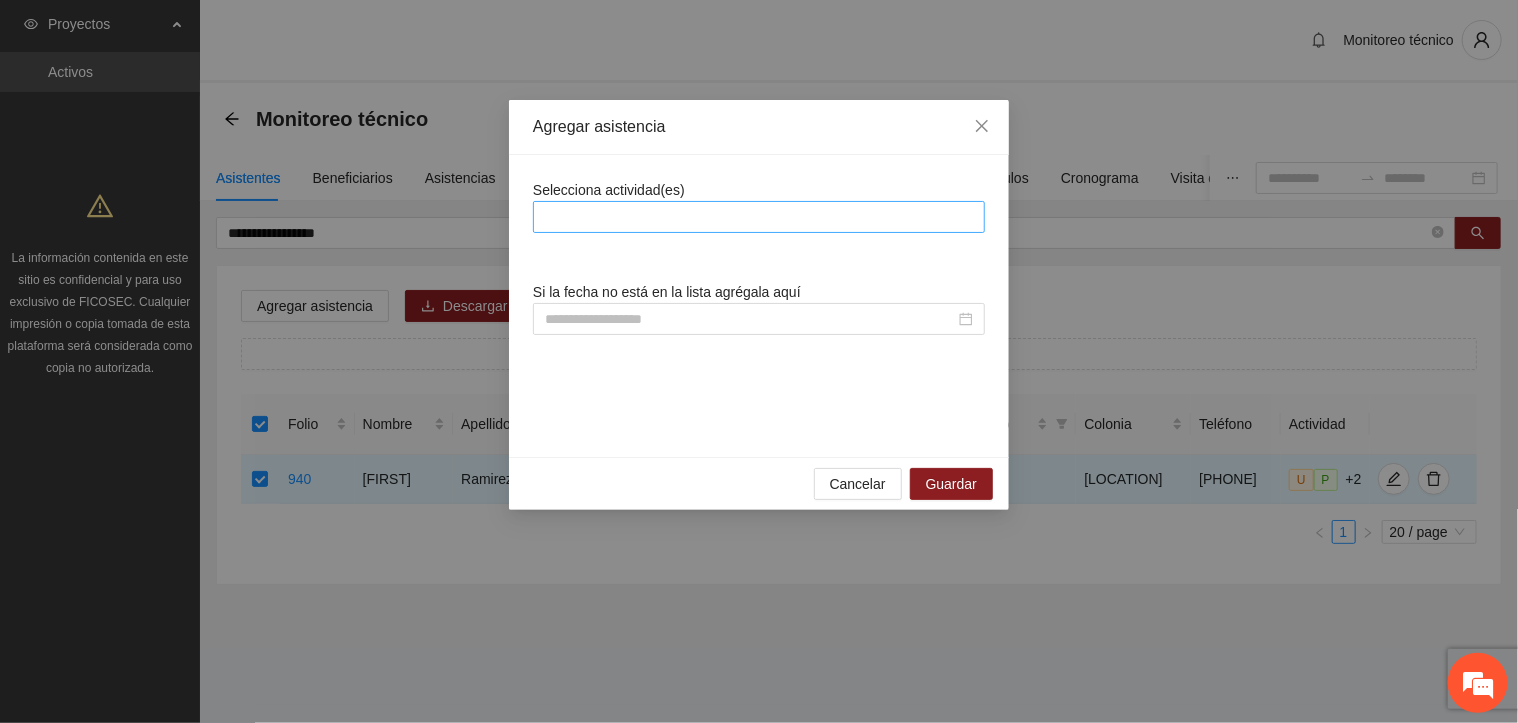 click at bounding box center [759, 217] 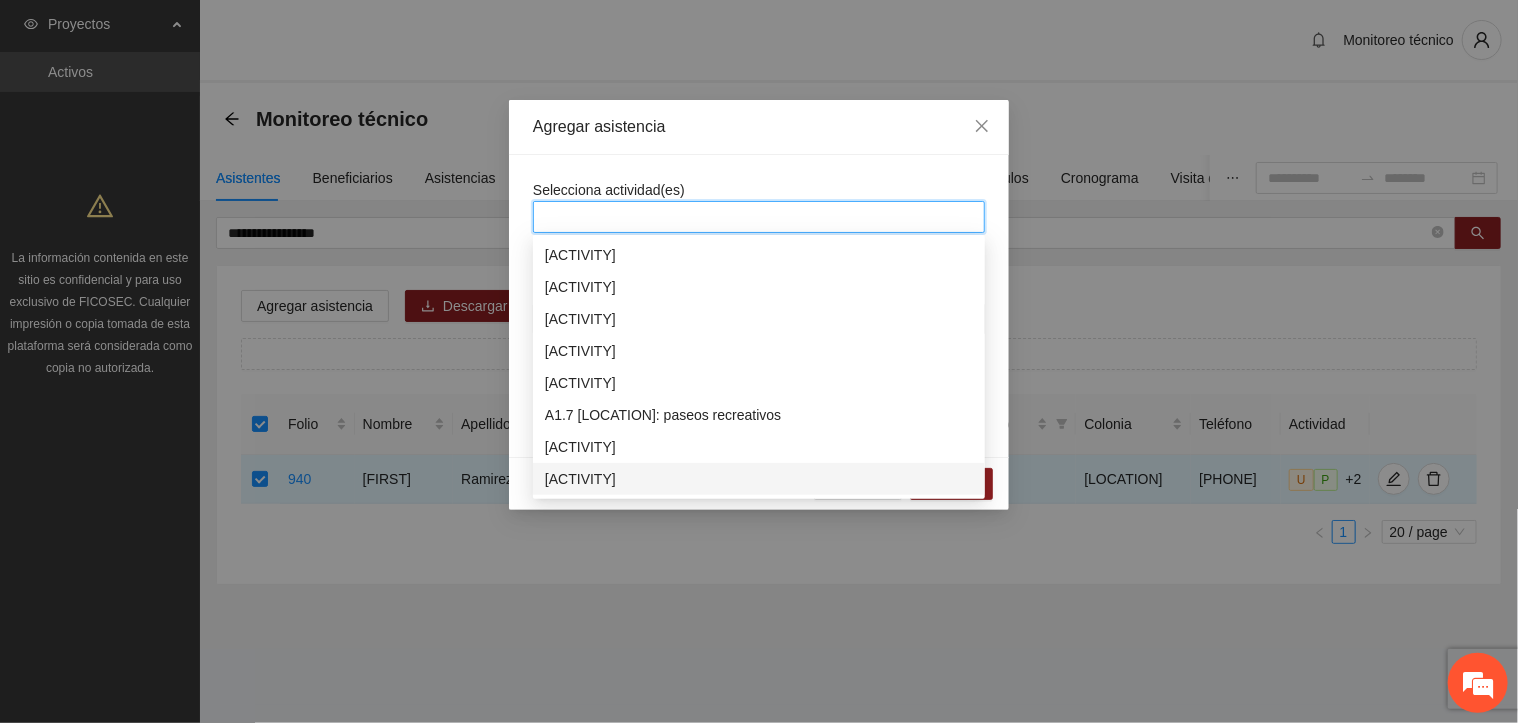 scroll, scrollTop: 64, scrollLeft: 0, axis: vertical 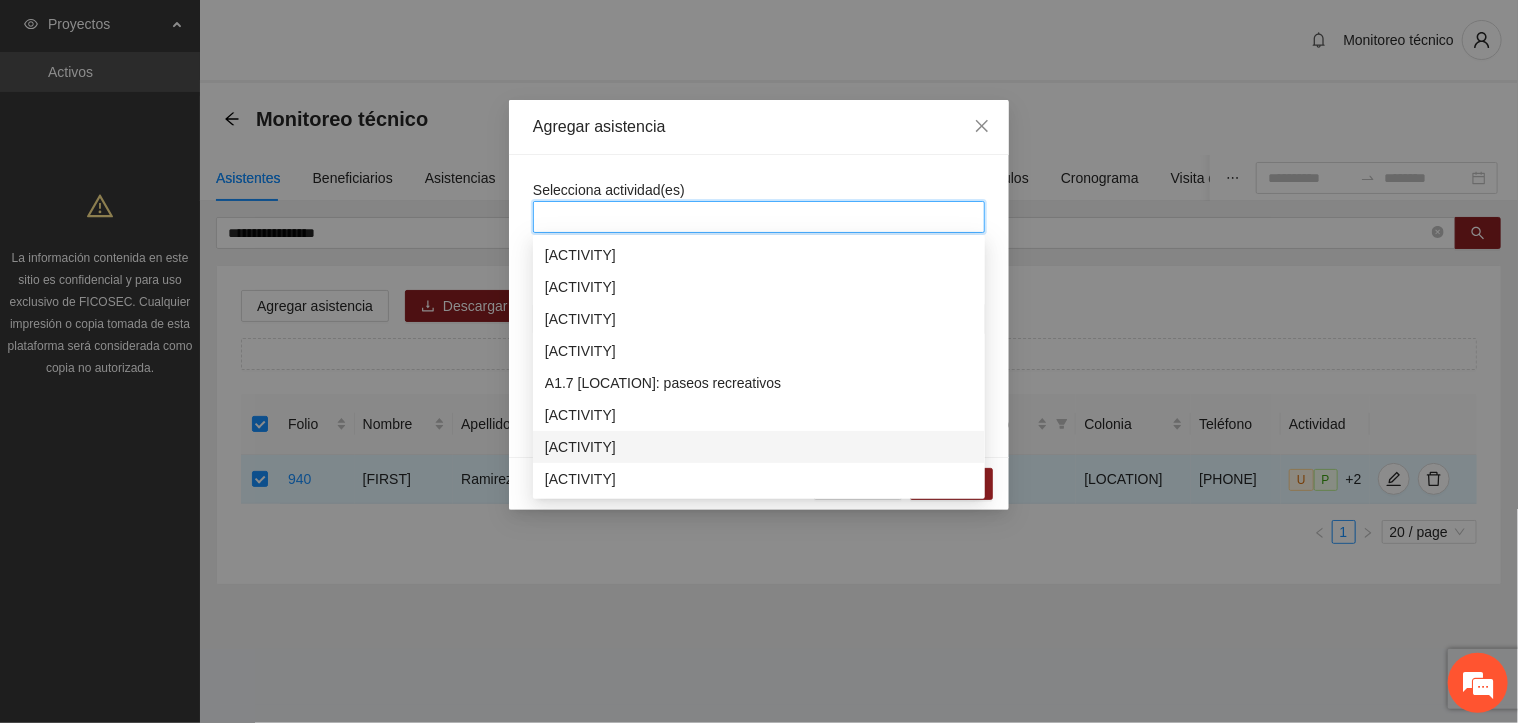 click on "[ACTIVITY]" at bounding box center [759, 447] 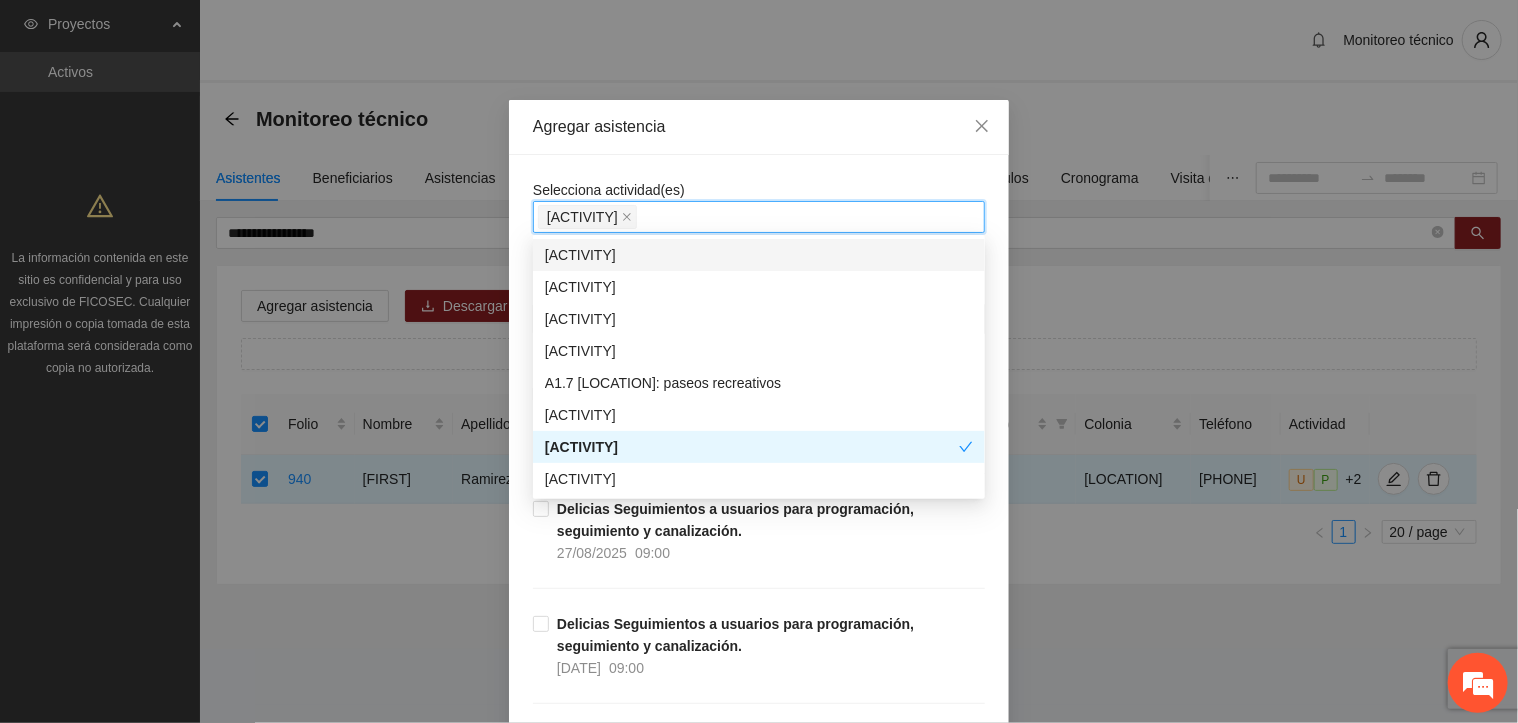 click on "Selecciona actividad(es) [ACTIVITY] [ACTIVITY].   Si la fecha no está en la lista agrégala aquí [ACTIVITY] [ACTIVITY]. [DATE] [TIME] [ACTIVITY] [ACTIVITY]. [DATE] [TIME] [ACTIVITY] [ACTIVITY]. [DATE] [TIME] [ACTIVITY] [ACTIVITY]. [DATE] [TIME] [ACTIVITY] [ACTIVITY]. [DATE] [TIME] [ACTIVITY] [ACTIVITY]. [DATE] [TIME] [ACTIVITY] [ACTIVITY]. [DATE] [TIME] [ACTIVITY] [ACTIVITY]. [DATE] [TIME] [ACTIVITY] [ACTIVITY]. [DATE] [TIME] [DATE] [TIME] [DATE] [TIME] [DATE] [TIME] [DATE] [TIME]" at bounding box center [759, 9180] 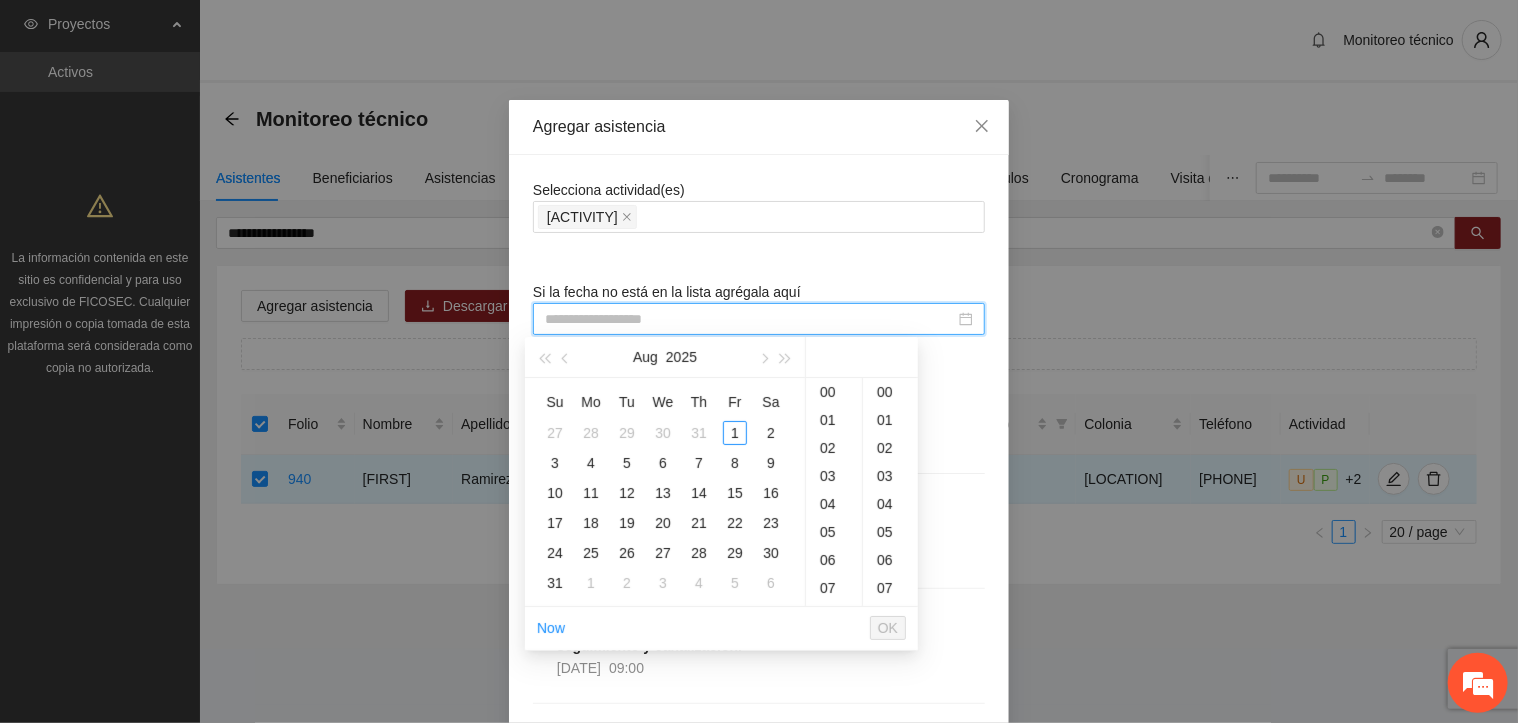 click at bounding box center [750, 319] 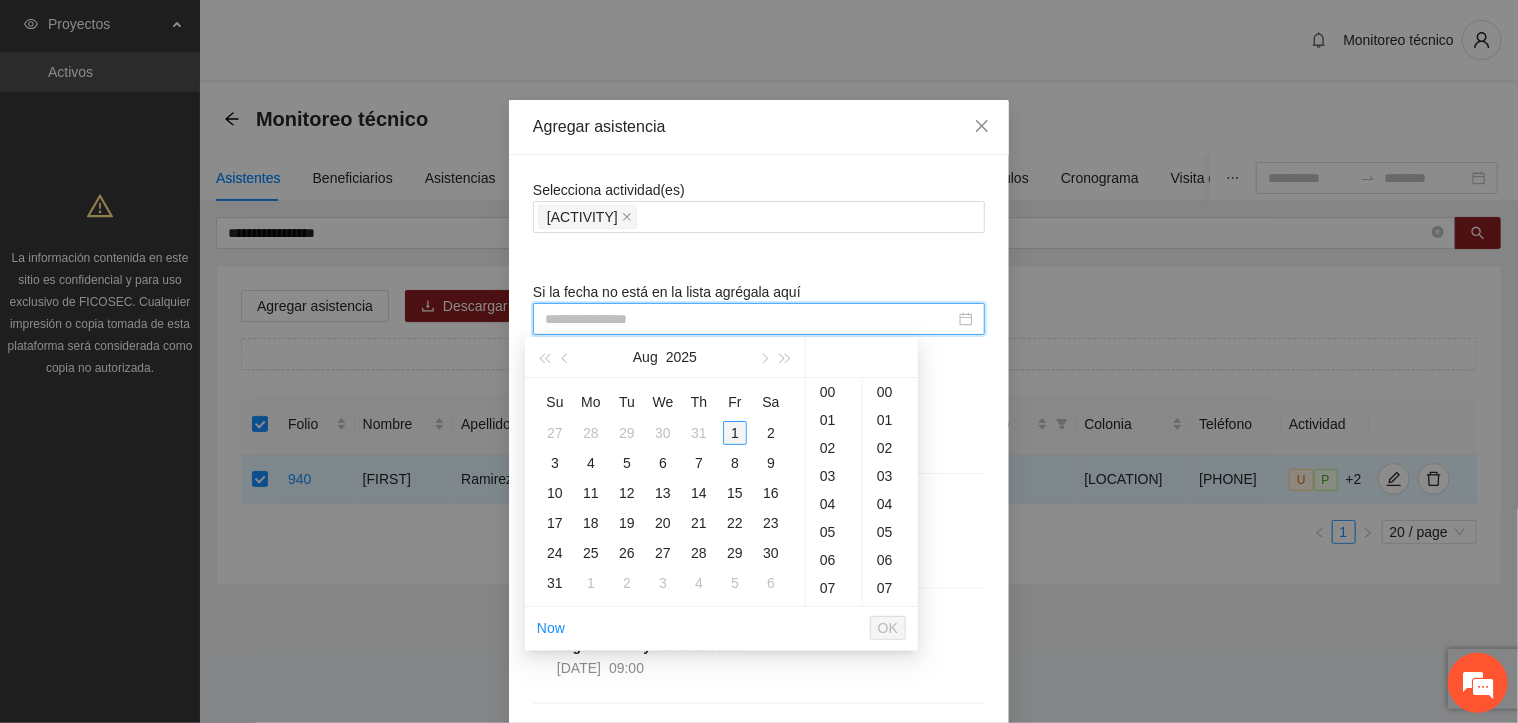 click on "1" at bounding box center (735, 433) 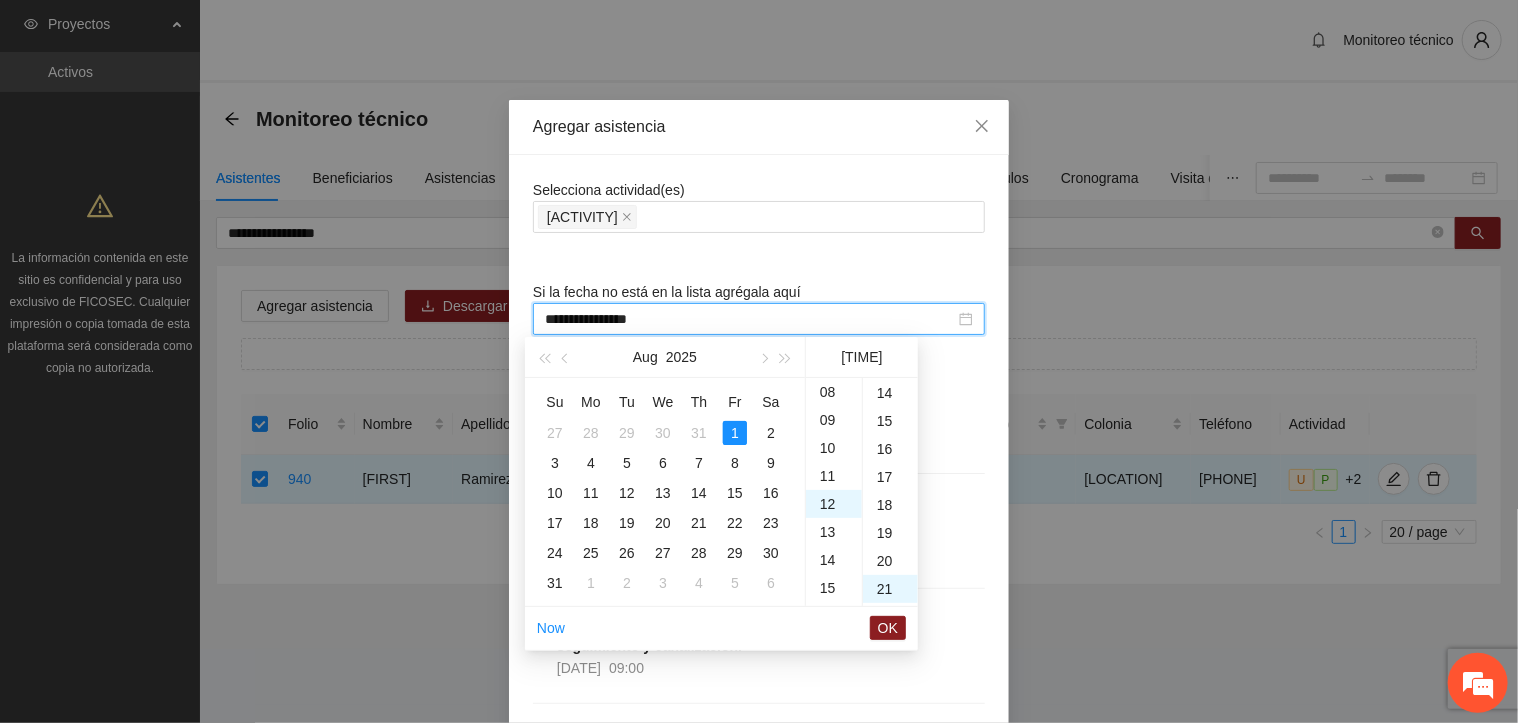 scroll, scrollTop: 336, scrollLeft: 0, axis: vertical 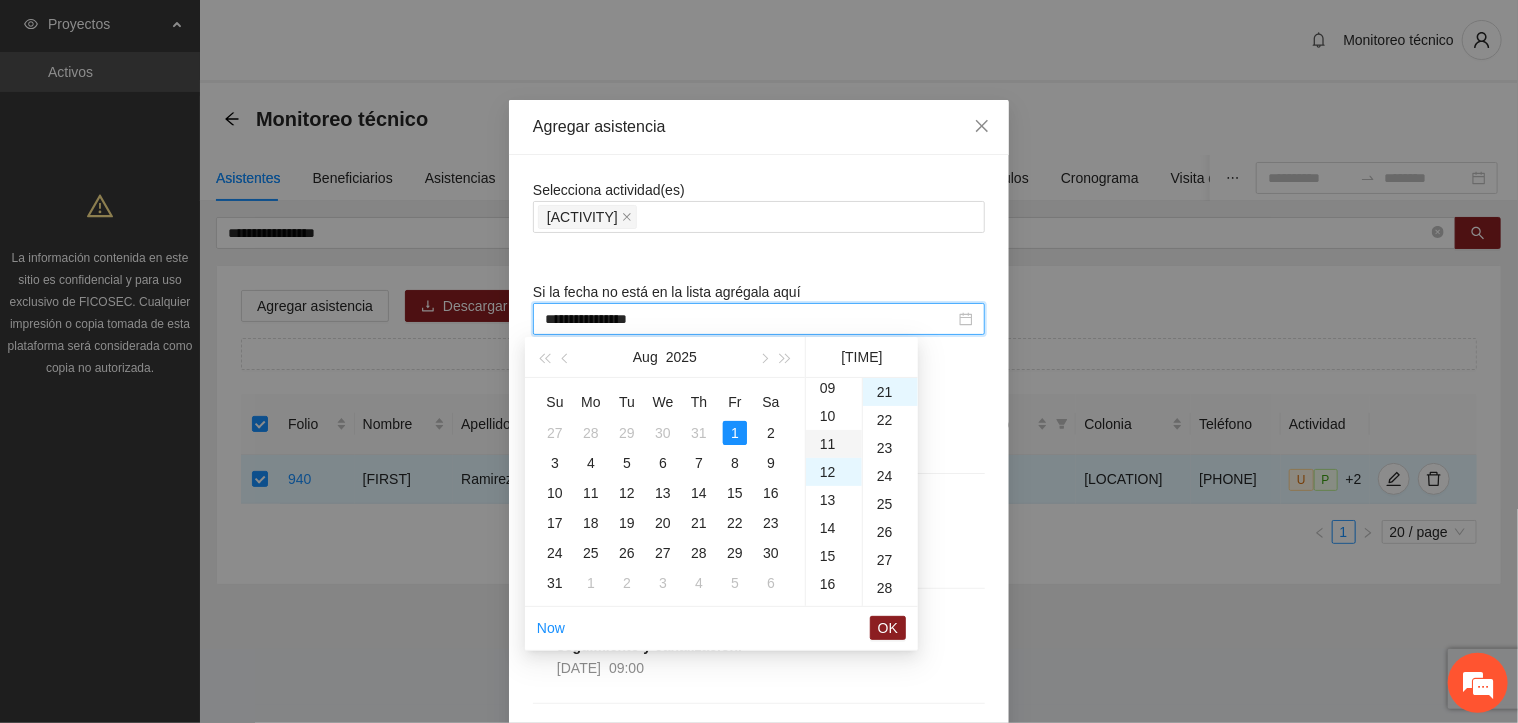 click on "11" at bounding box center (834, 444) 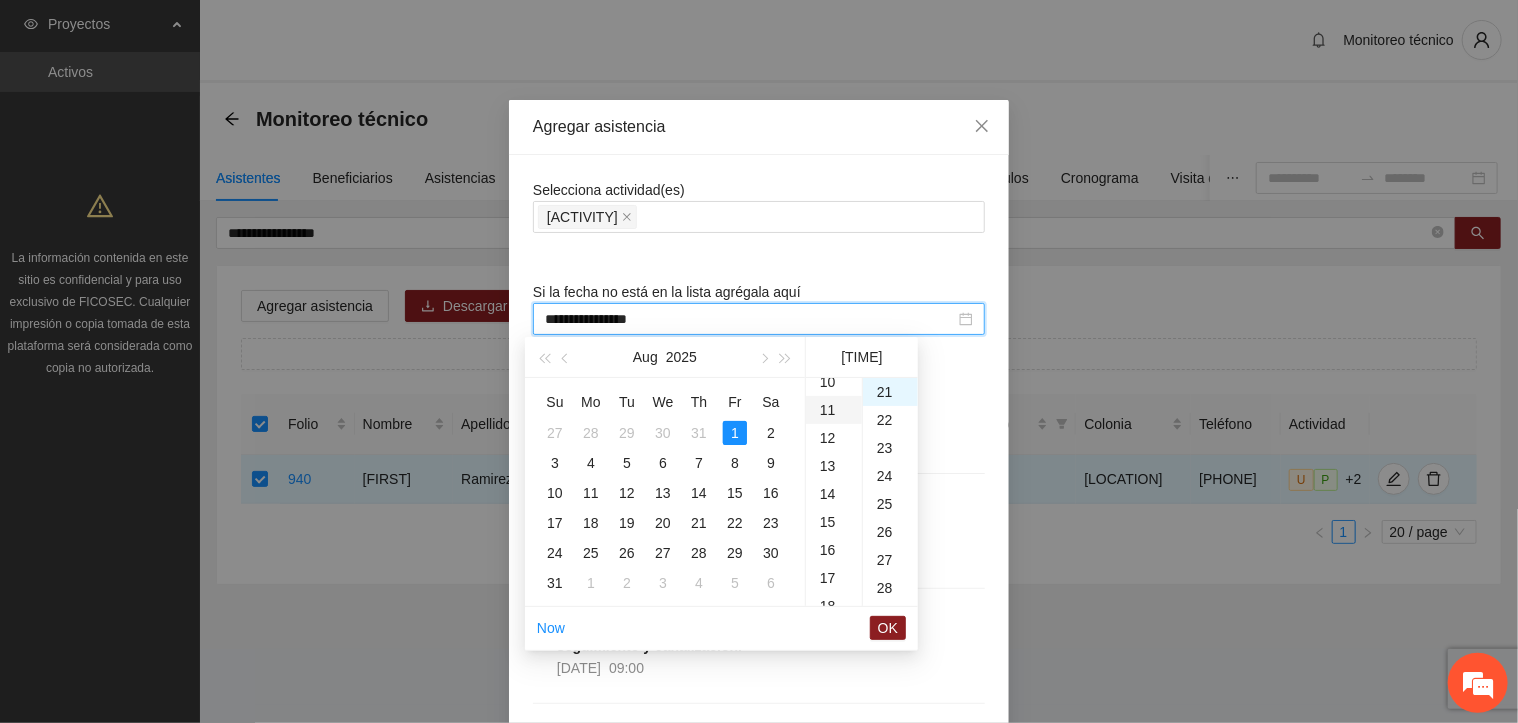 scroll, scrollTop: 308, scrollLeft: 0, axis: vertical 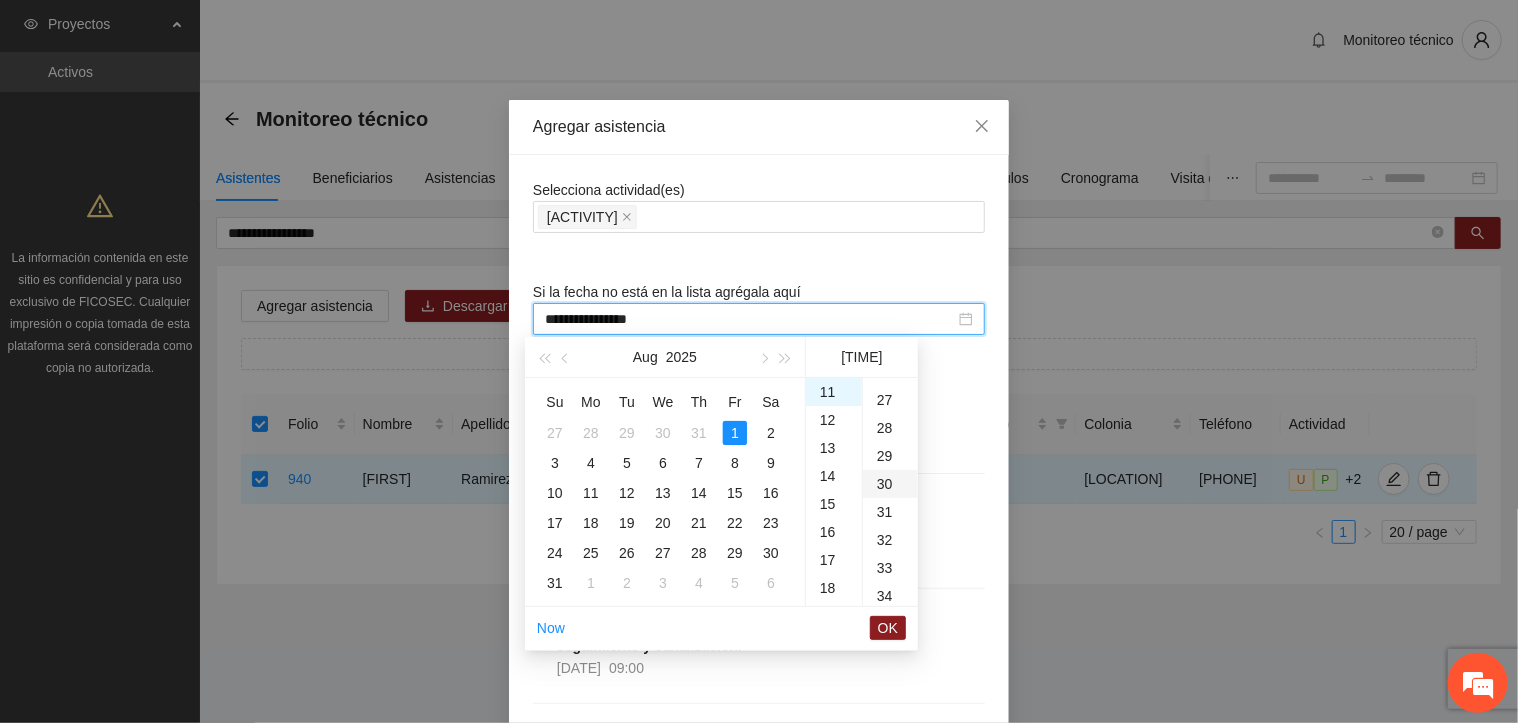 click on "30" at bounding box center [890, 484] 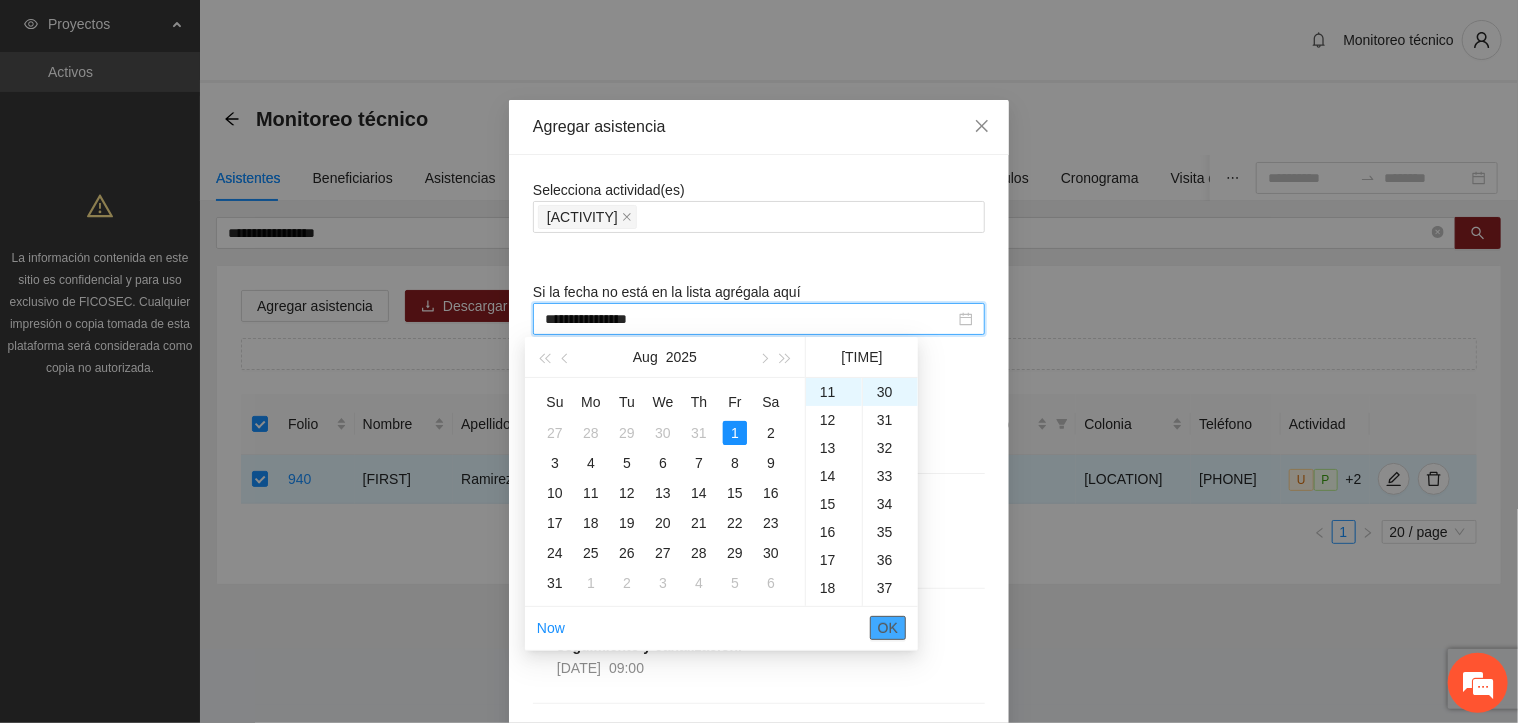click on "OK" at bounding box center (888, 628) 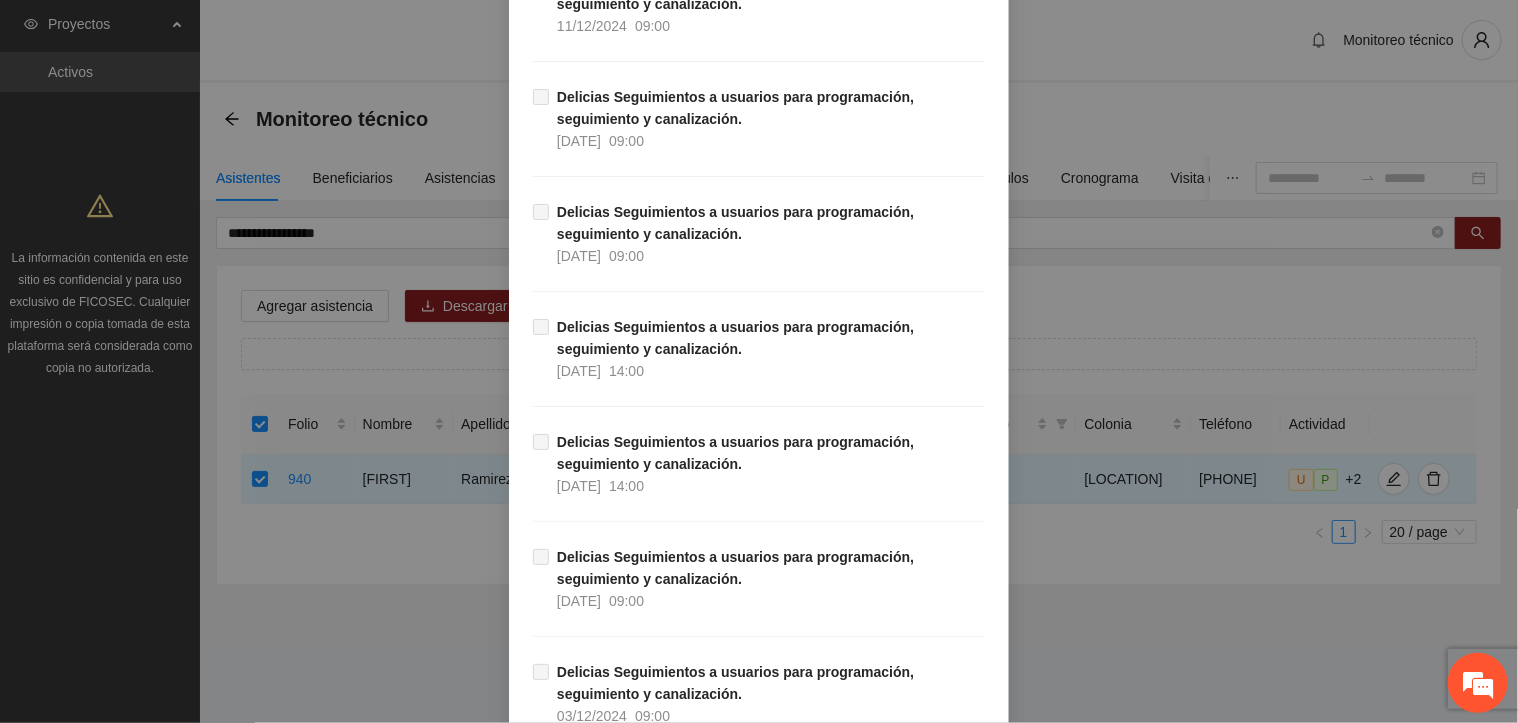 scroll, scrollTop: 17372, scrollLeft: 0, axis: vertical 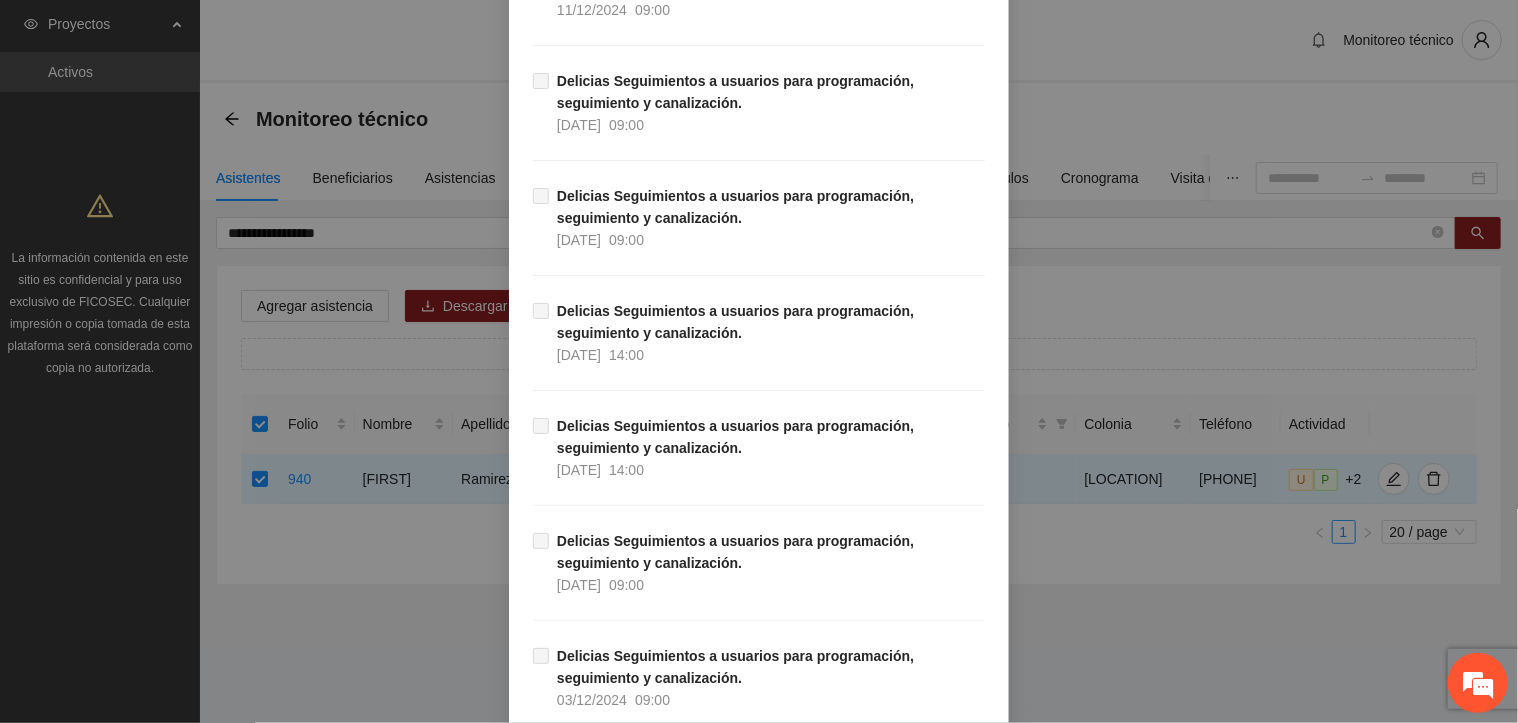 click on "Guardar" at bounding box center (951, 860) 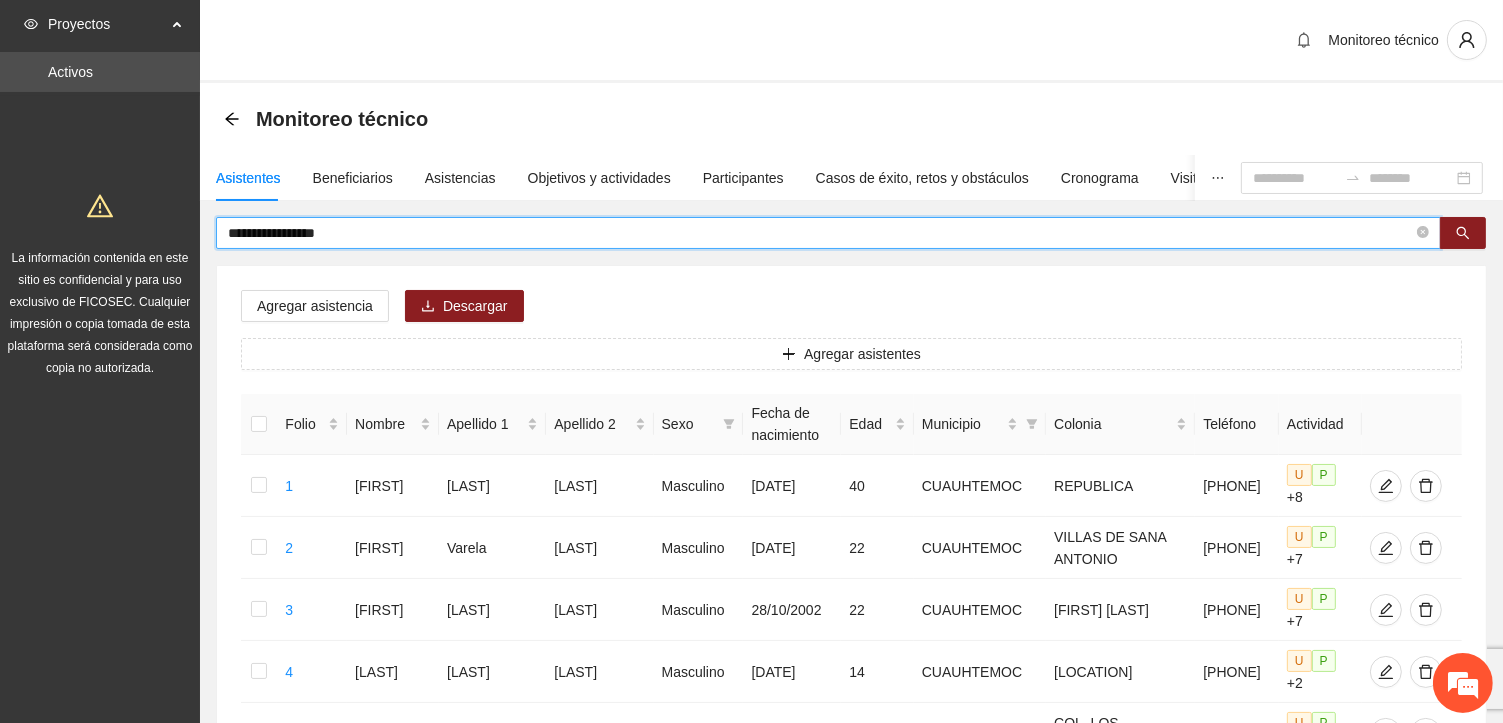 click on "**********" at bounding box center (820, 233) 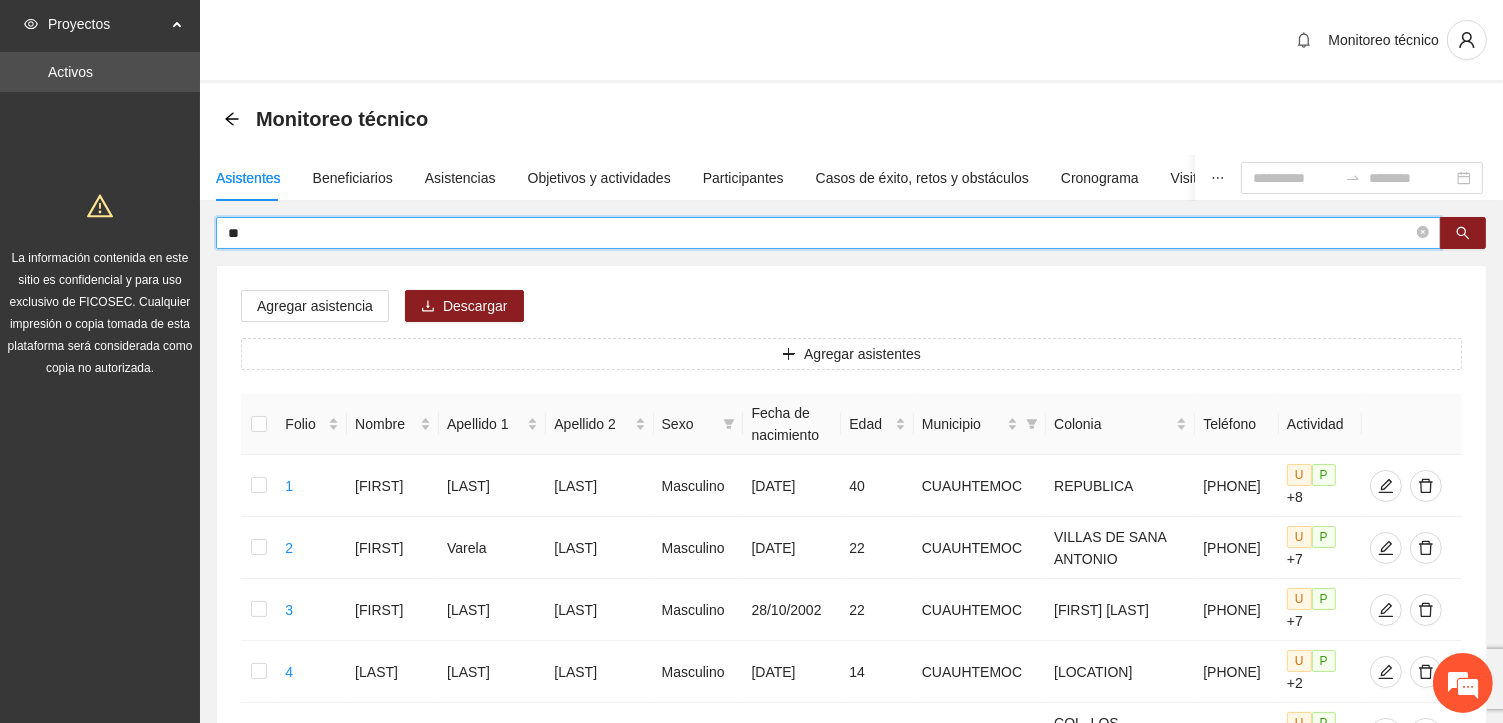 type on "*" 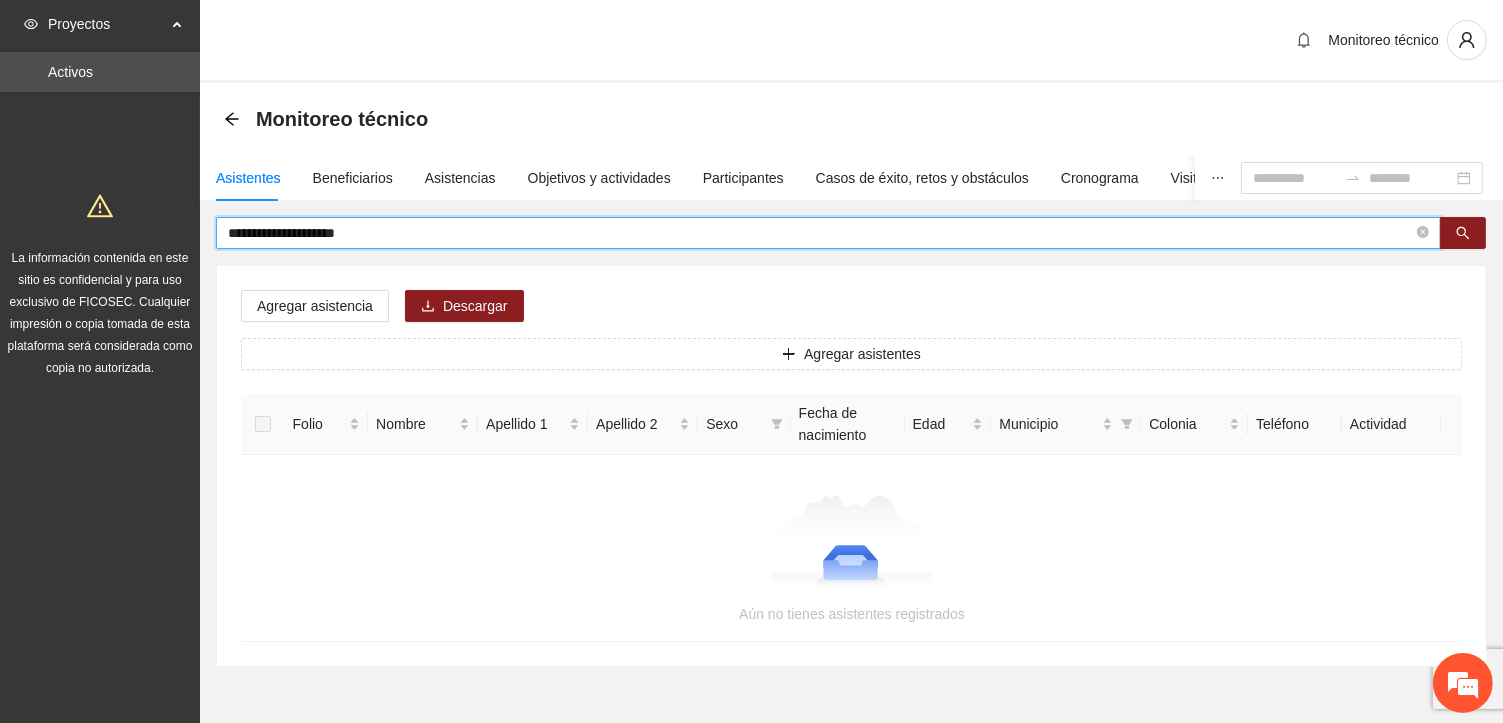 type on "**********" 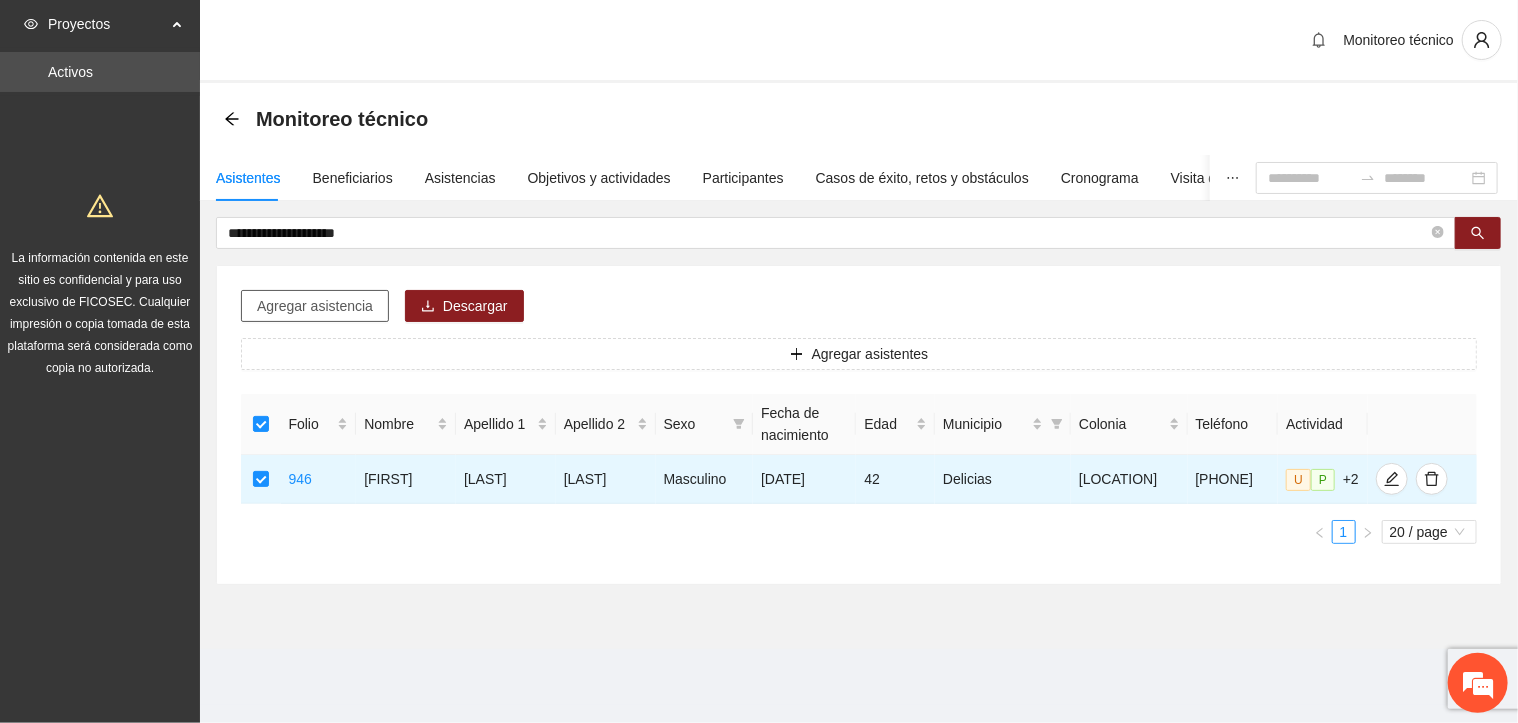click on "Agregar asistencia" at bounding box center [315, 306] 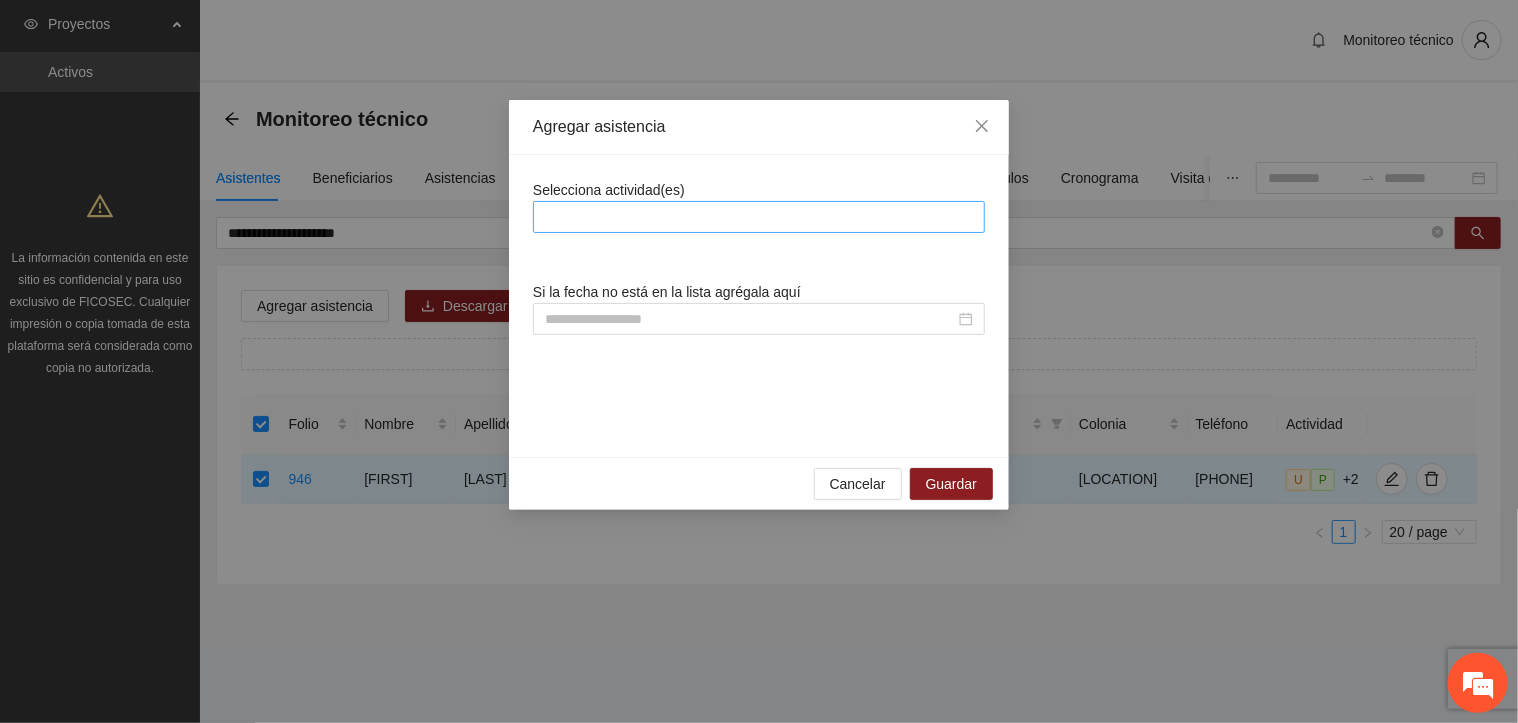 click at bounding box center (759, 217) 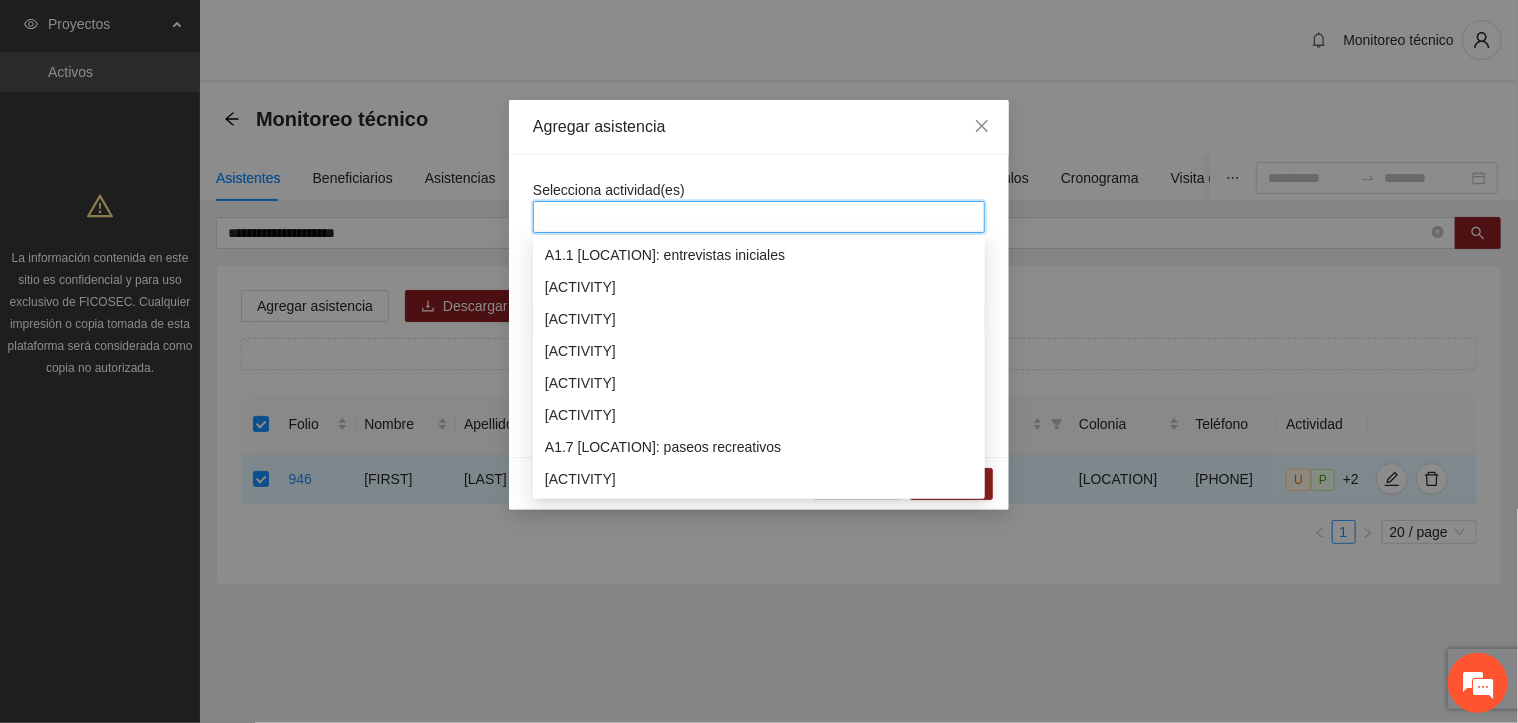 scroll, scrollTop: 32, scrollLeft: 0, axis: vertical 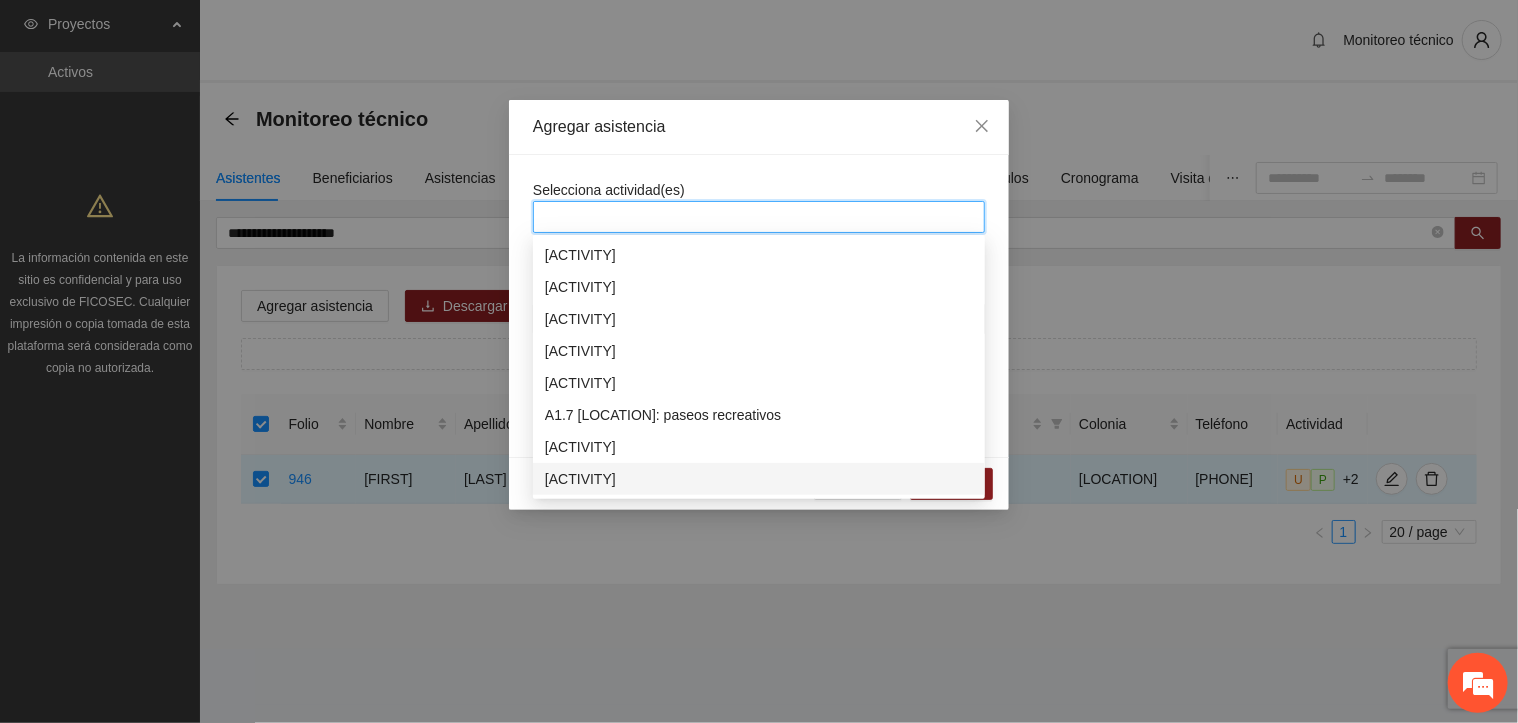 click on "[ACTIVITY]" at bounding box center (759, 479) 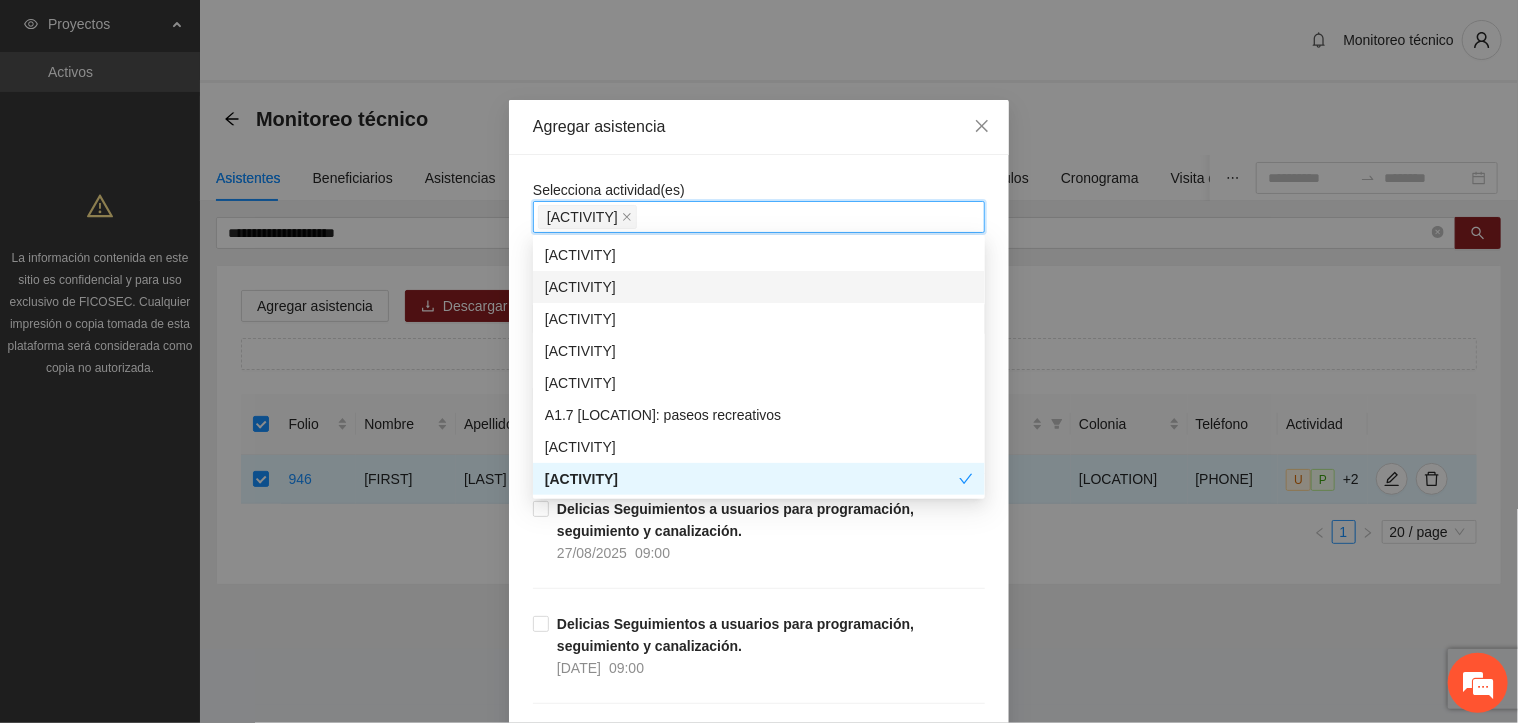 click on "Selecciona actividad(es) [ACTIVITY] [ACTIVITY]. [ACTIVITY] [ACTIVITY]." at bounding box center [759, 206] 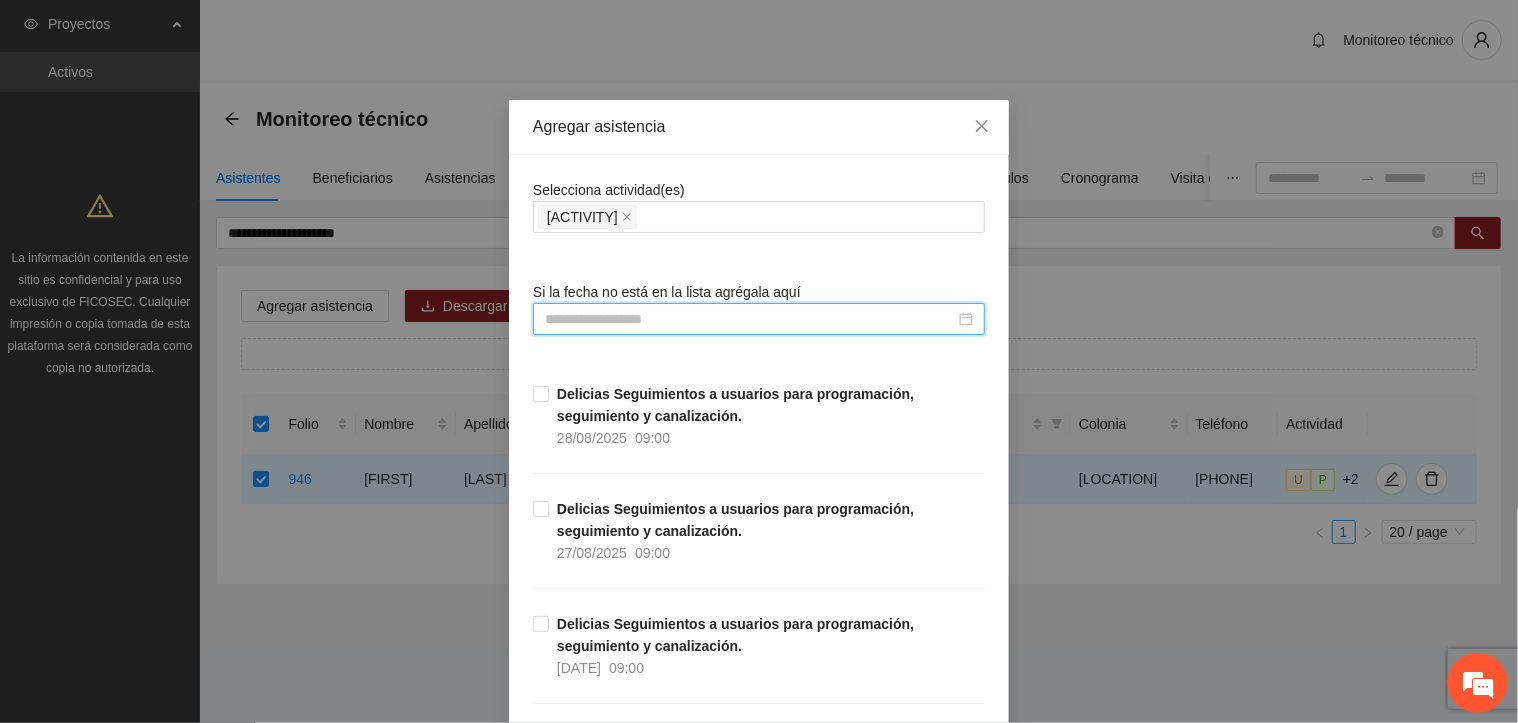 click at bounding box center (750, 319) 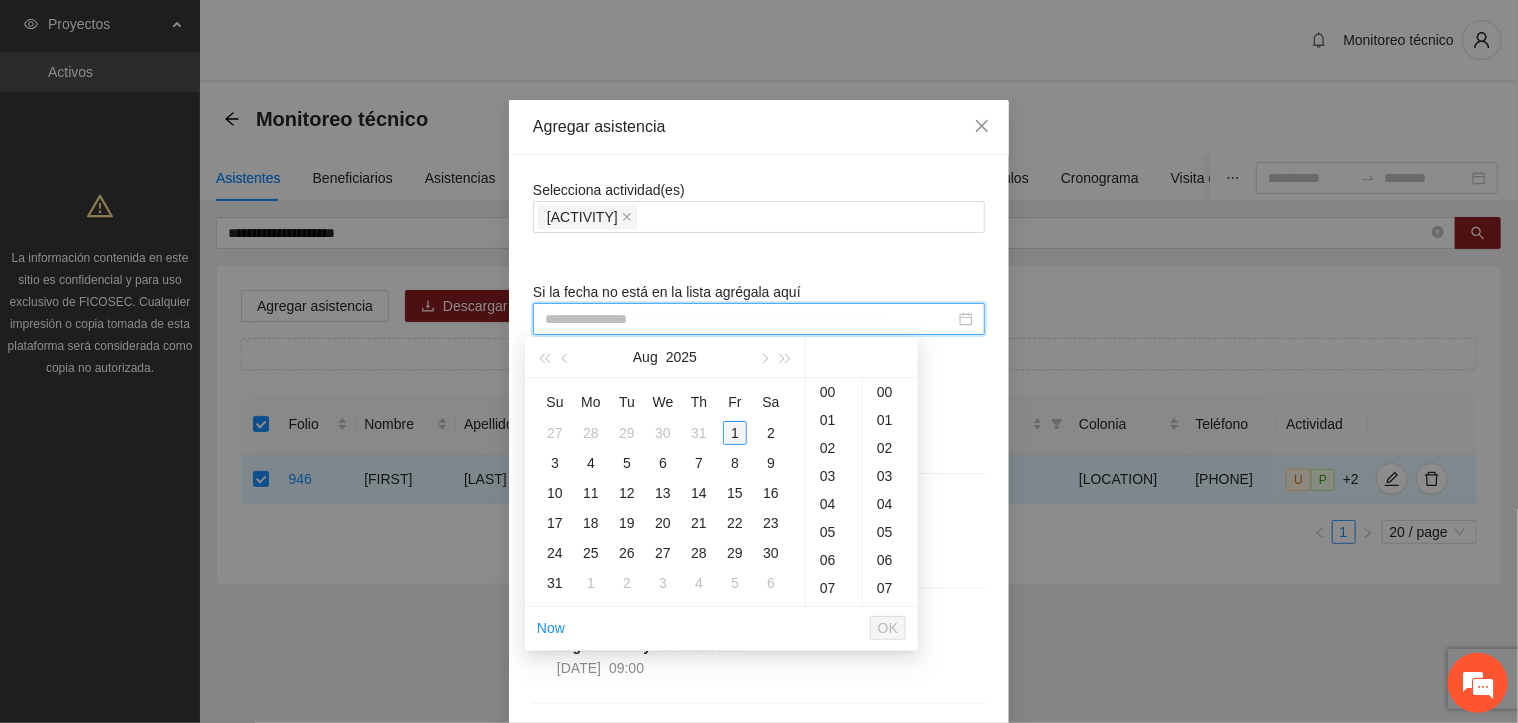 click on "1" at bounding box center [735, 433] 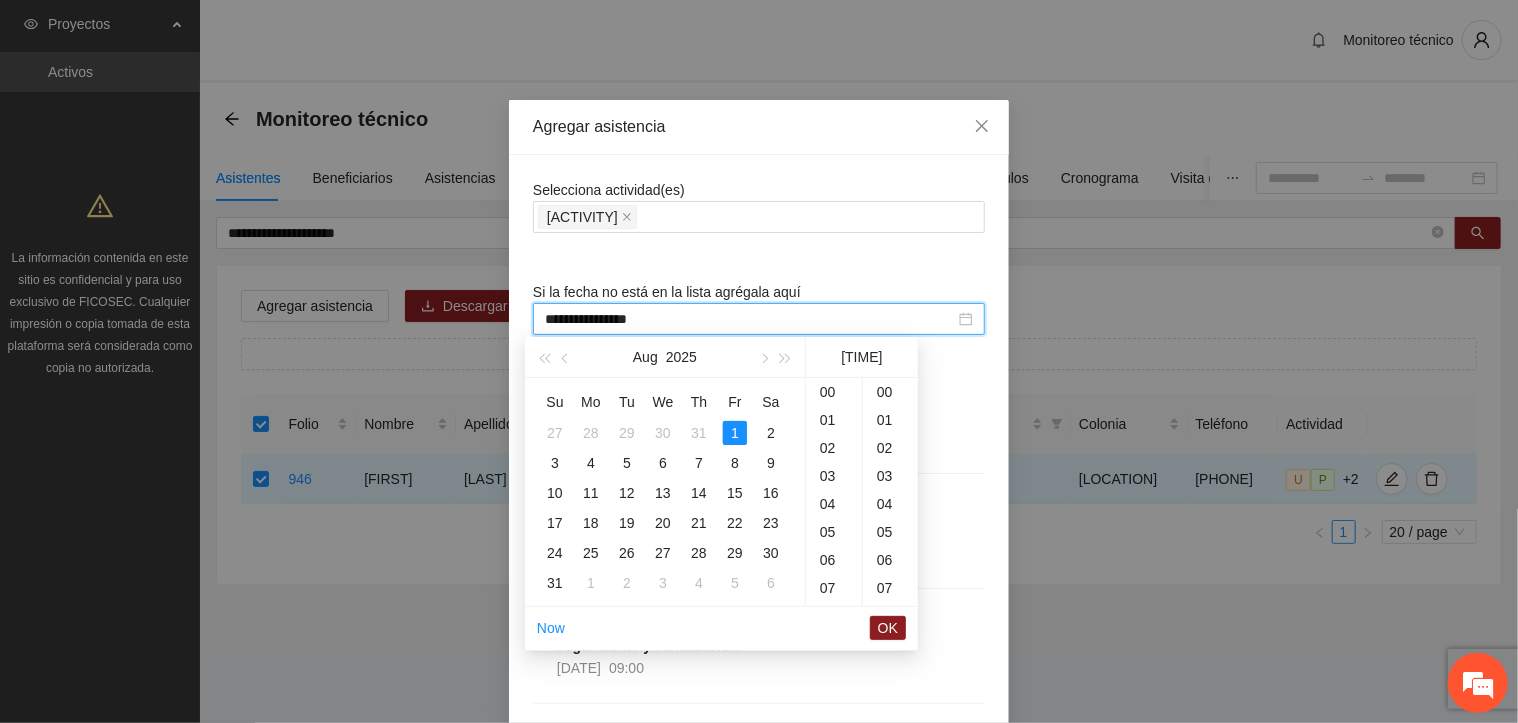 scroll, scrollTop: 336, scrollLeft: 0, axis: vertical 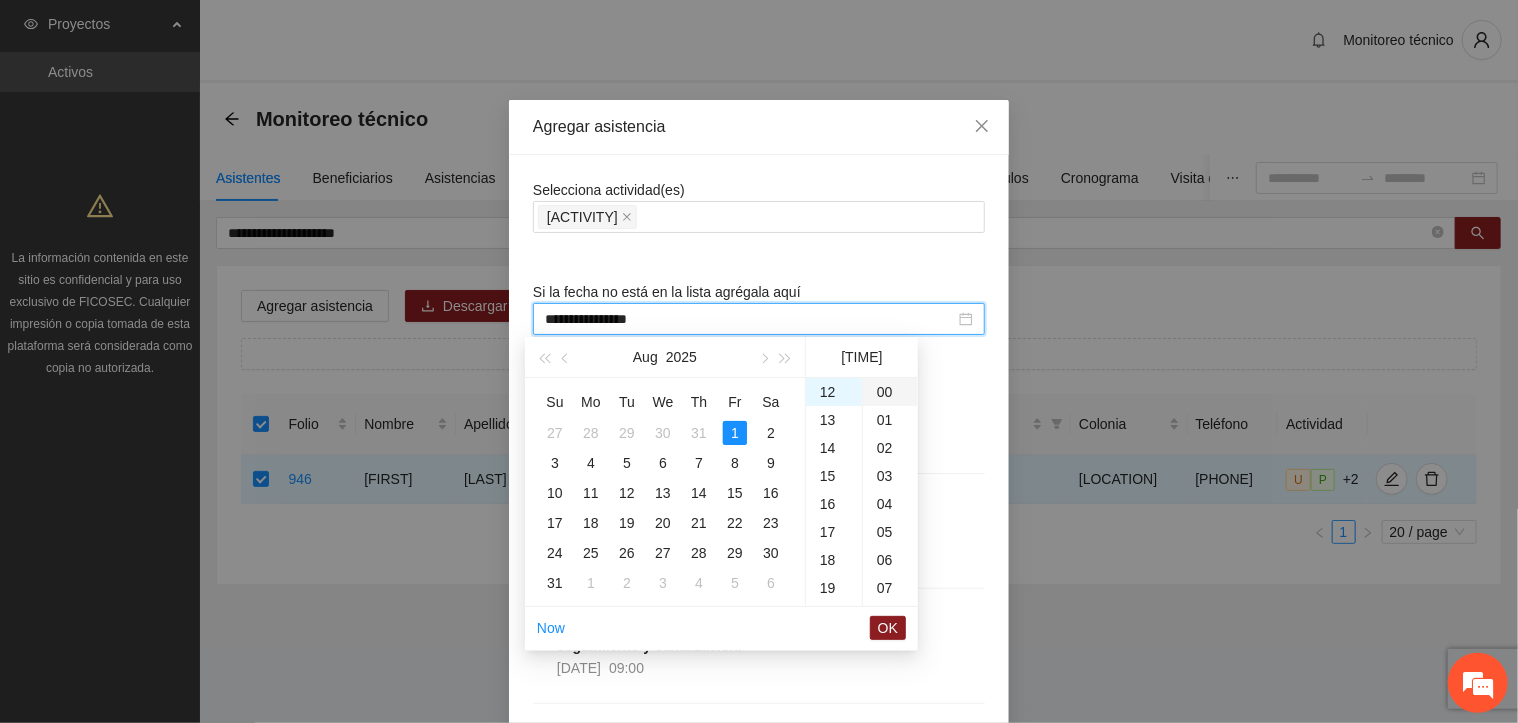 click on "00" at bounding box center [890, 392] 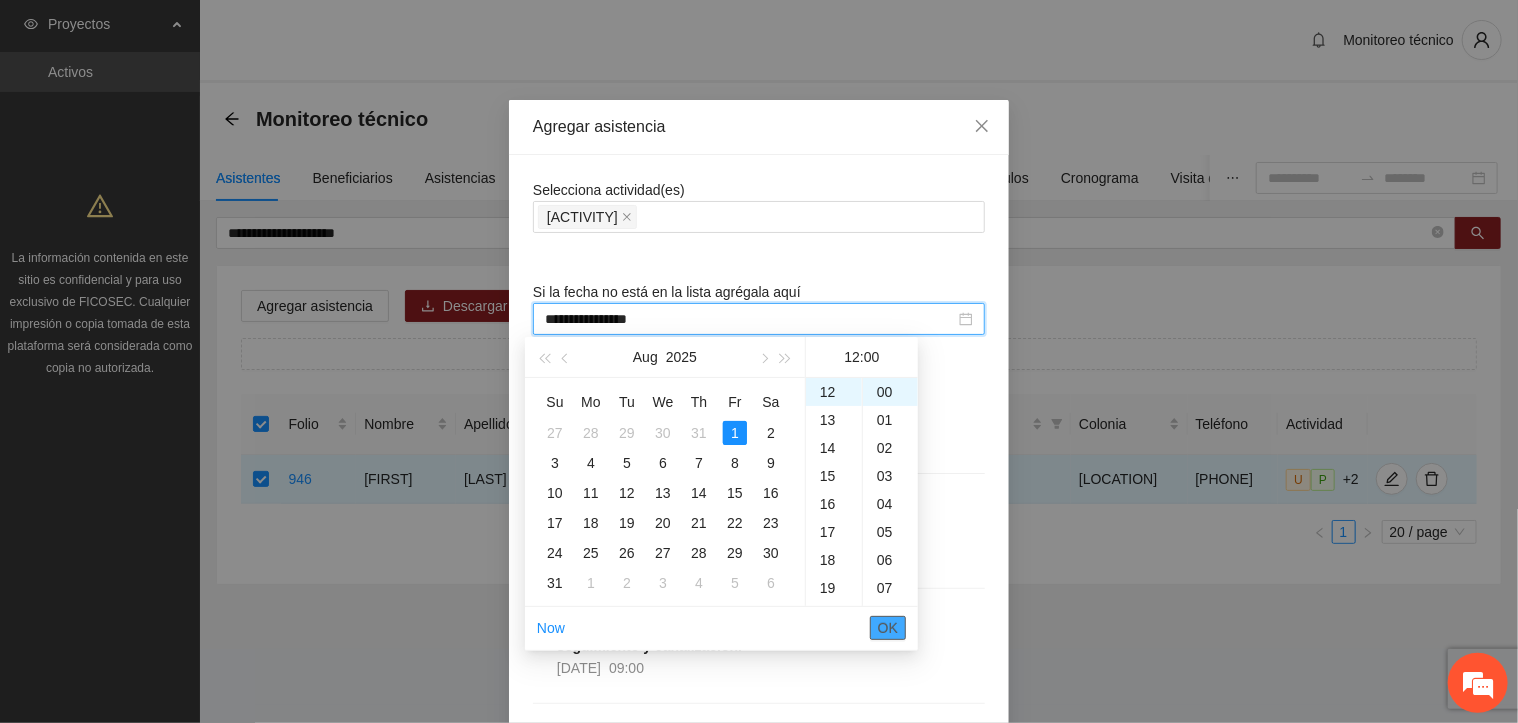 click on "OK" at bounding box center [888, 628] 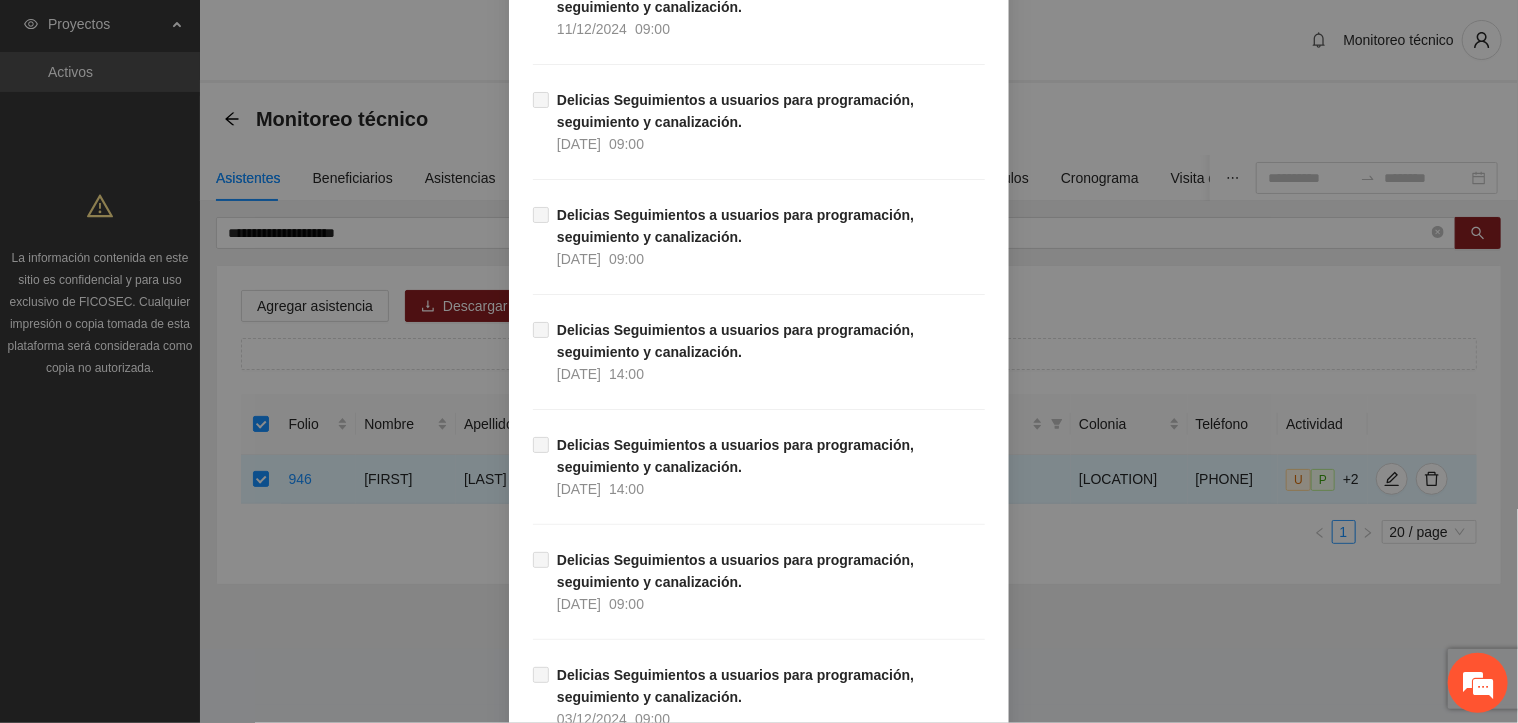 scroll, scrollTop: 17372, scrollLeft: 0, axis: vertical 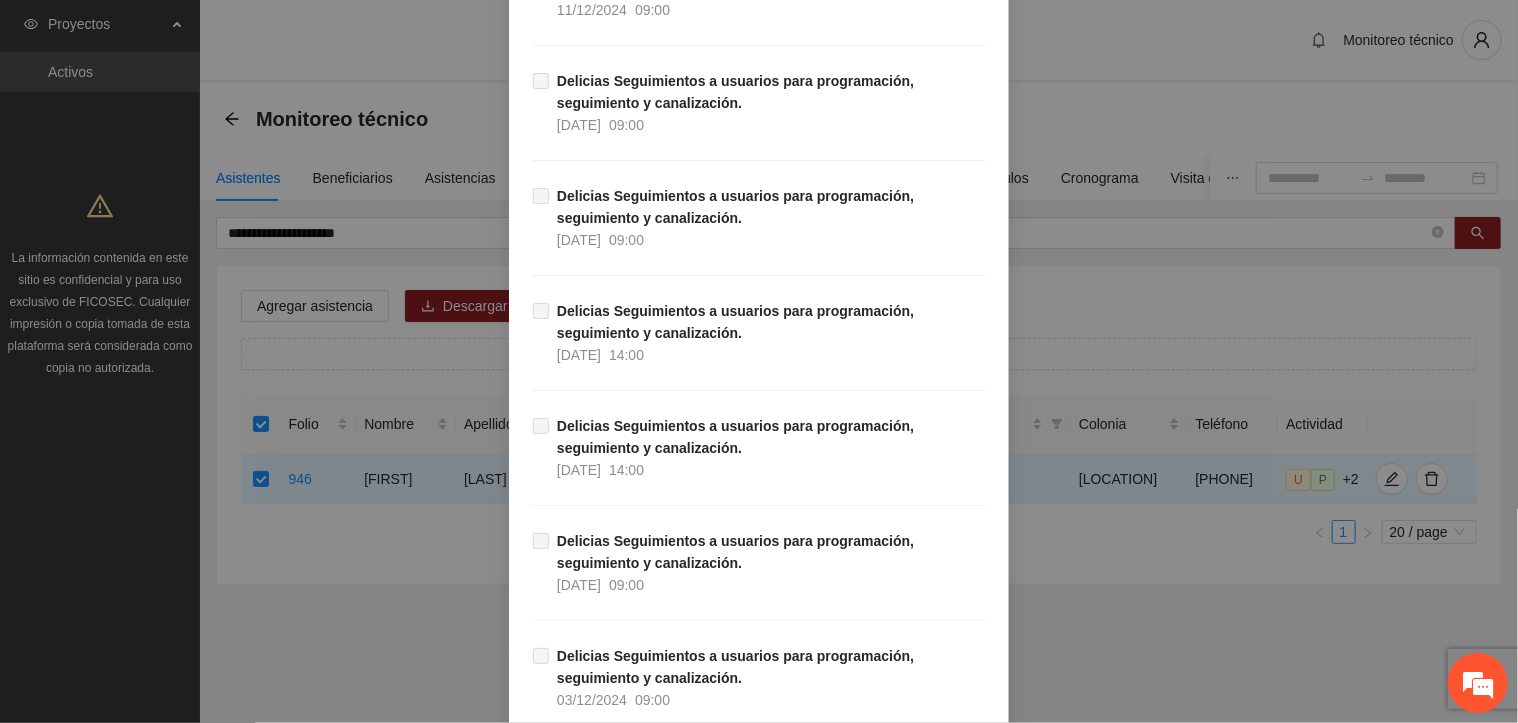 click on "Guardar" at bounding box center (951, 860) 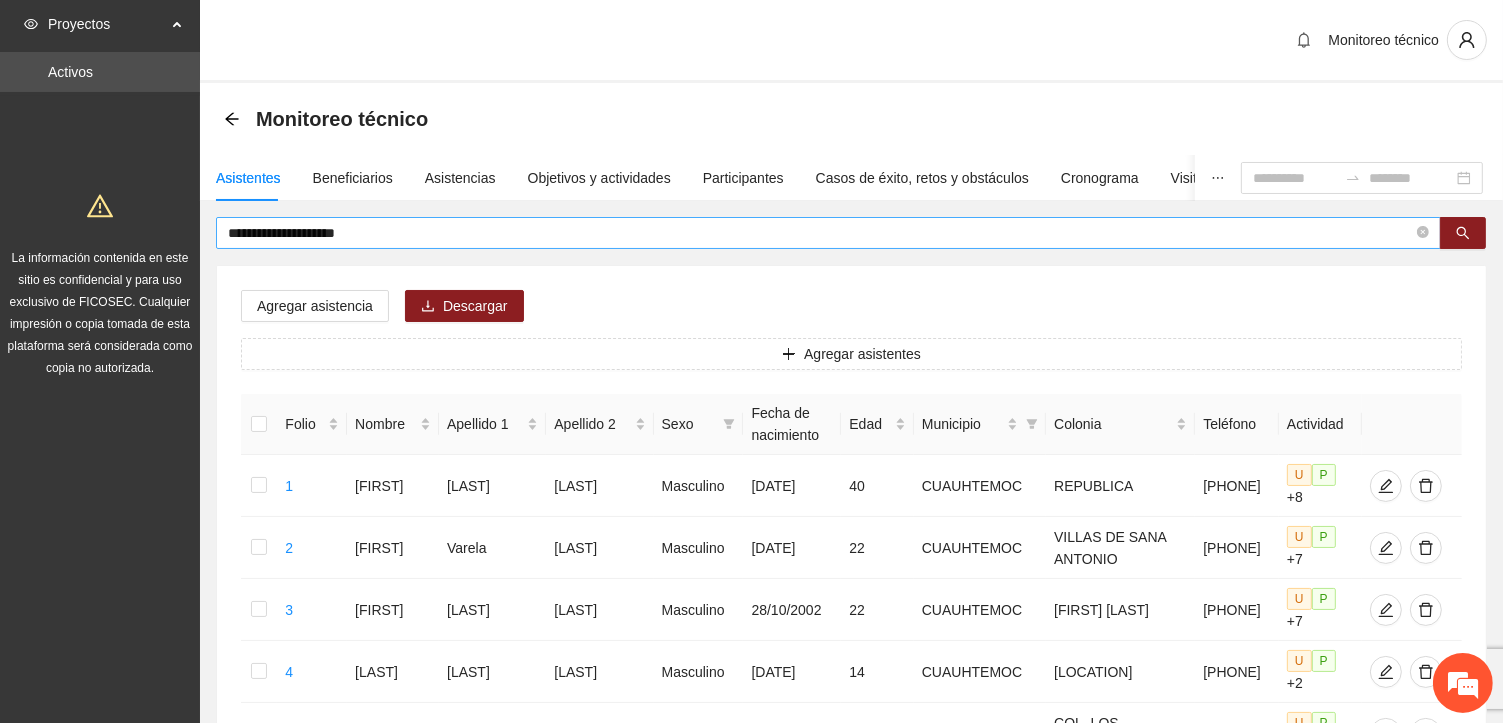 click on "**********" at bounding box center [820, 233] 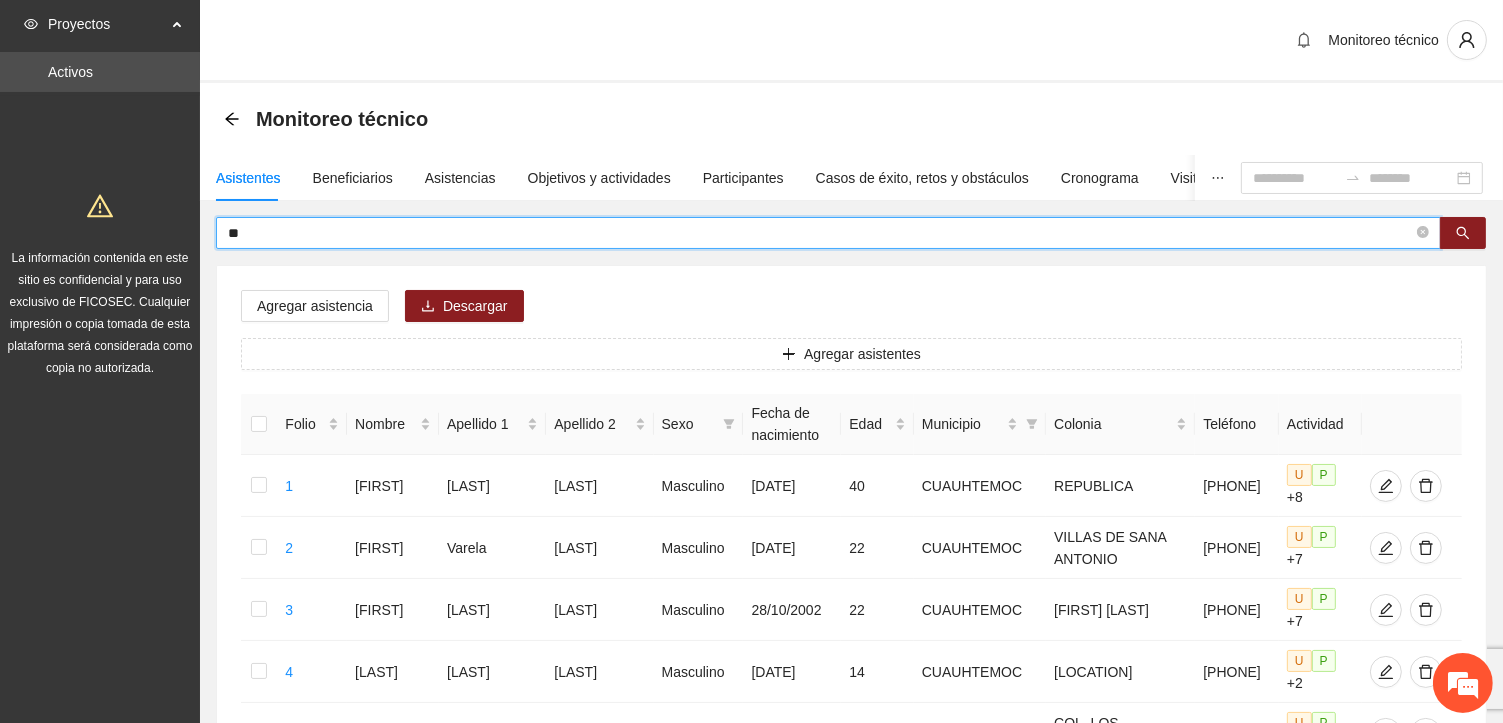type on "*" 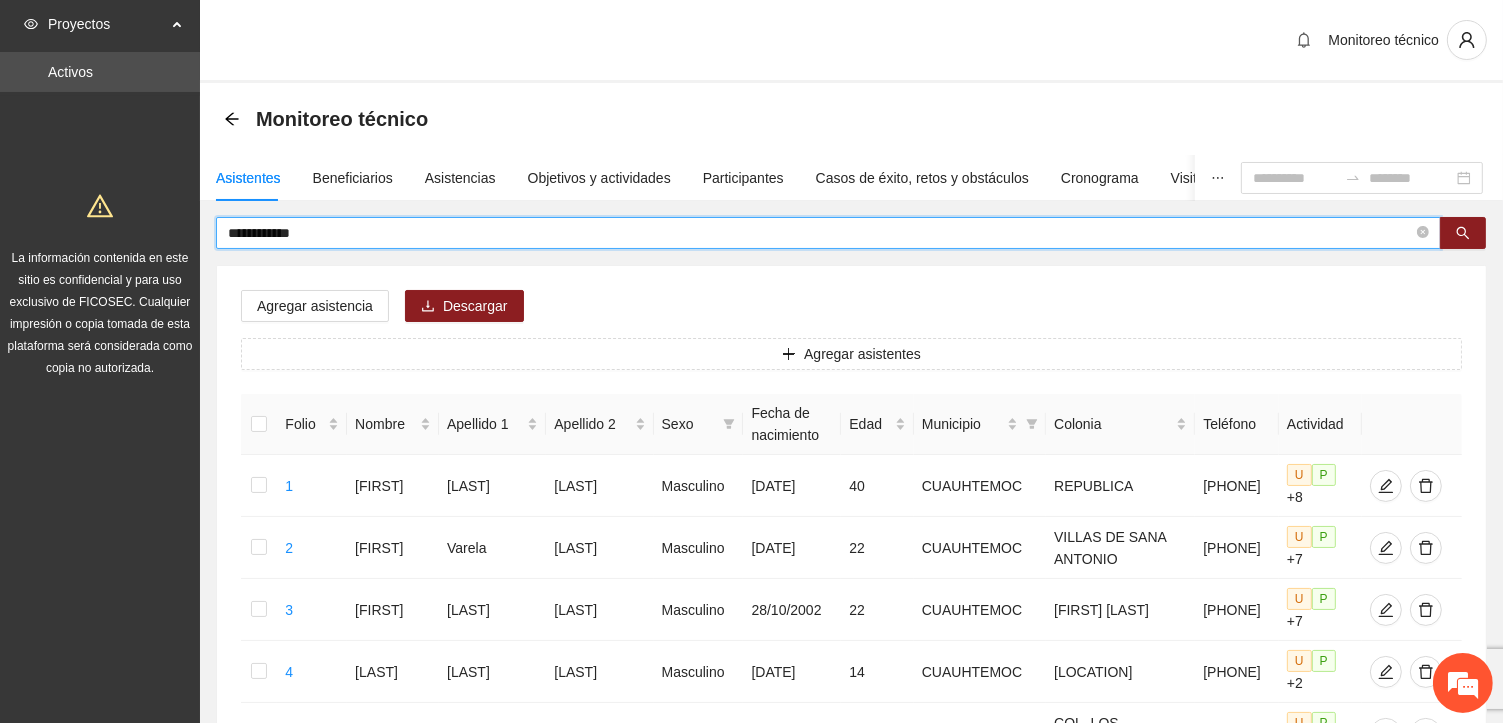 type on "**********" 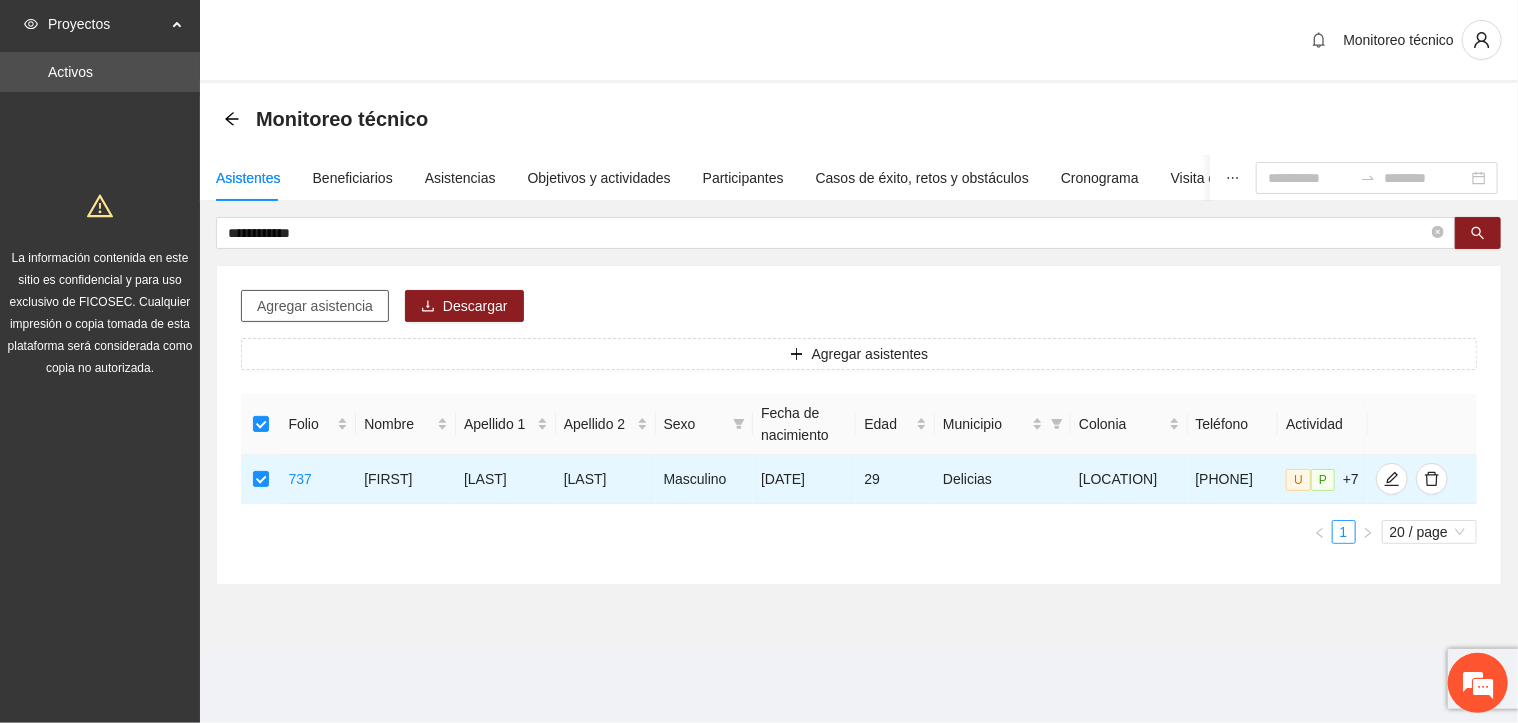 click on "Agregar asistencia" at bounding box center (315, 306) 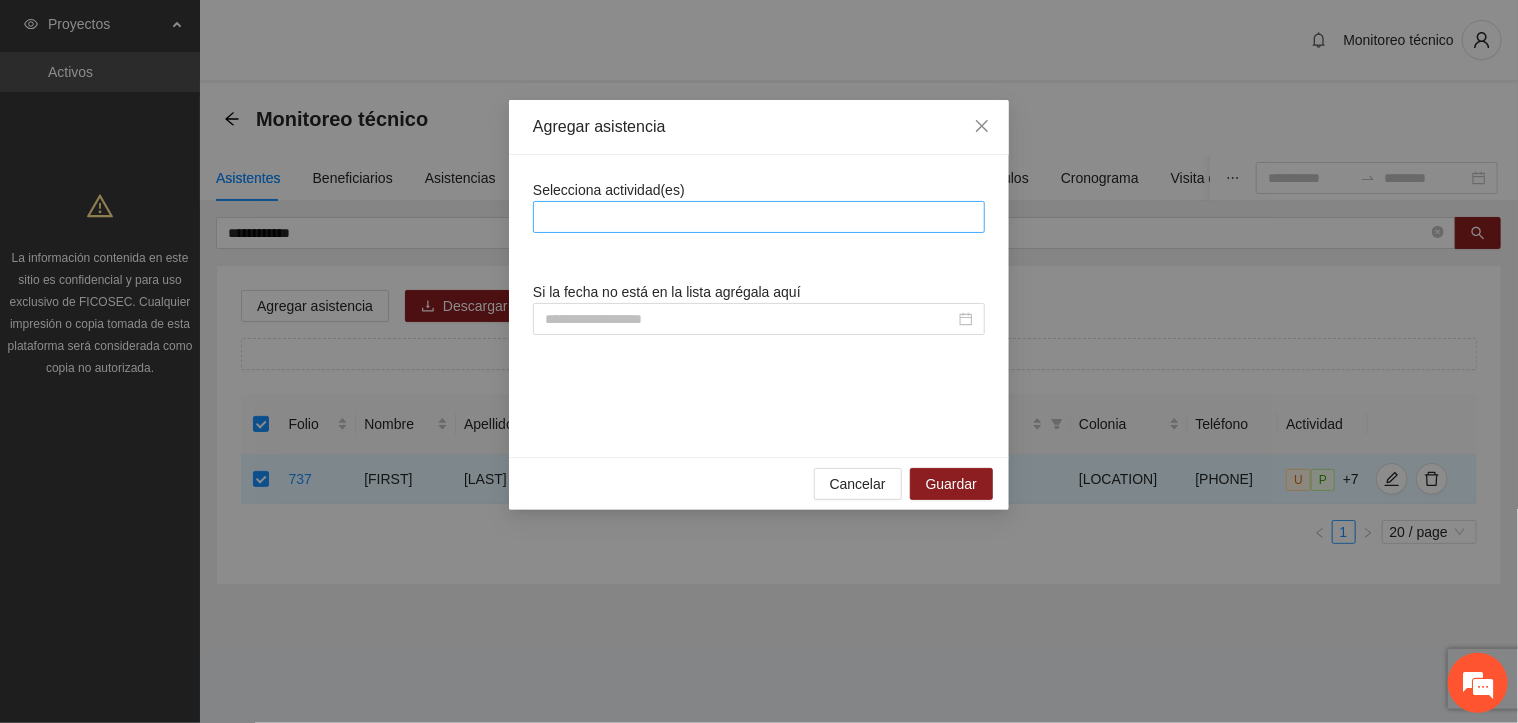 click at bounding box center [759, 217] 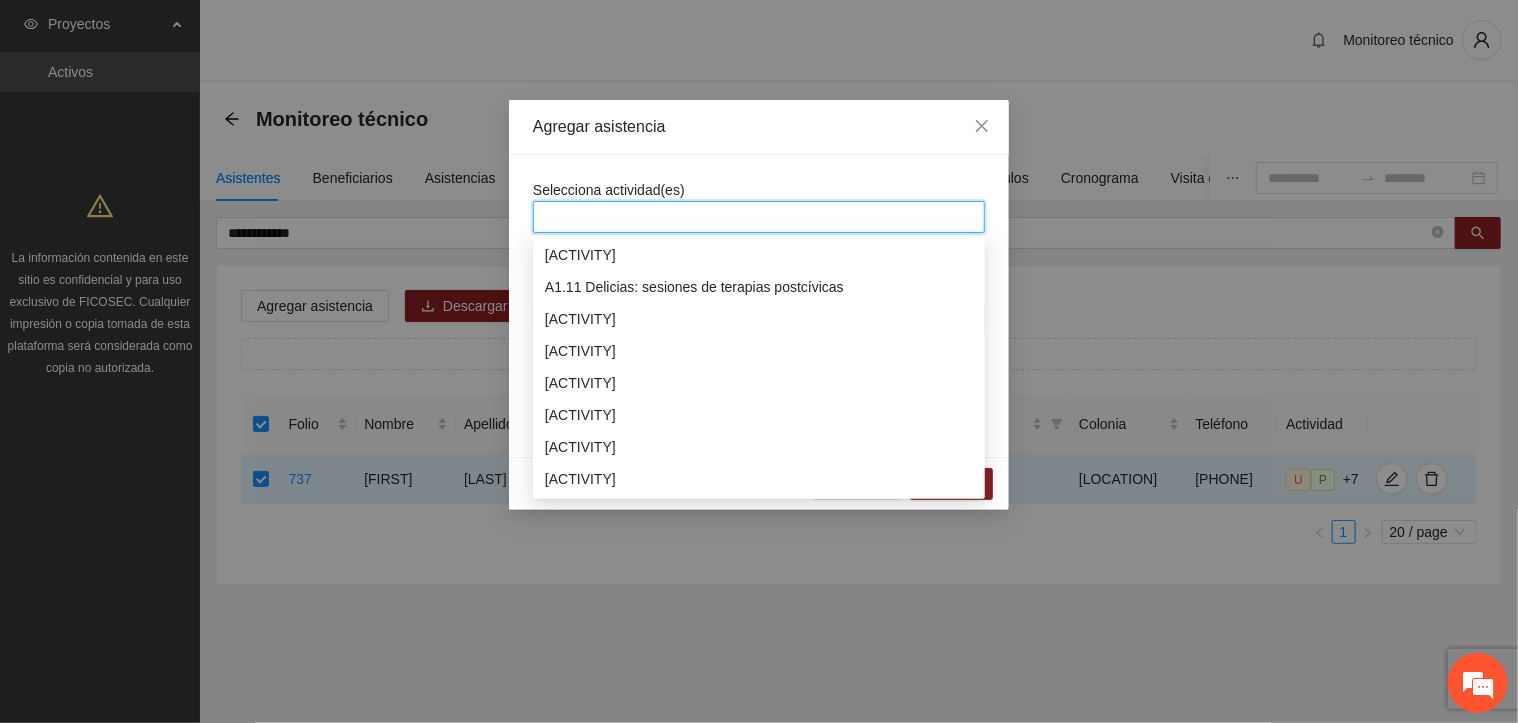 scroll, scrollTop: 256, scrollLeft: 0, axis: vertical 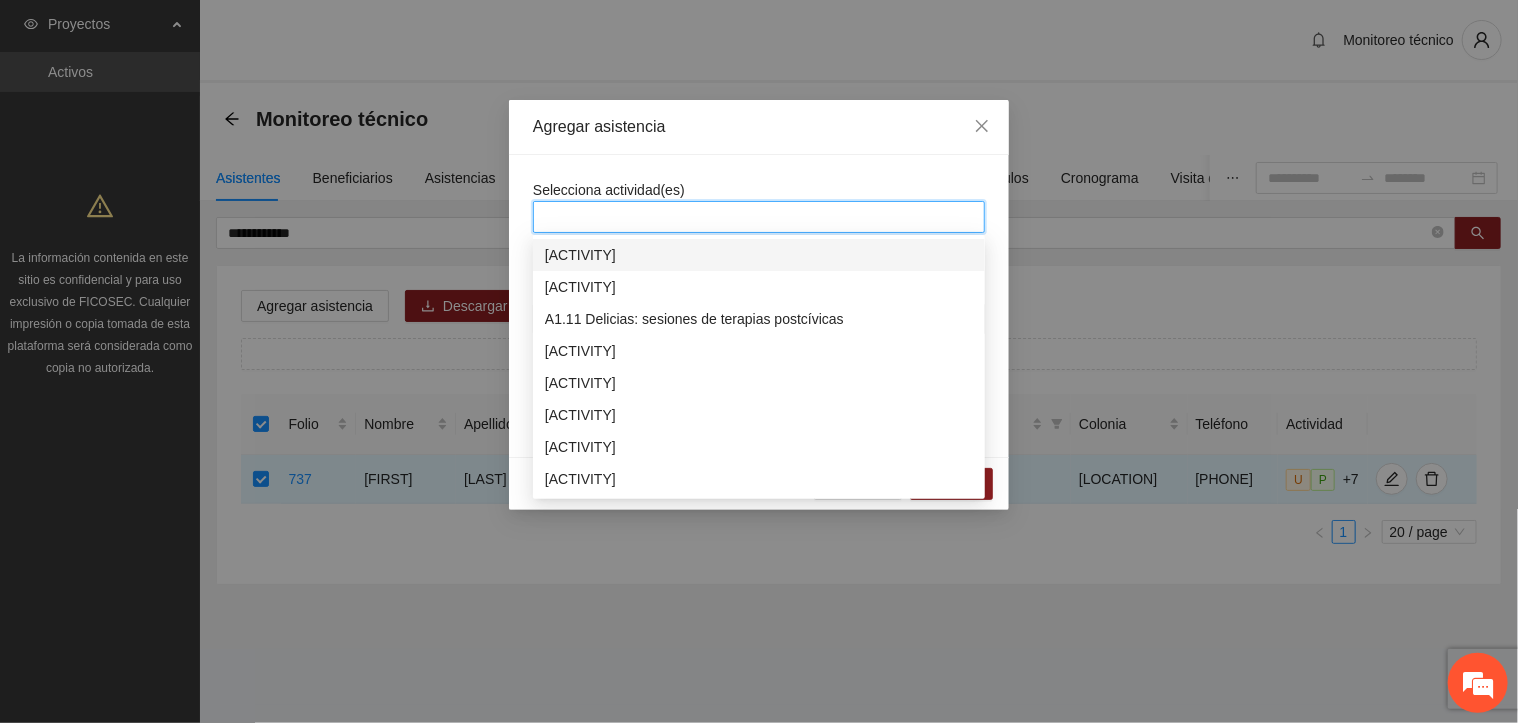 click on "[ACTIVITY]" at bounding box center [759, 255] 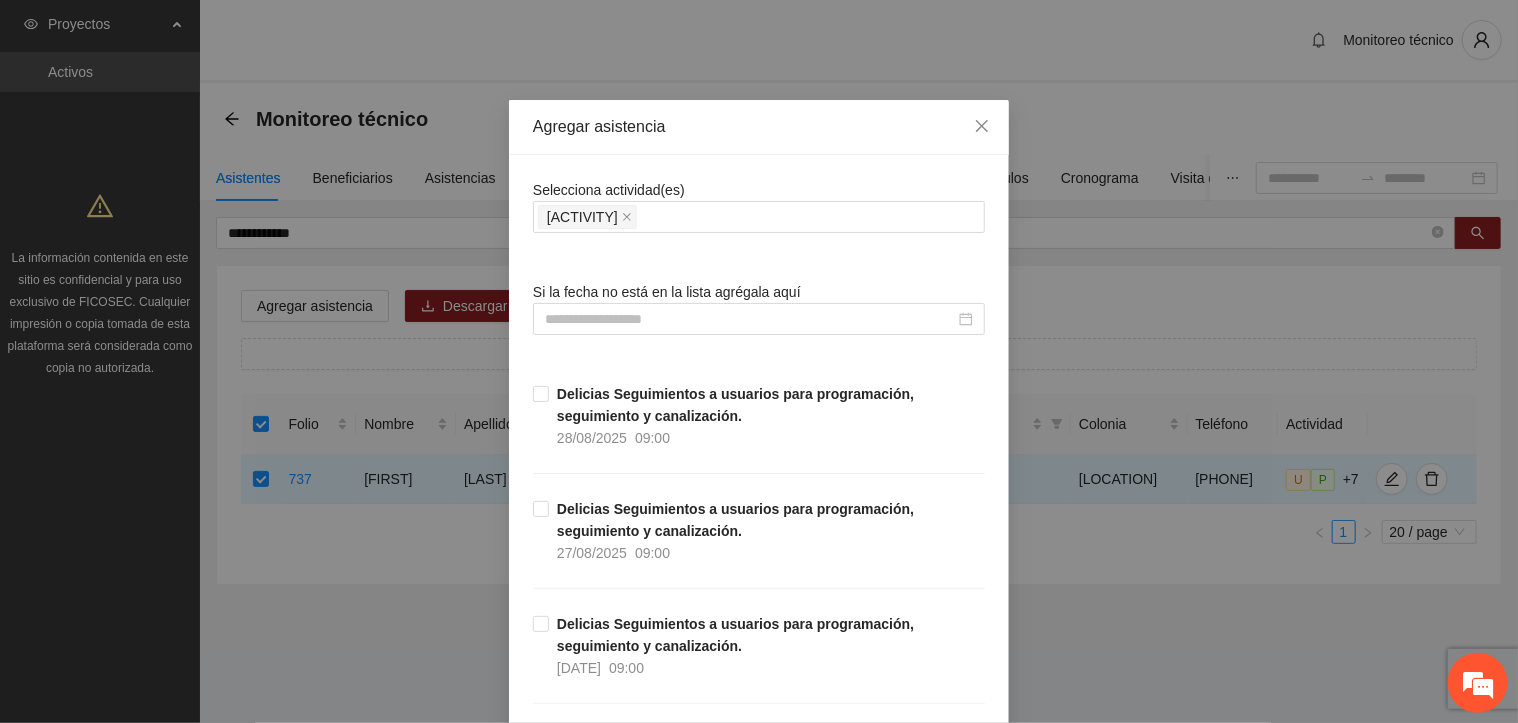 click on "Selecciona actividad(es) [ACTIVITY] [ACTIVITY].   Si la fecha no está en la lista agrégala aquí [ACTIVITY] [ACTIVITY]. [DATE] [TIME] [ACTIVITY] [ACTIVITY]. [DATE] [TIME] [ACTIVITY] [ACTIVITY]. [DATE] [TIME] [ACTIVITY] [ACTIVITY]. [DATE] [TIME] [ACTIVITY] [ACTIVITY]. [DATE] [TIME] [ACTIVITY] [ACTIVITY]. [DATE] [TIME] [ACTIVITY] [ACTIVITY]. [DATE] [TIME] [ACTIVITY] [ACTIVITY]. [DATE] [TIME] [ACTIVITY] [ACTIVITY]. [DATE] [TIME] [DATE] [TIME] [DATE] [TIME] [DATE] [TIME] [DATE] [TIME]" at bounding box center (759, 9180) 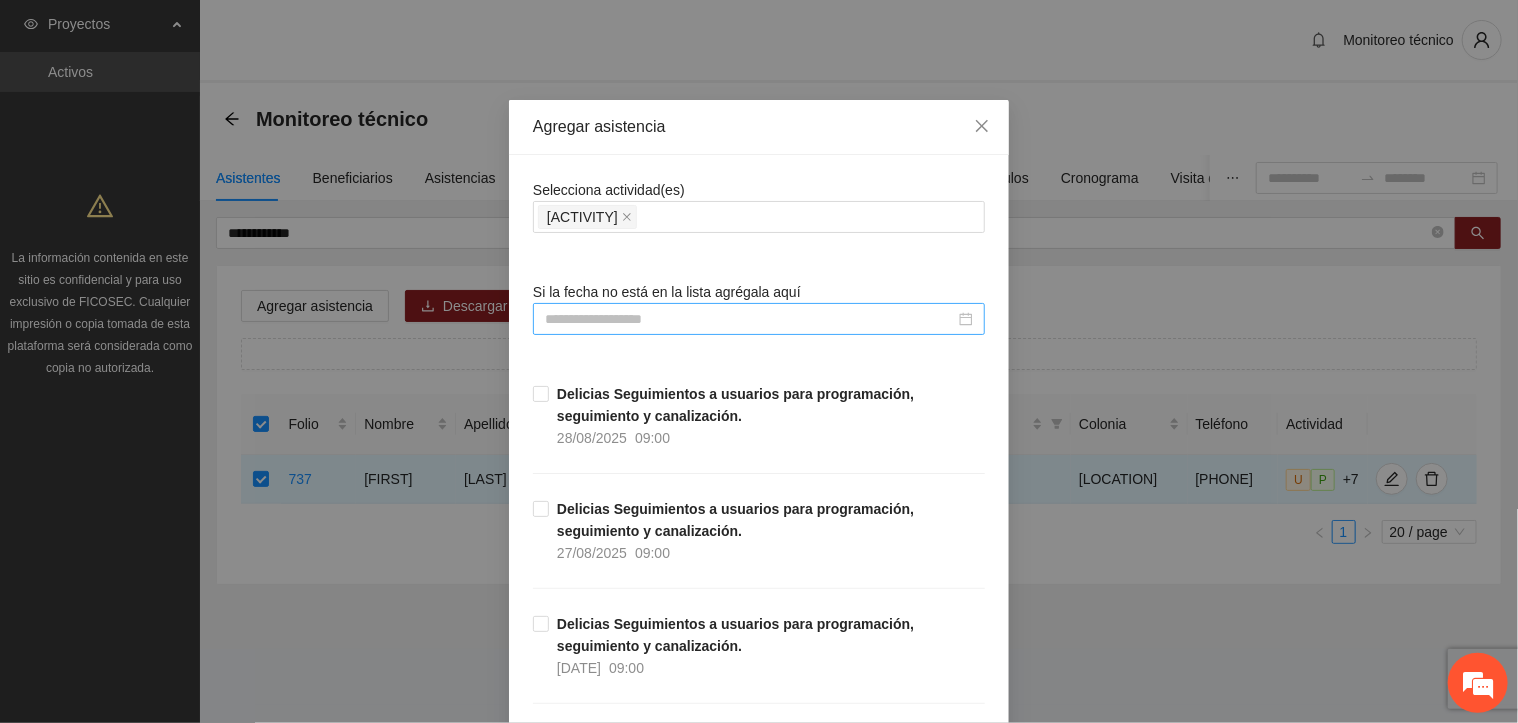 click at bounding box center (750, 319) 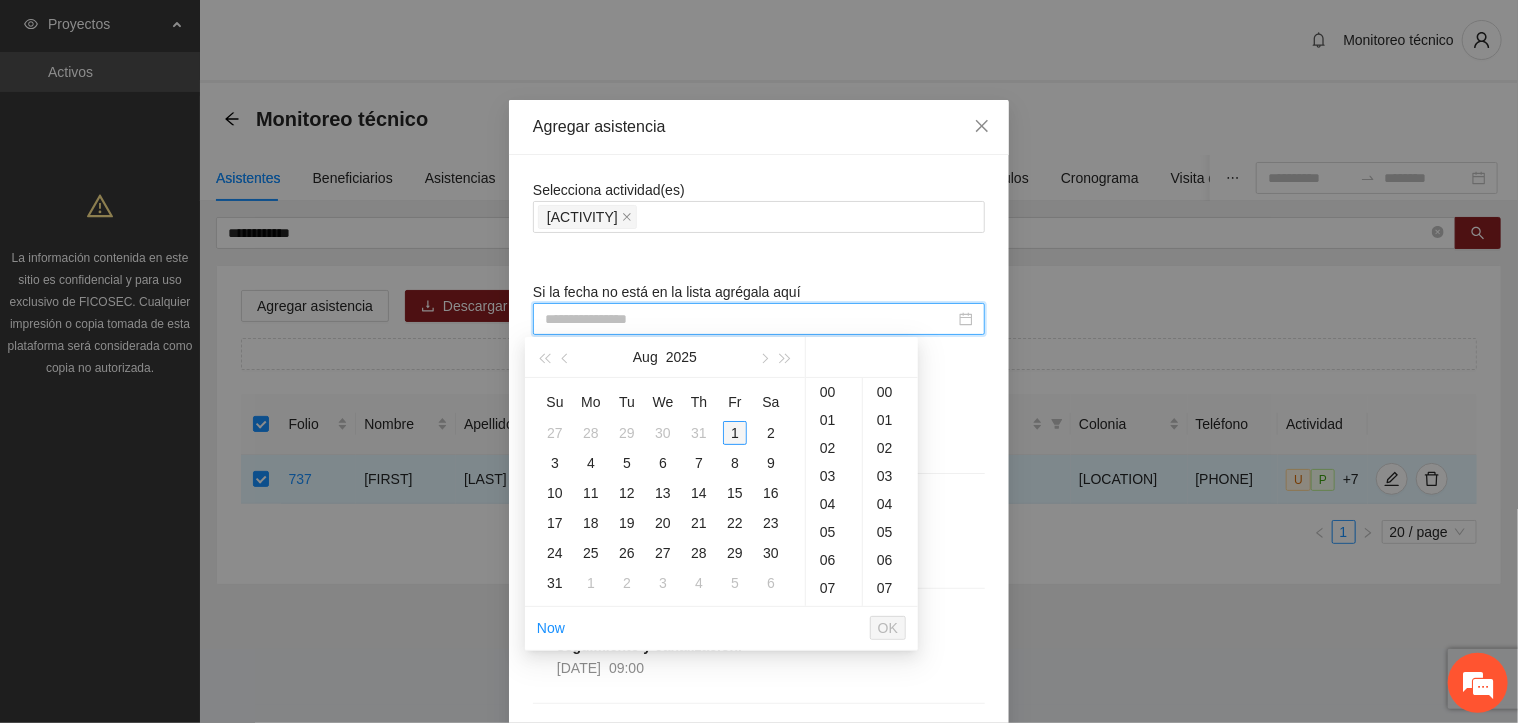 click on "1" at bounding box center (735, 433) 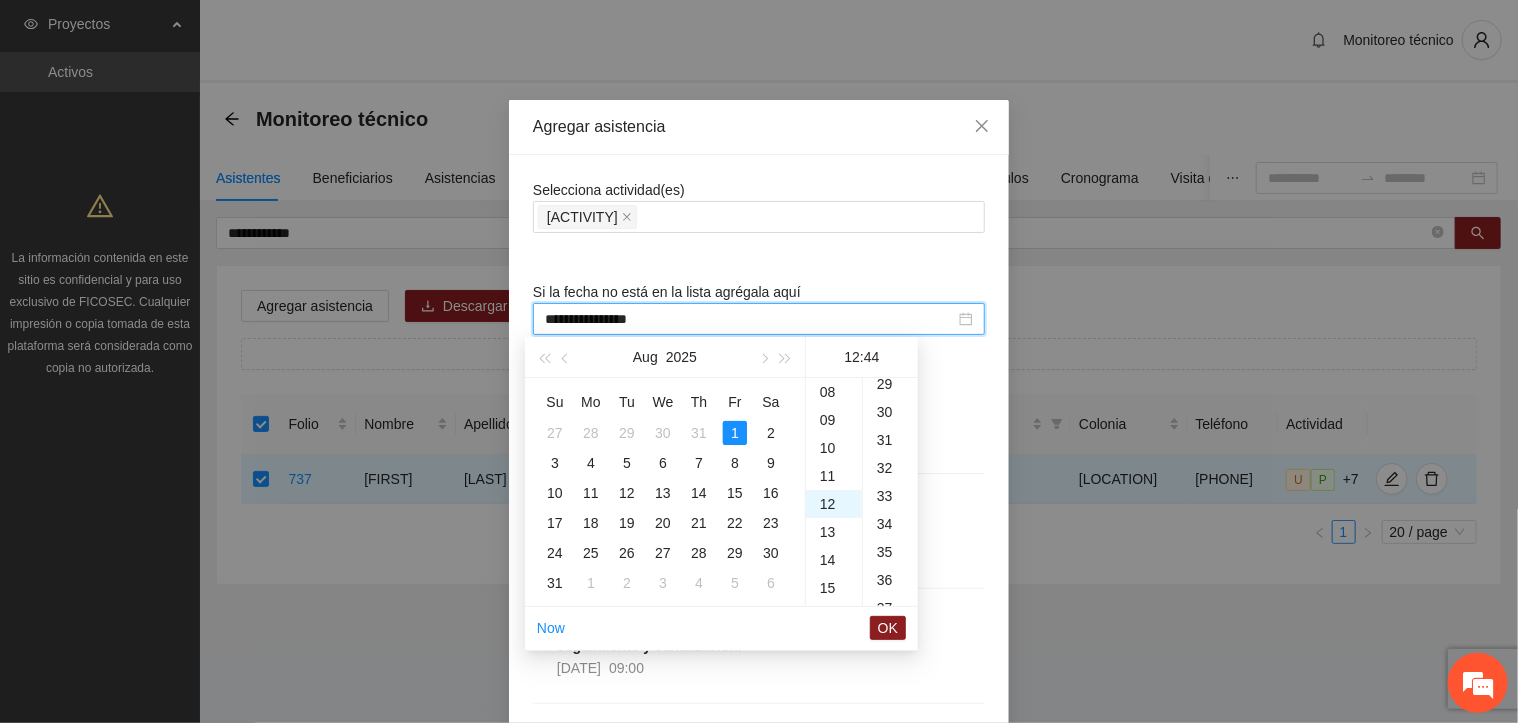 scroll, scrollTop: 336, scrollLeft: 0, axis: vertical 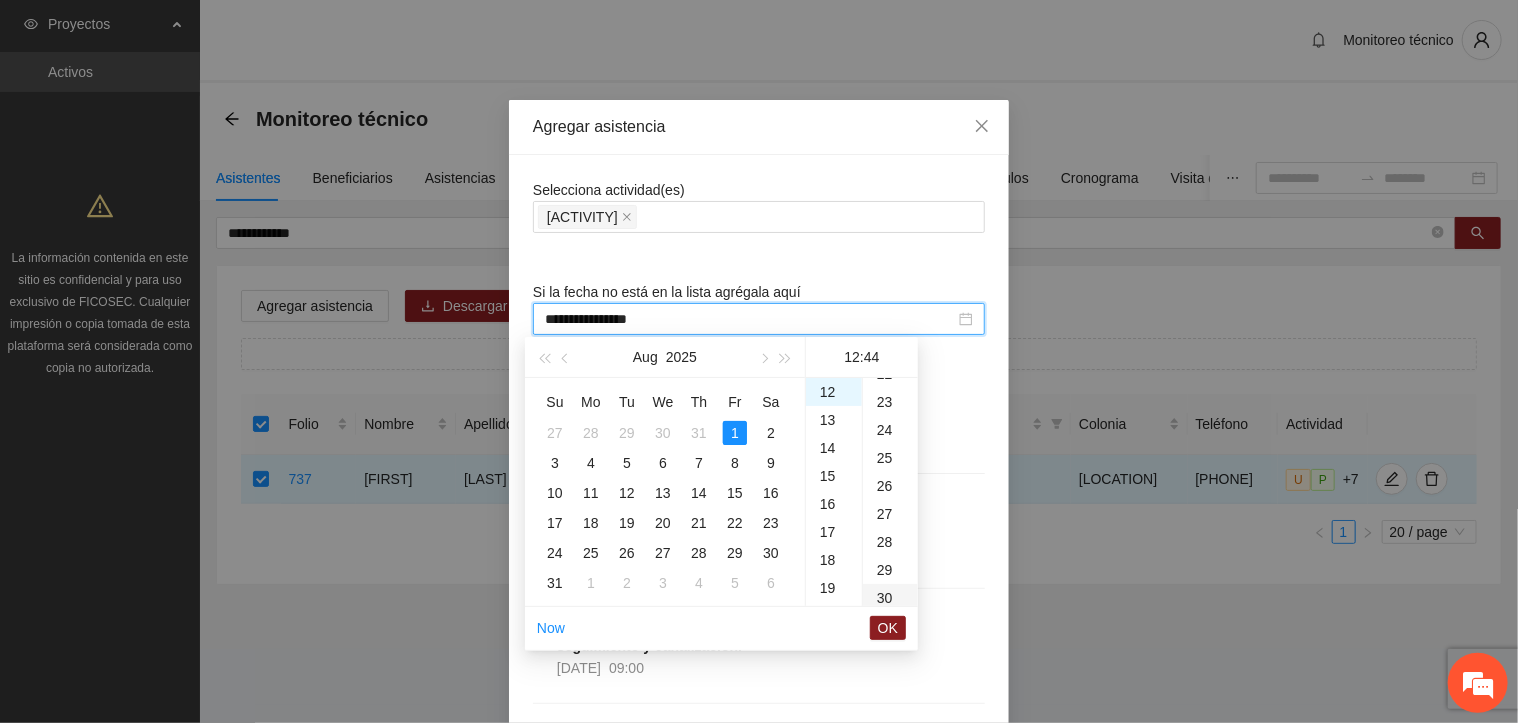 click on "30" at bounding box center [890, 598] 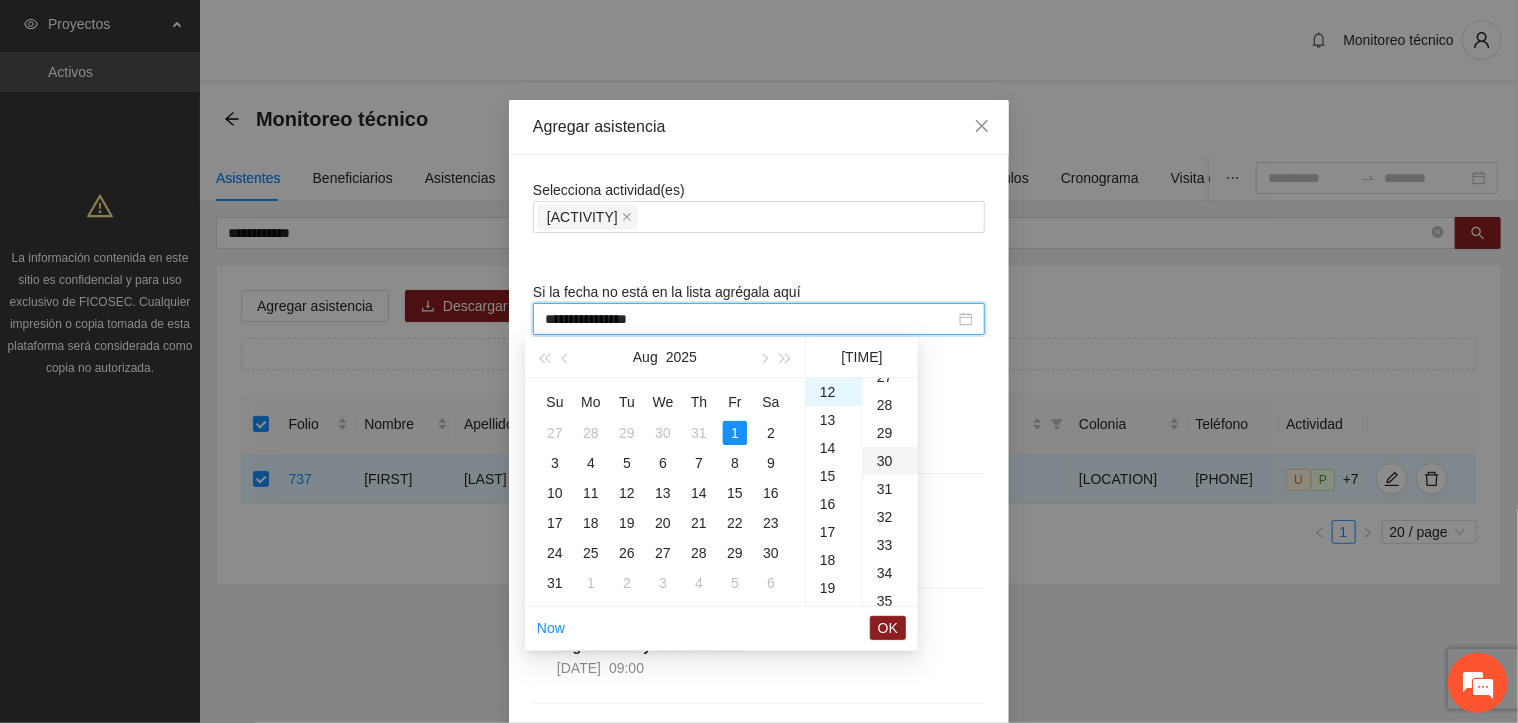 scroll, scrollTop: 840, scrollLeft: 0, axis: vertical 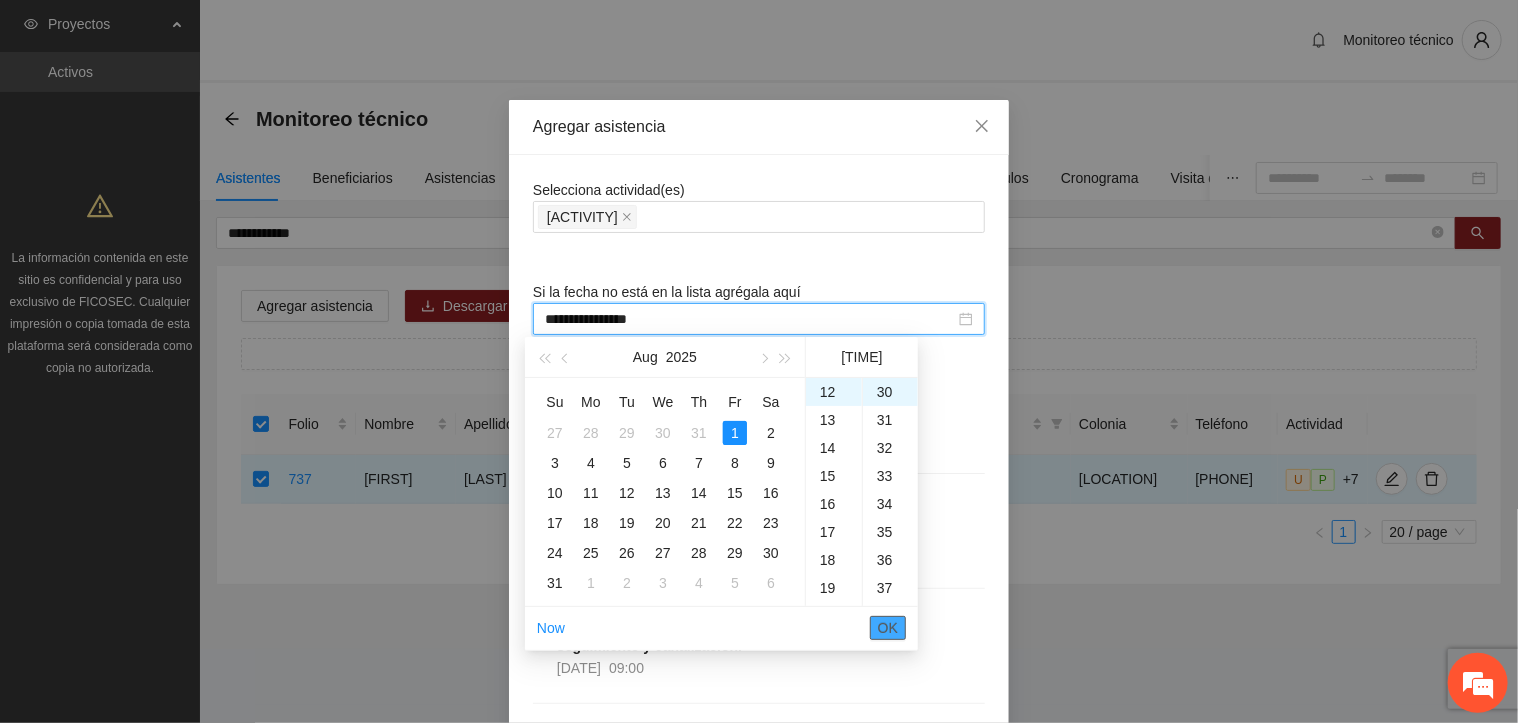 click on "OK" at bounding box center (888, 628) 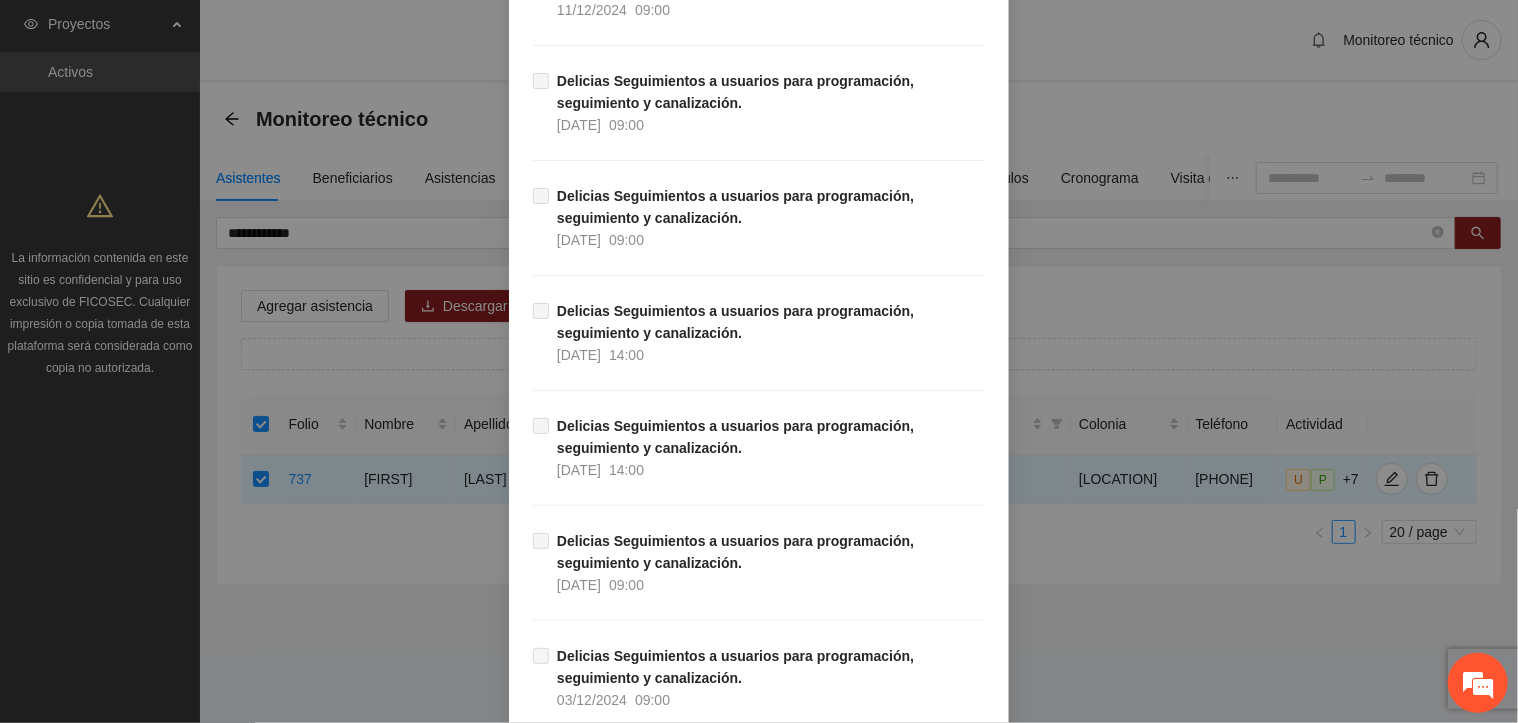 scroll, scrollTop: 17372, scrollLeft: 0, axis: vertical 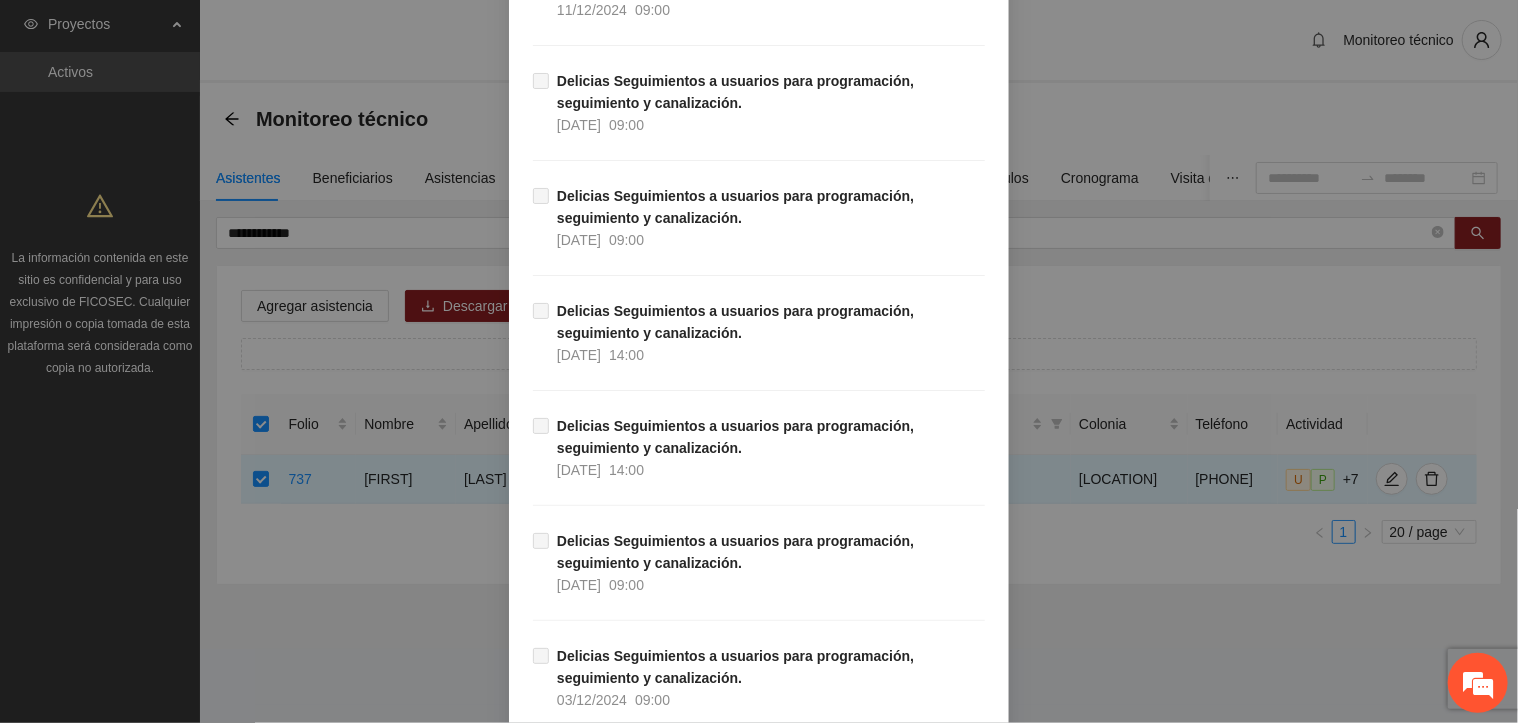 click on "Guardar" at bounding box center (951, 860) 